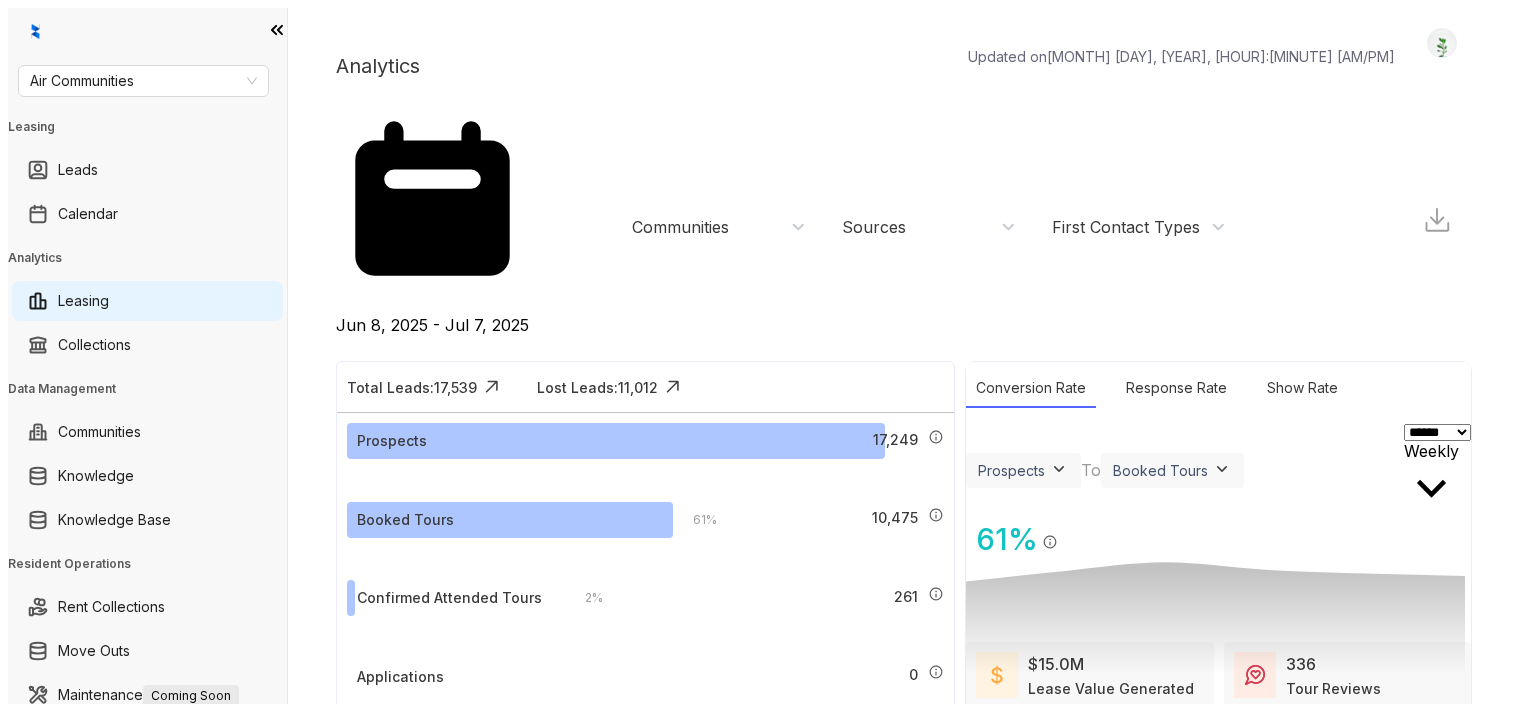 scroll, scrollTop: 0, scrollLeft: 0, axis: both 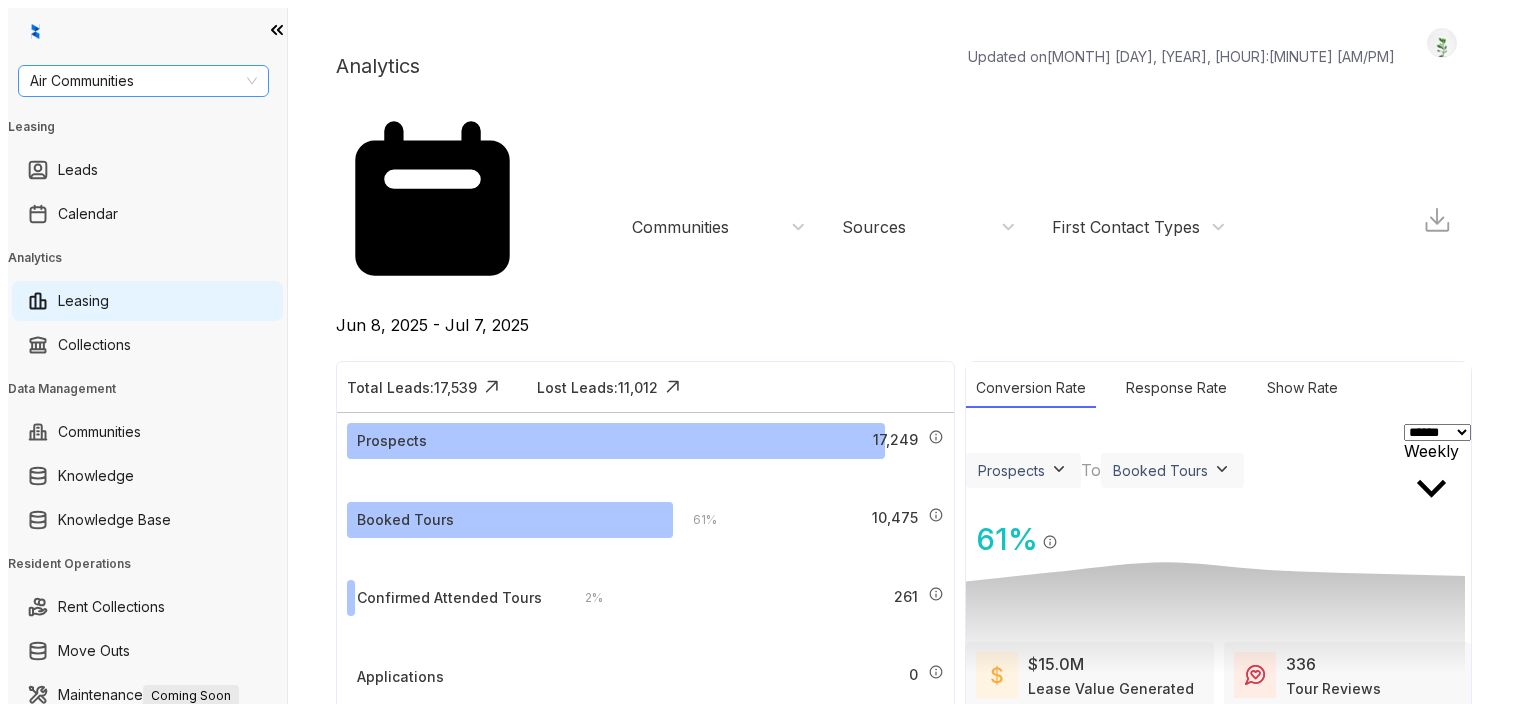 click on "Air Communities" at bounding box center (143, 81) 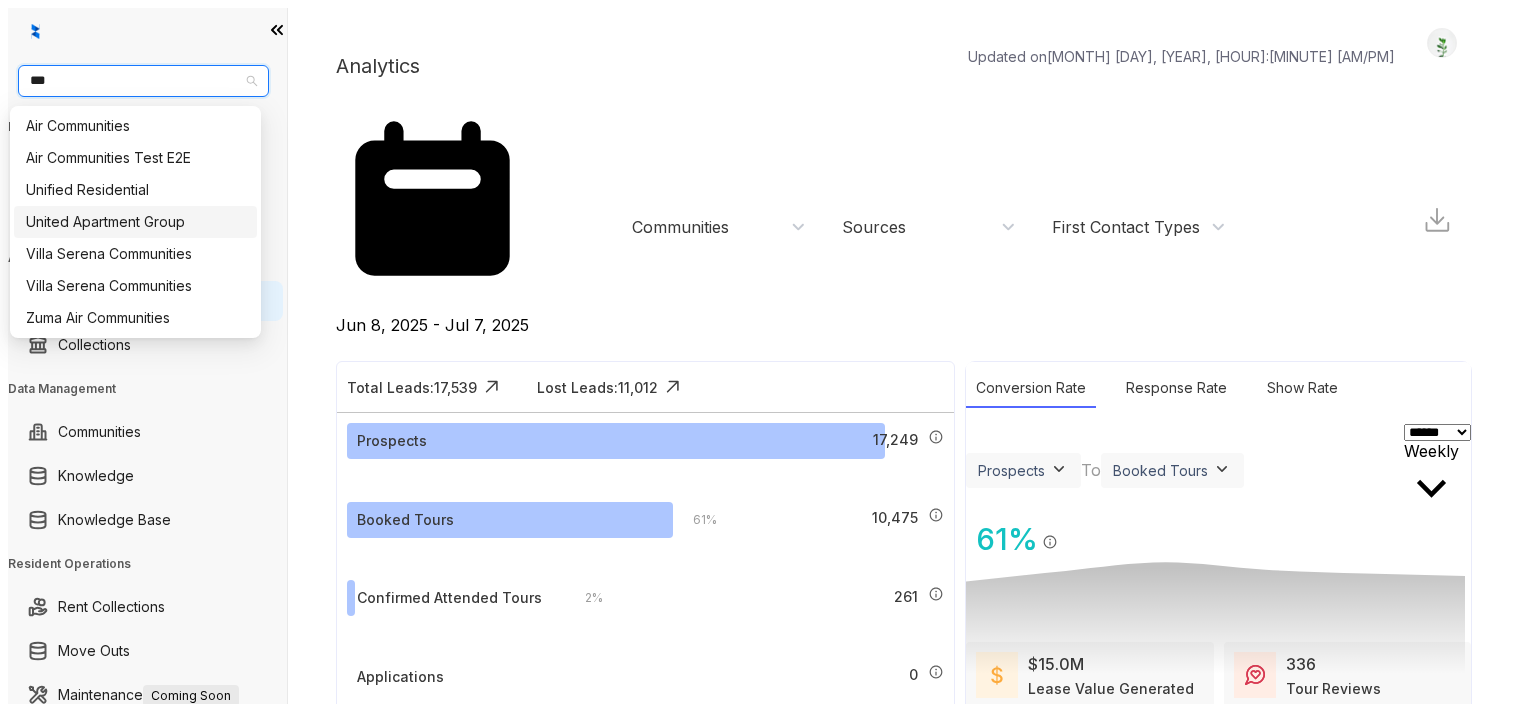 click on "United Apartment Group" at bounding box center [135, 222] 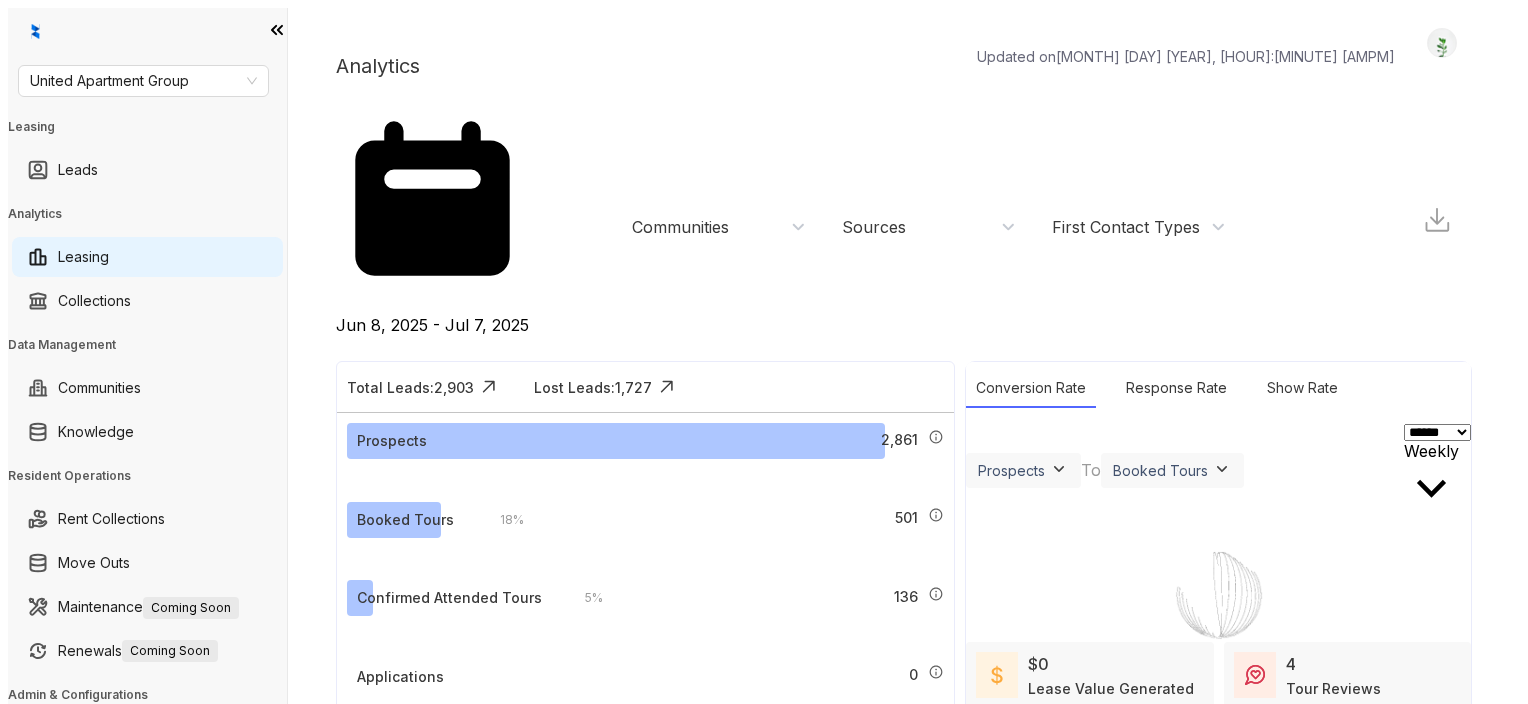 scroll, scrollTop: 0, scrollLeft: 0, axis: both 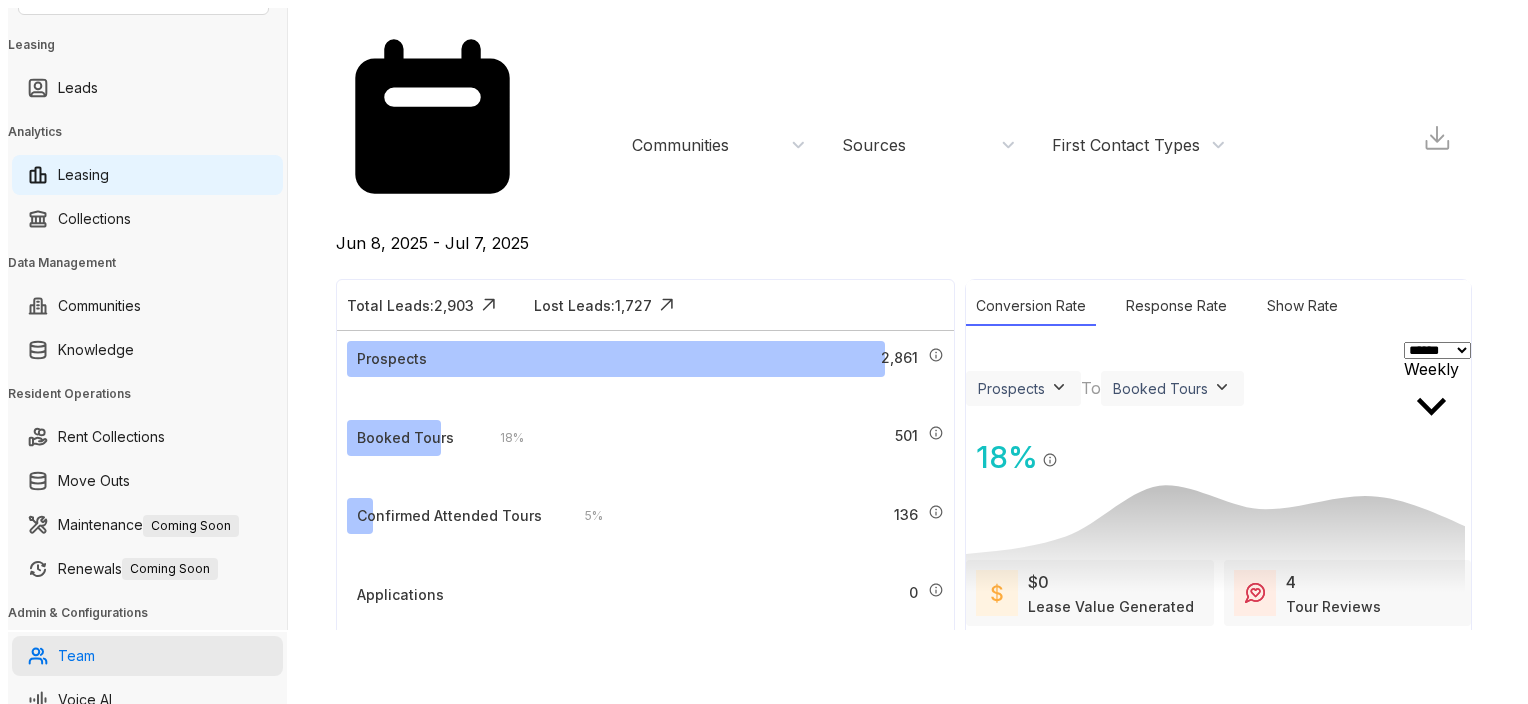 click on "Team" at bounding box center (76, 656) 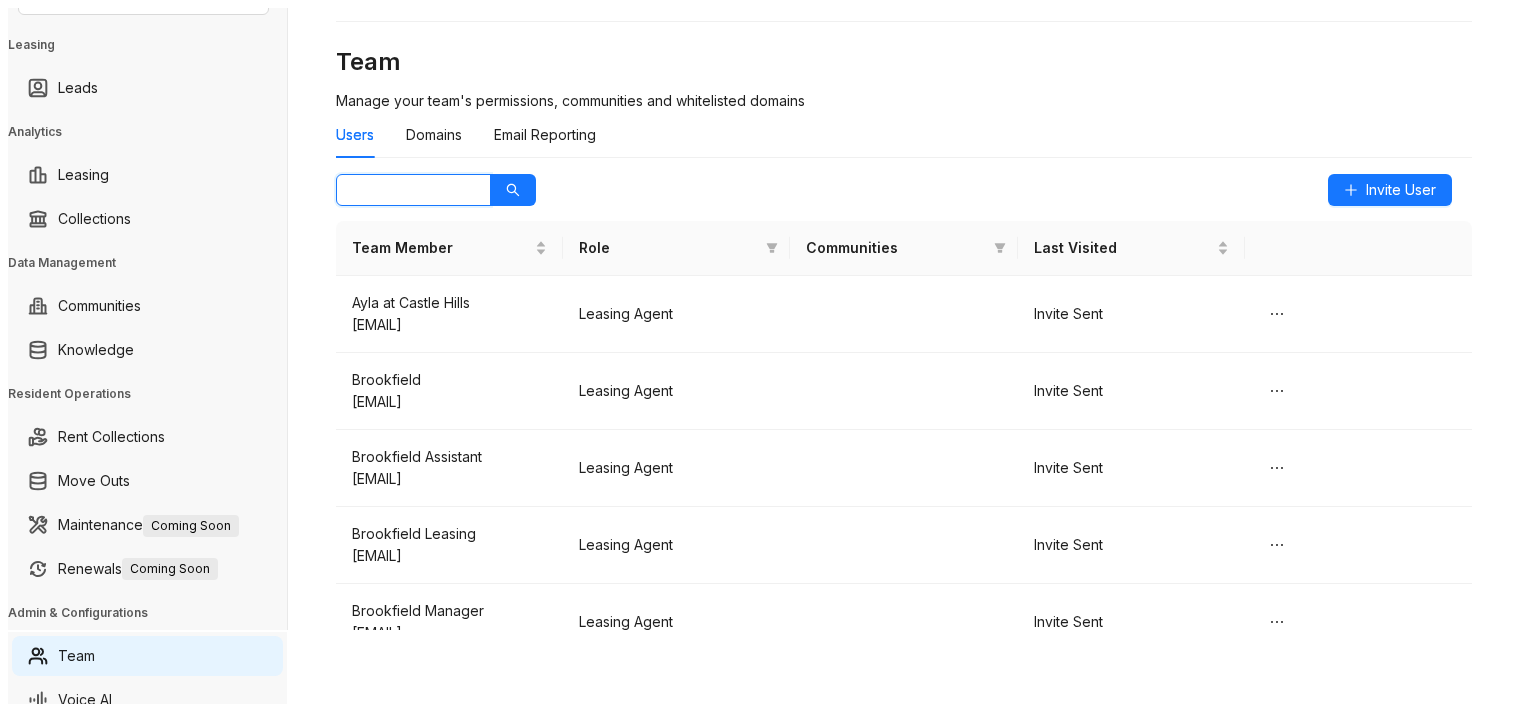 click at bounding box center (405, 190) 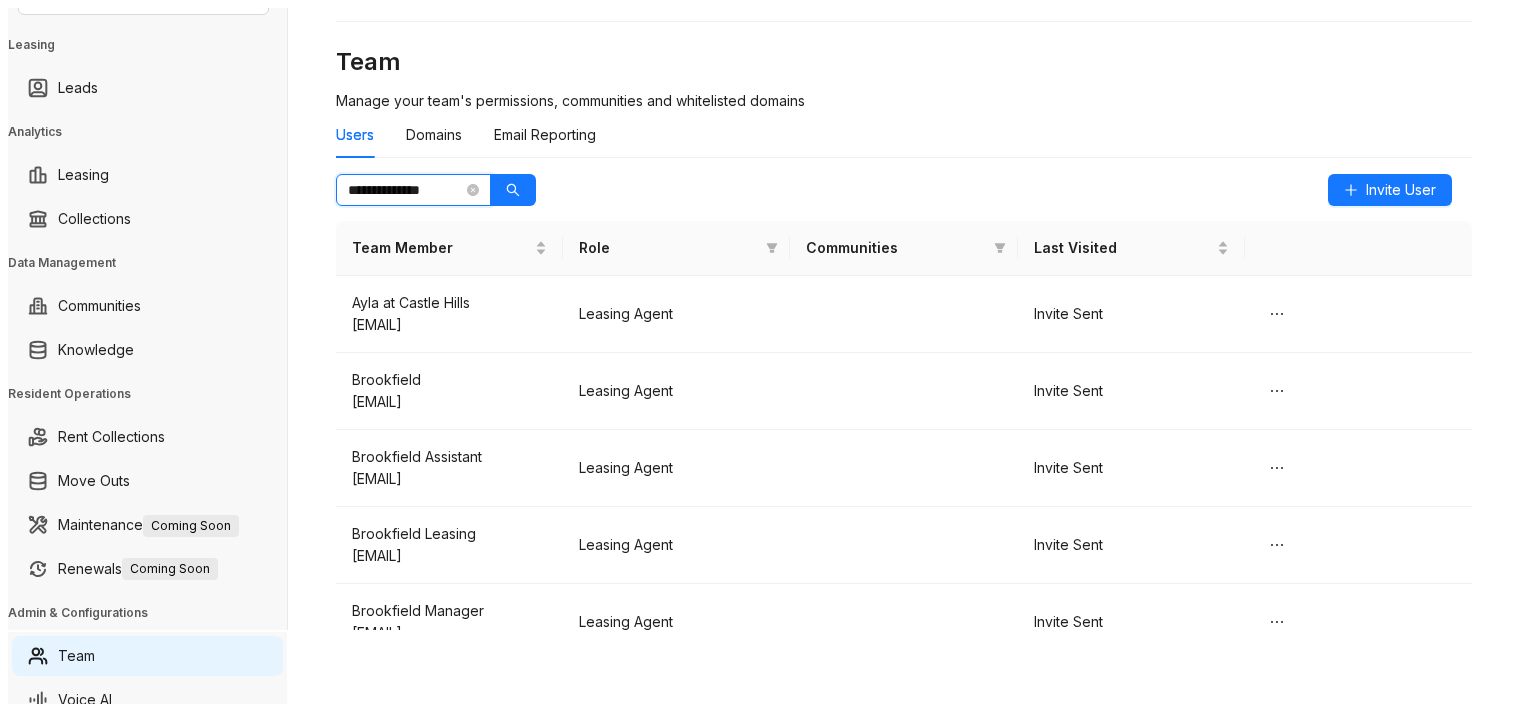 click on "**********" at bounding box center (405, 190) 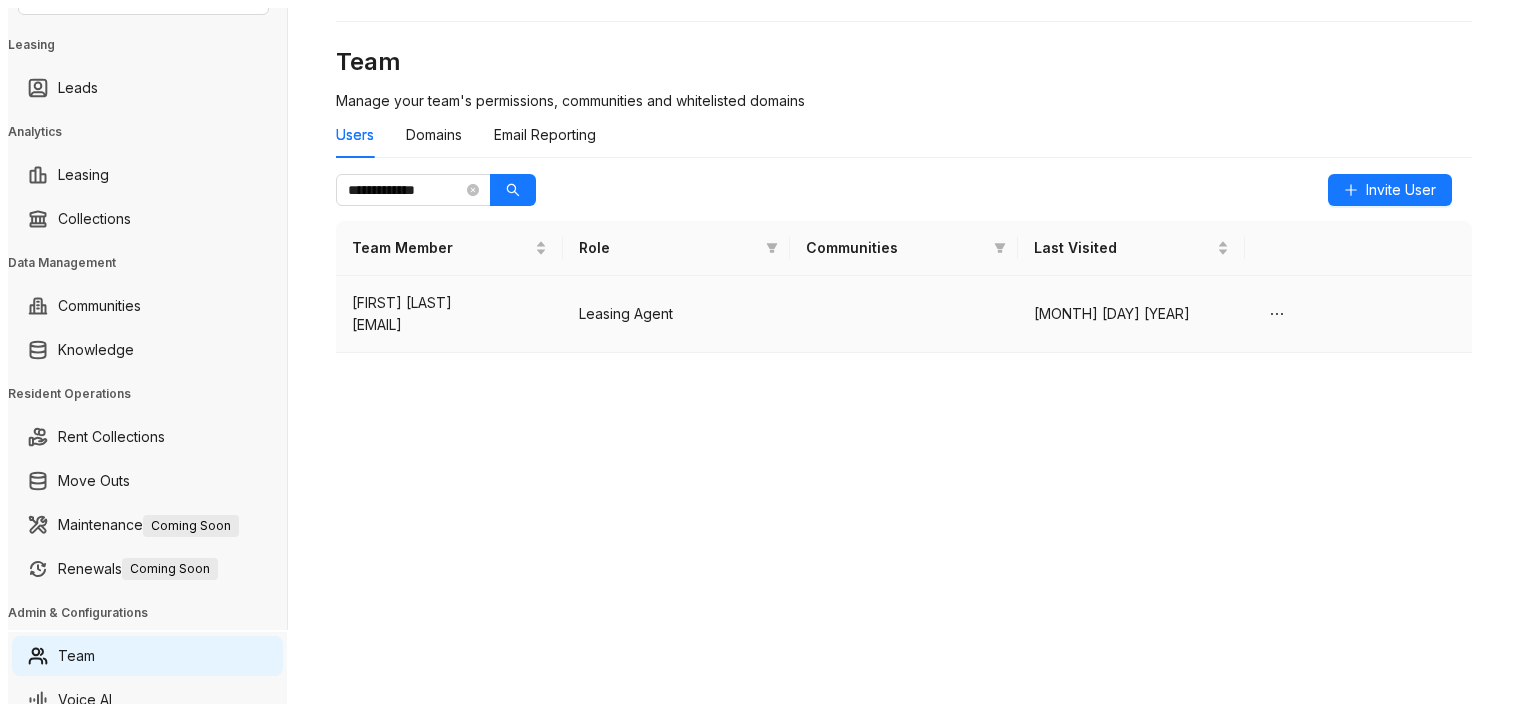 click on "[FIRST] [LAST]" at bounding box center [449, 303] 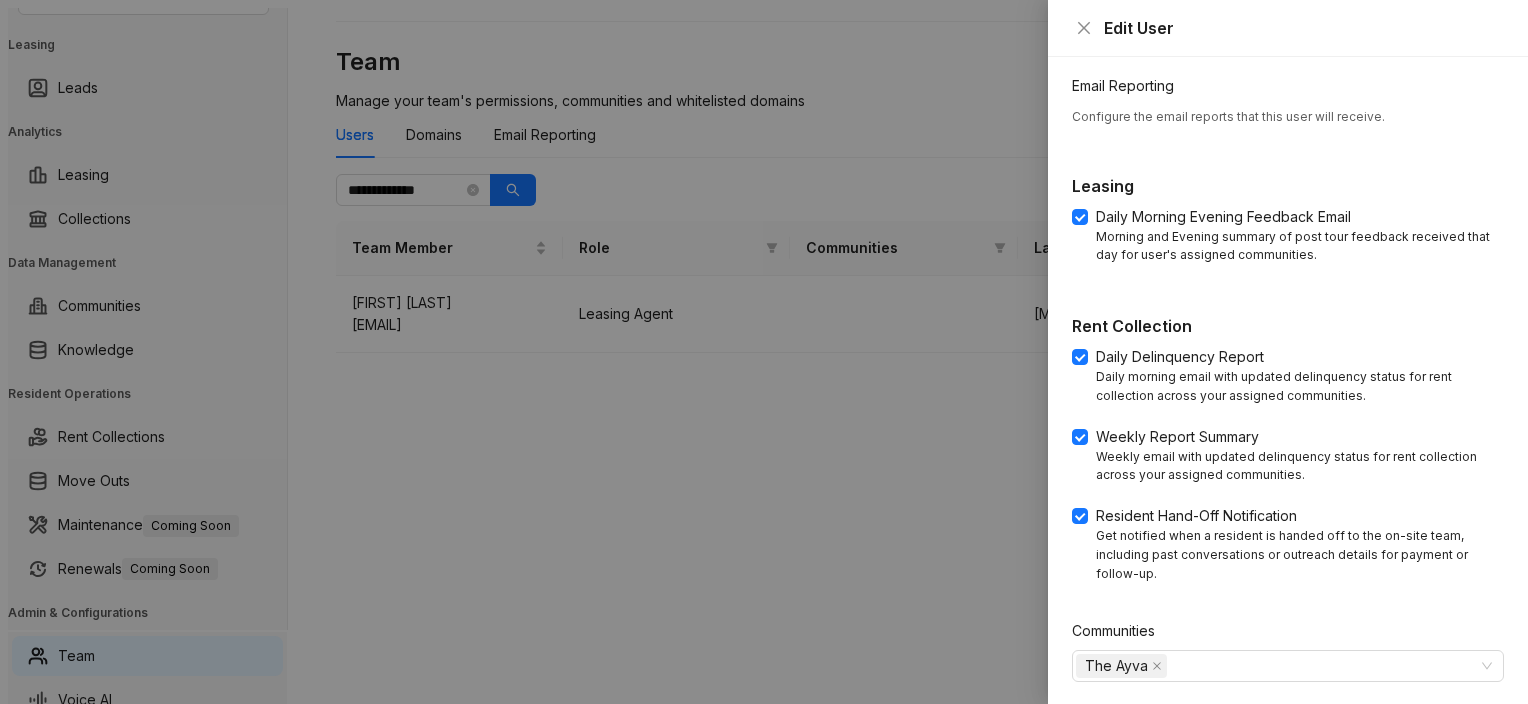 scroll, scrollTop: 600, scrollLeft: 0, axis: vertical 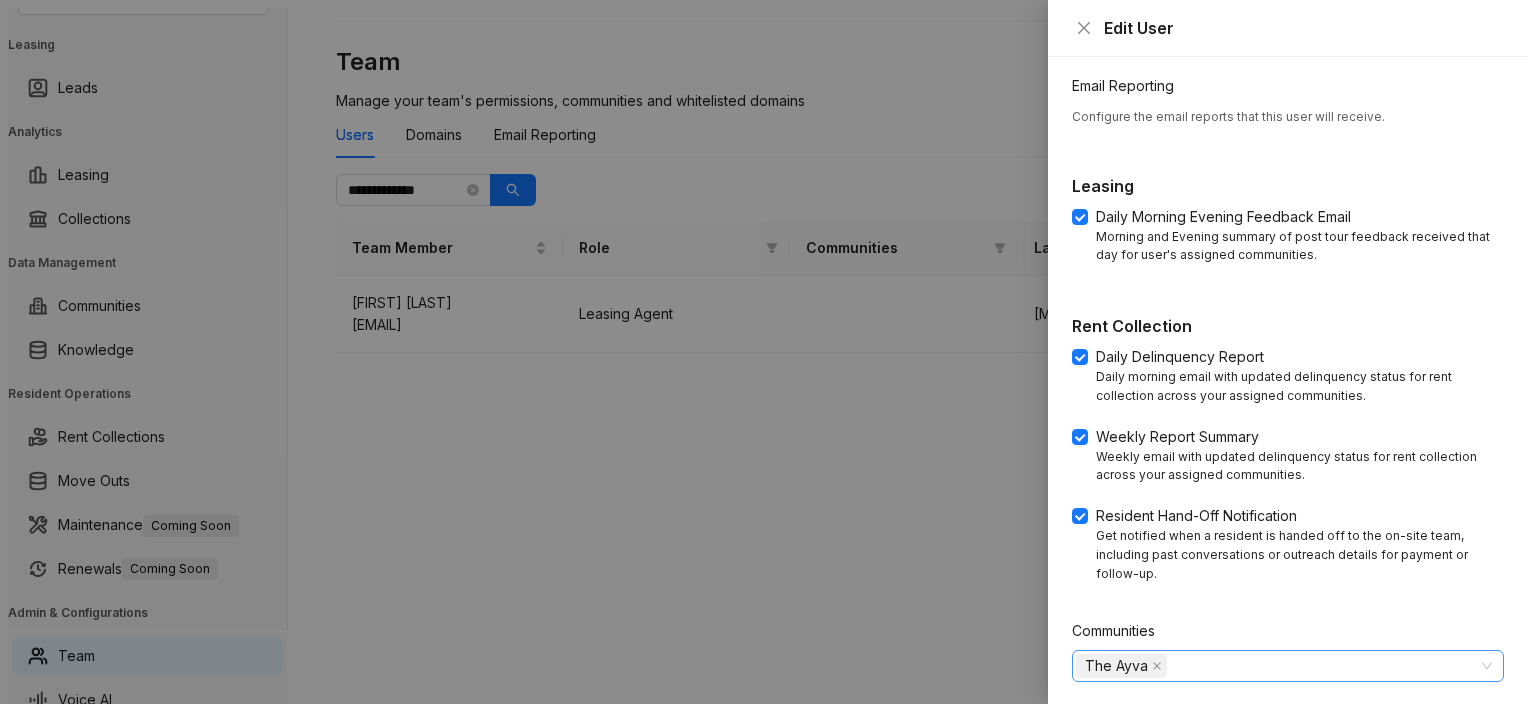 click on "The Ayva" at bounding box center (1277, 666) 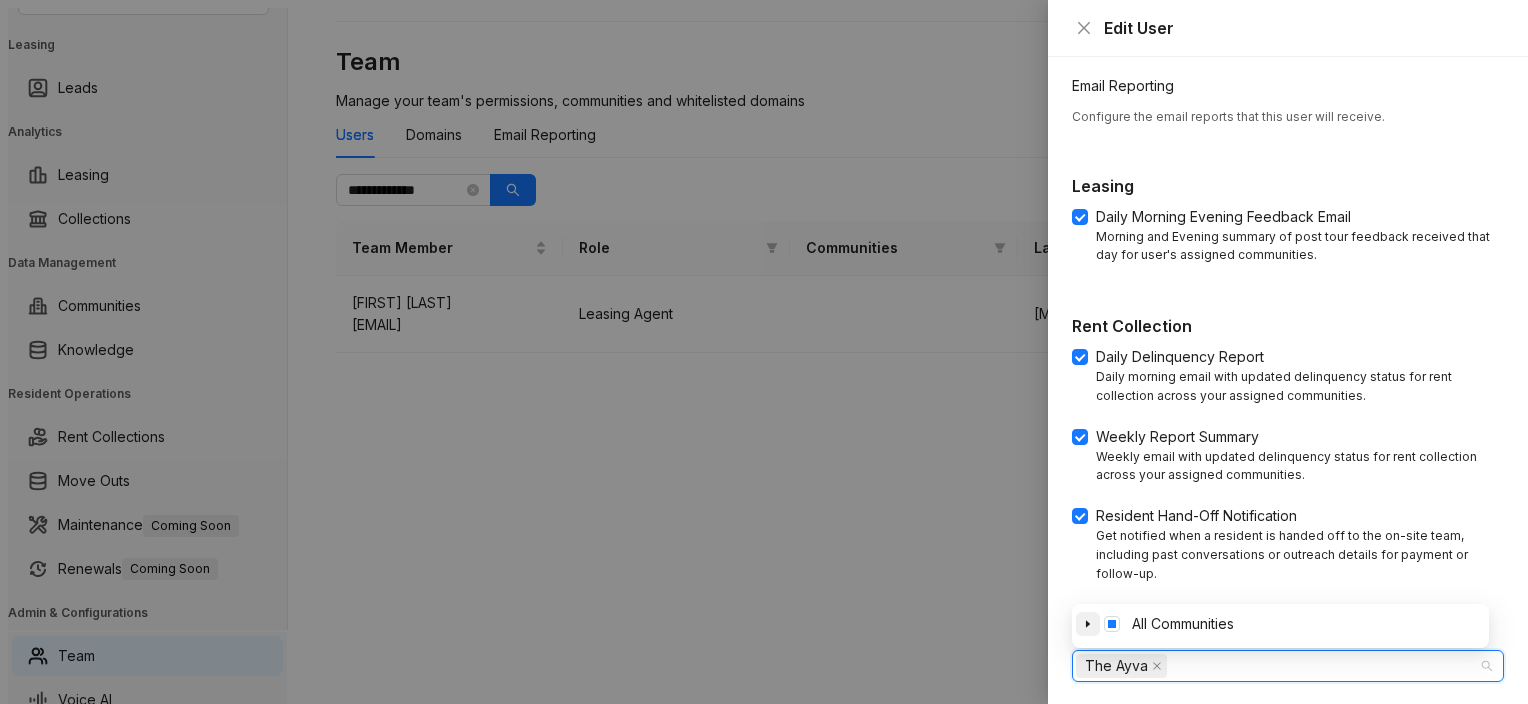 click at bounding box center [1088, 624] 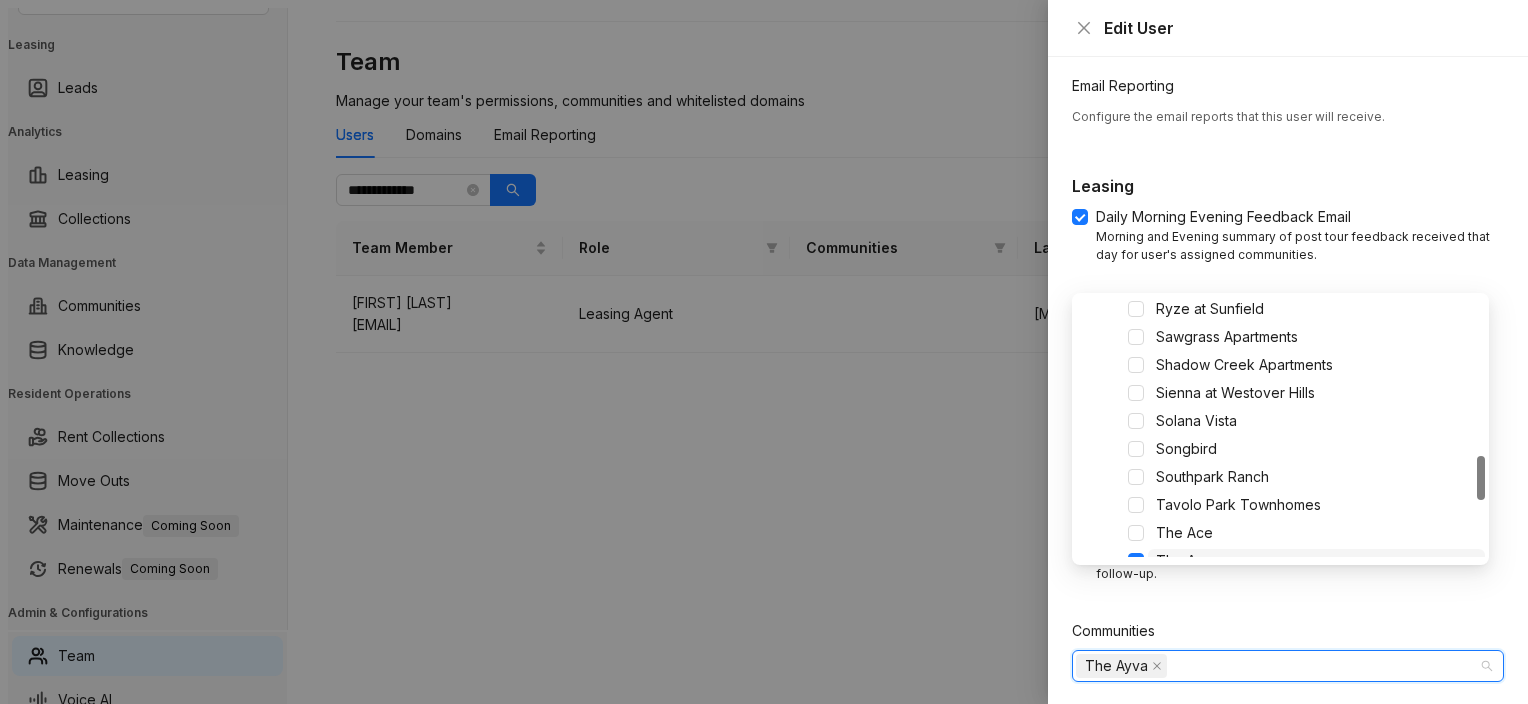 scroll, scrollTop: 1000, scrollLeft: 0, axis: vertical 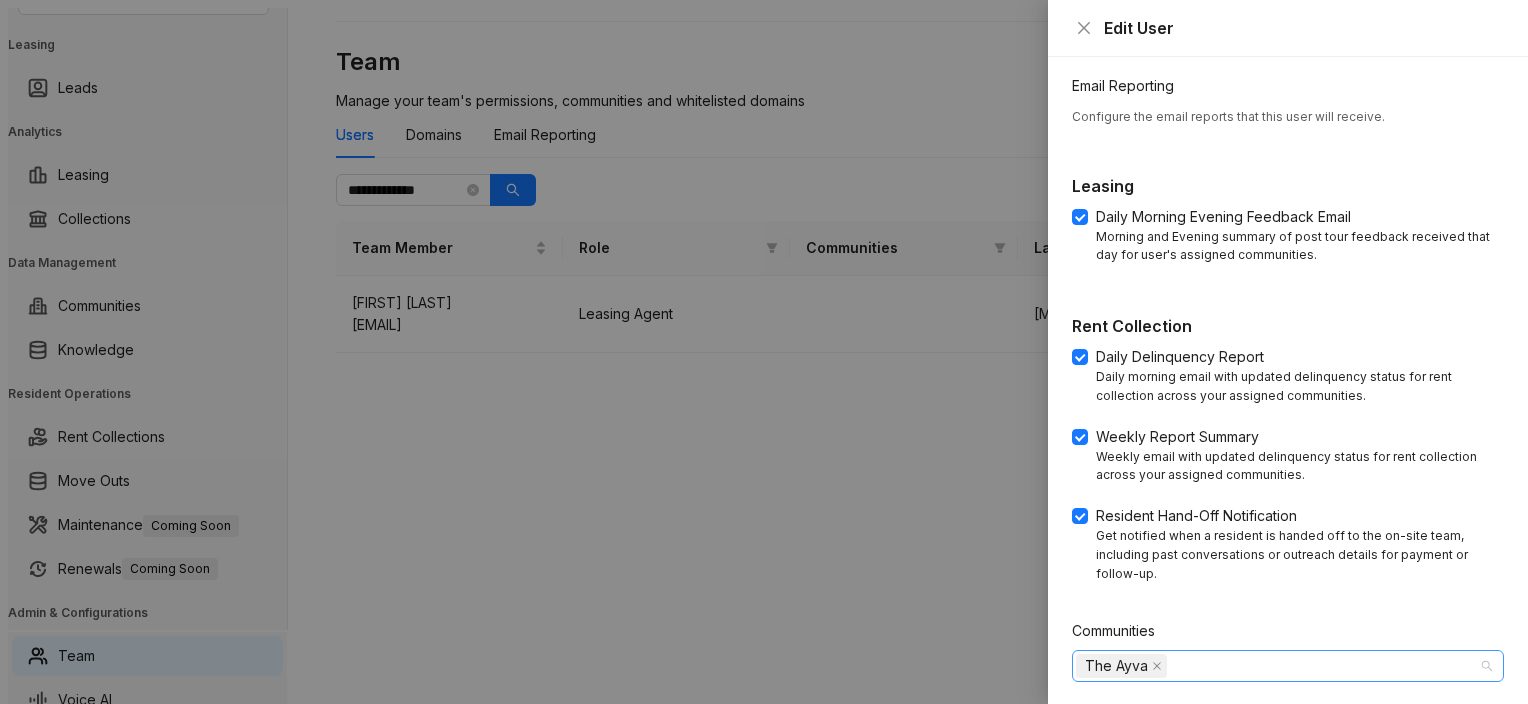 click on "The Ayva" at bounding box center (1277, 666) 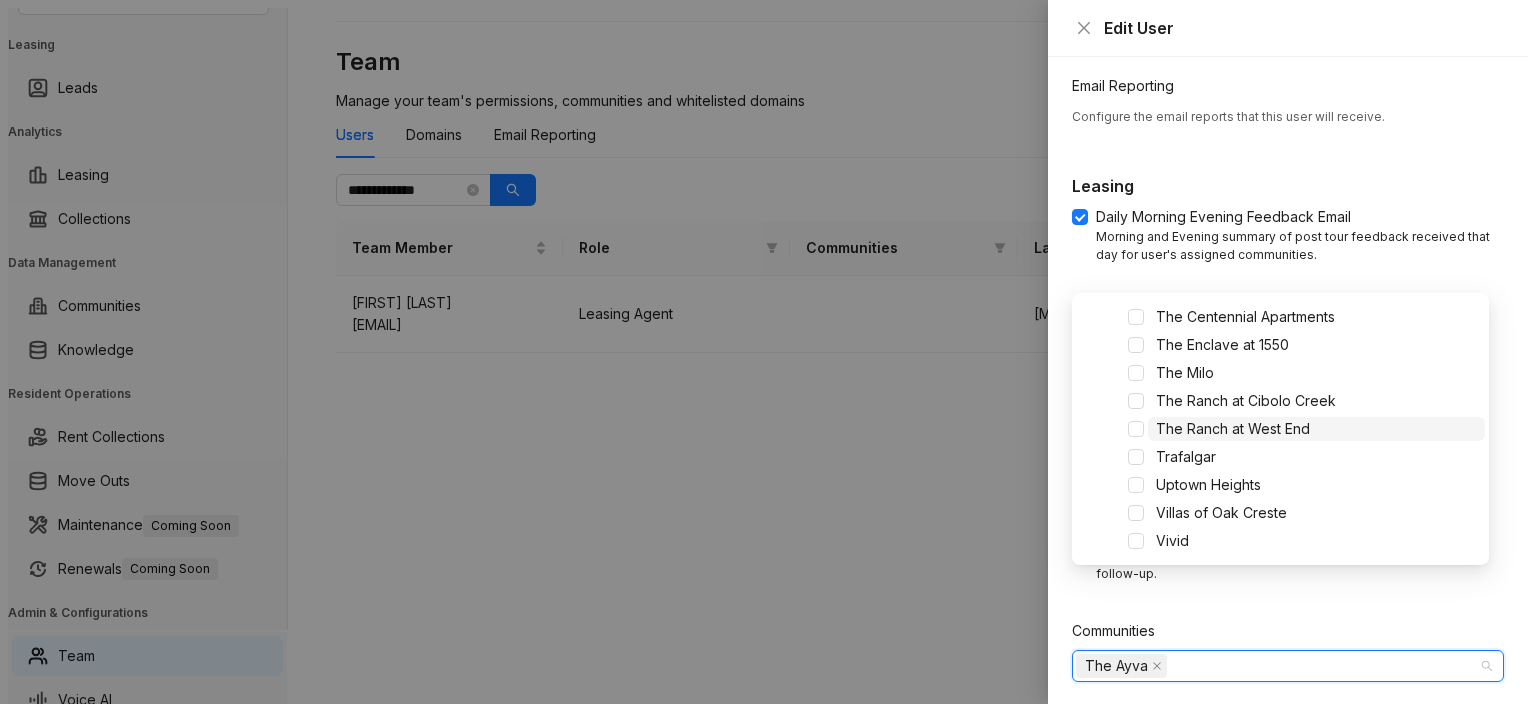 scroll, scrollTop: 1228, scrollLeft: 0, axis: vertical 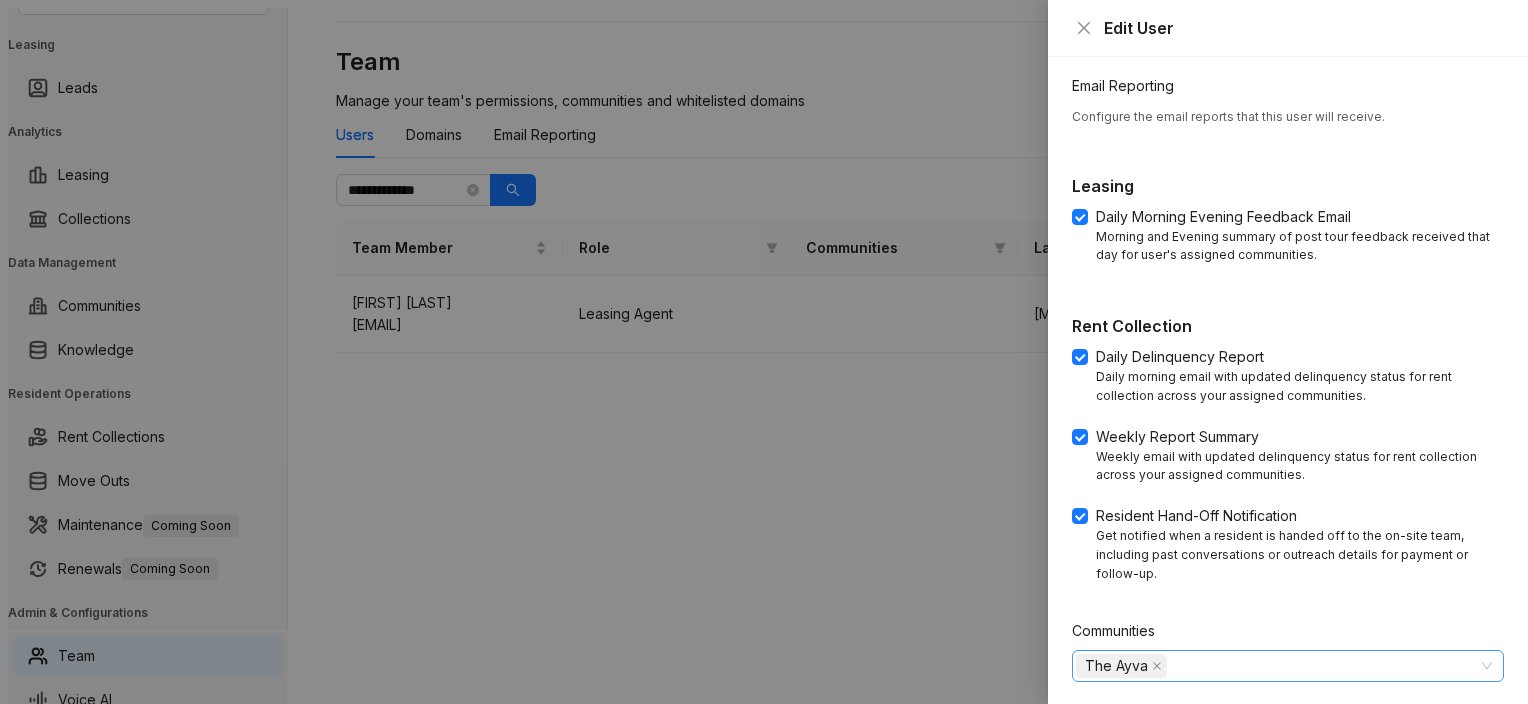 click on "The Ayva" at bounding box center [1277, 666] 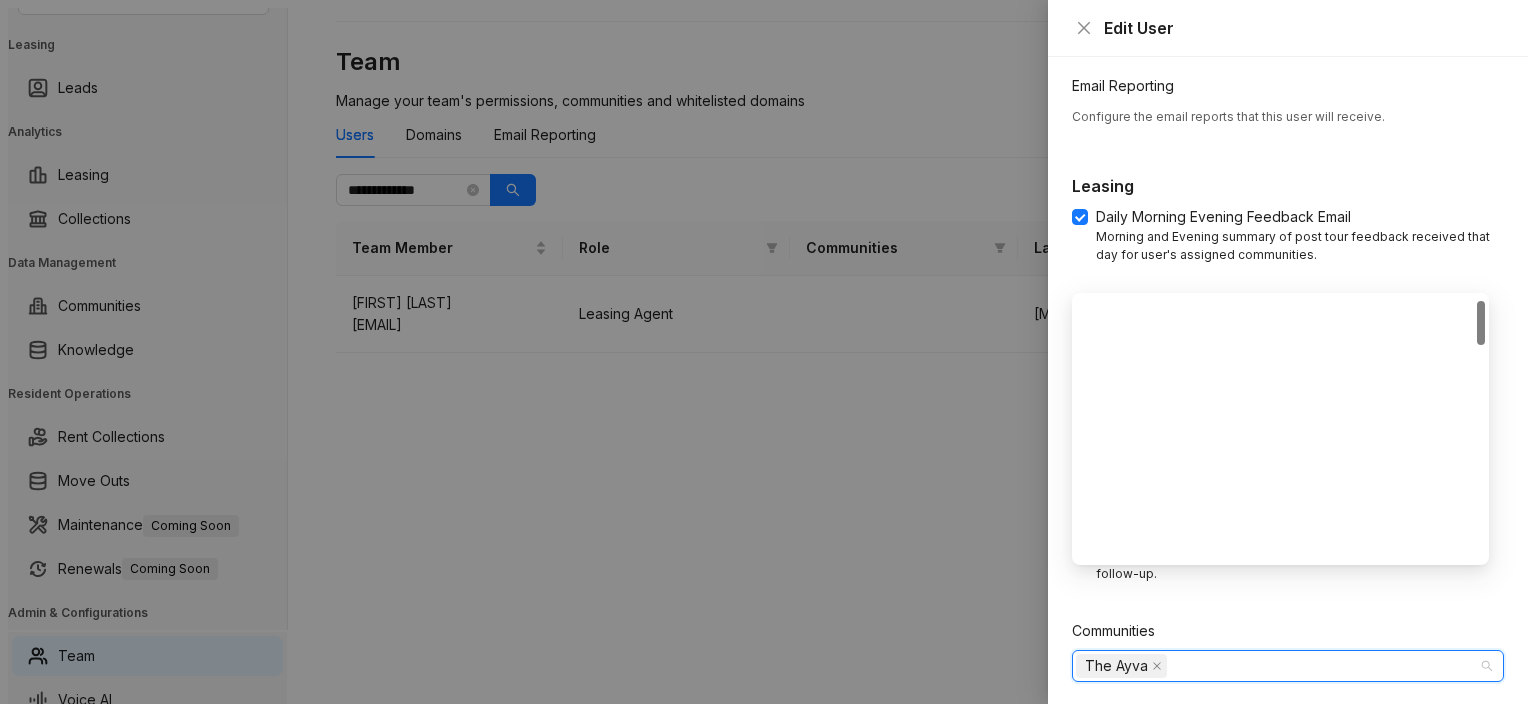 scroll, scrollTop: 0, scrollLeft: 0, axis: both 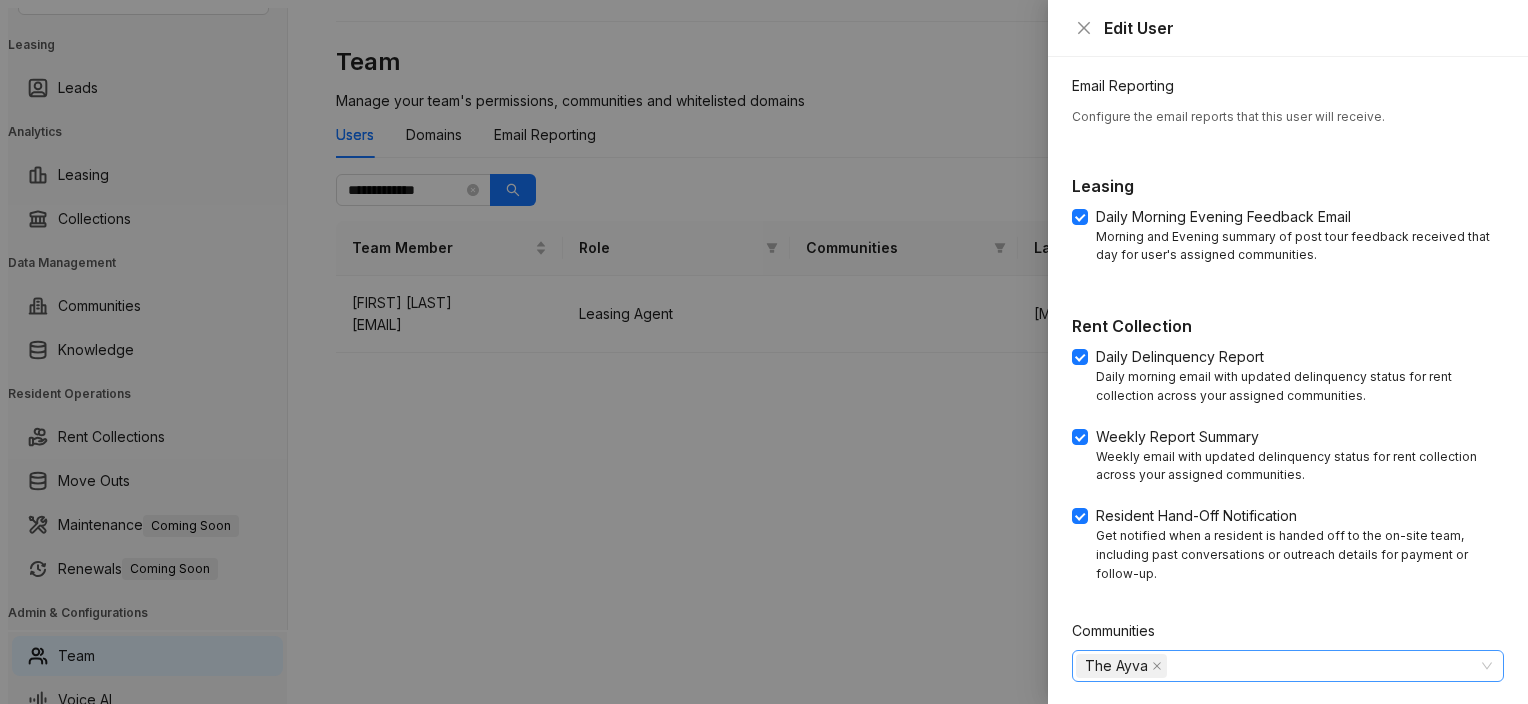 click on "The Ayva" at bounding box center [1277, 666] 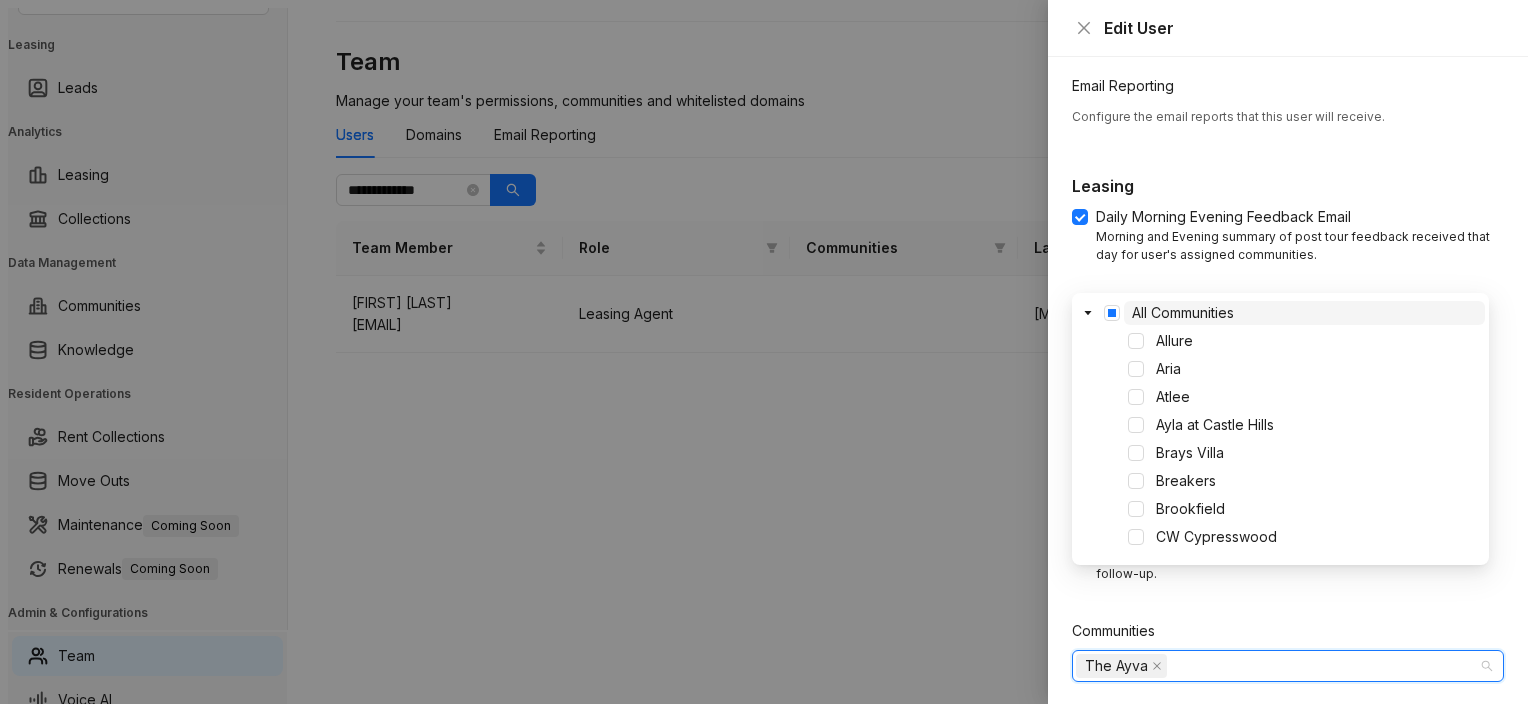 click on "The Ayva" at bounding box center (1277, 666) 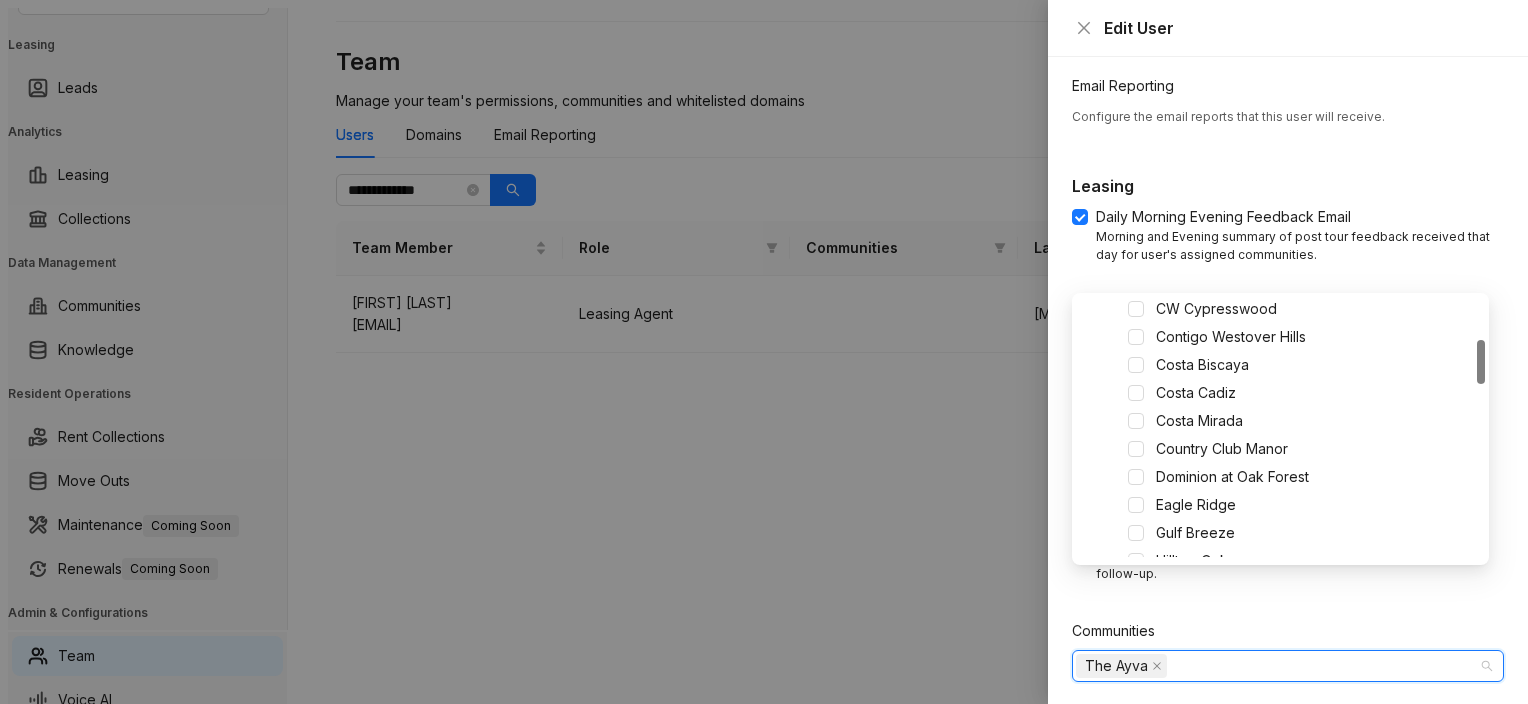 scroll, scrollTop: 0, scrollLeft: 0, axis: both 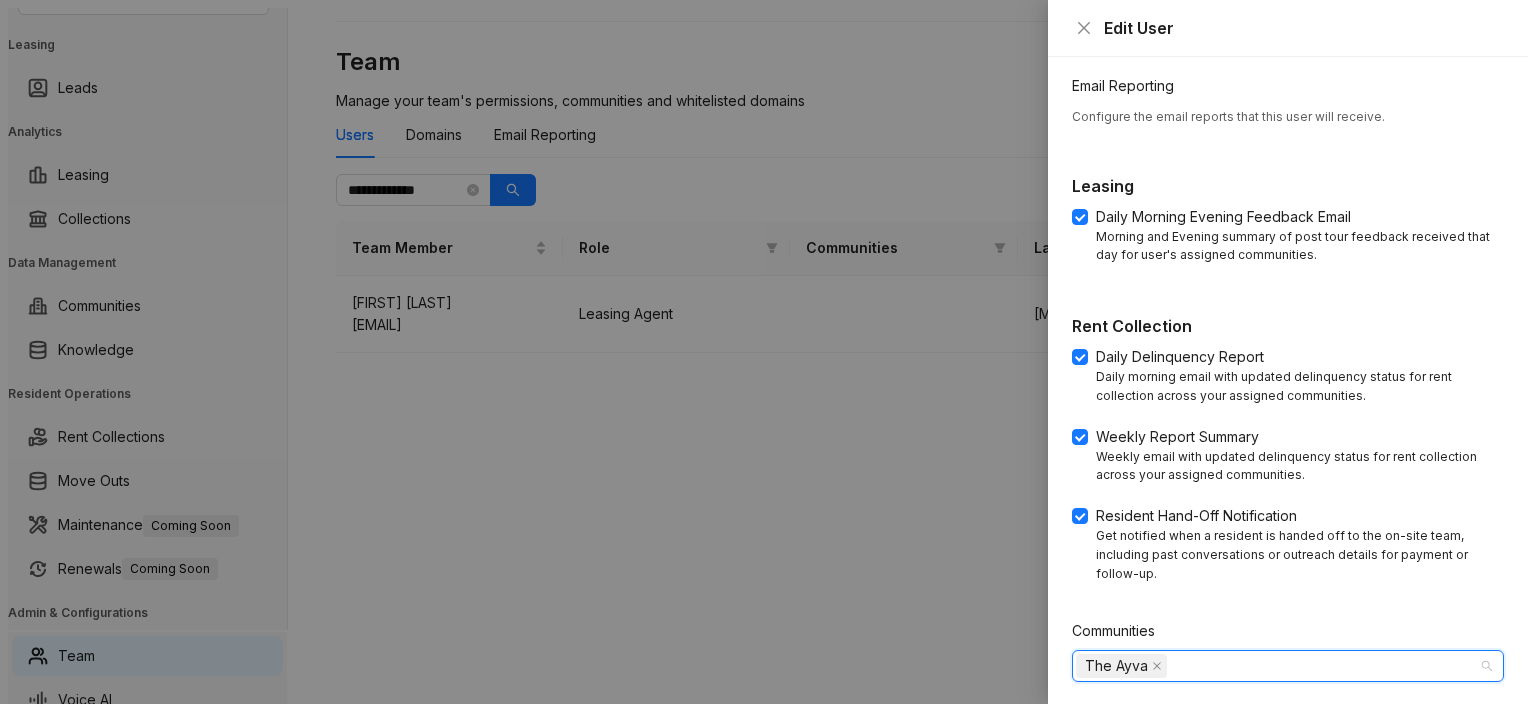 click on "The Ayva" at bounding box center (1277, 666) 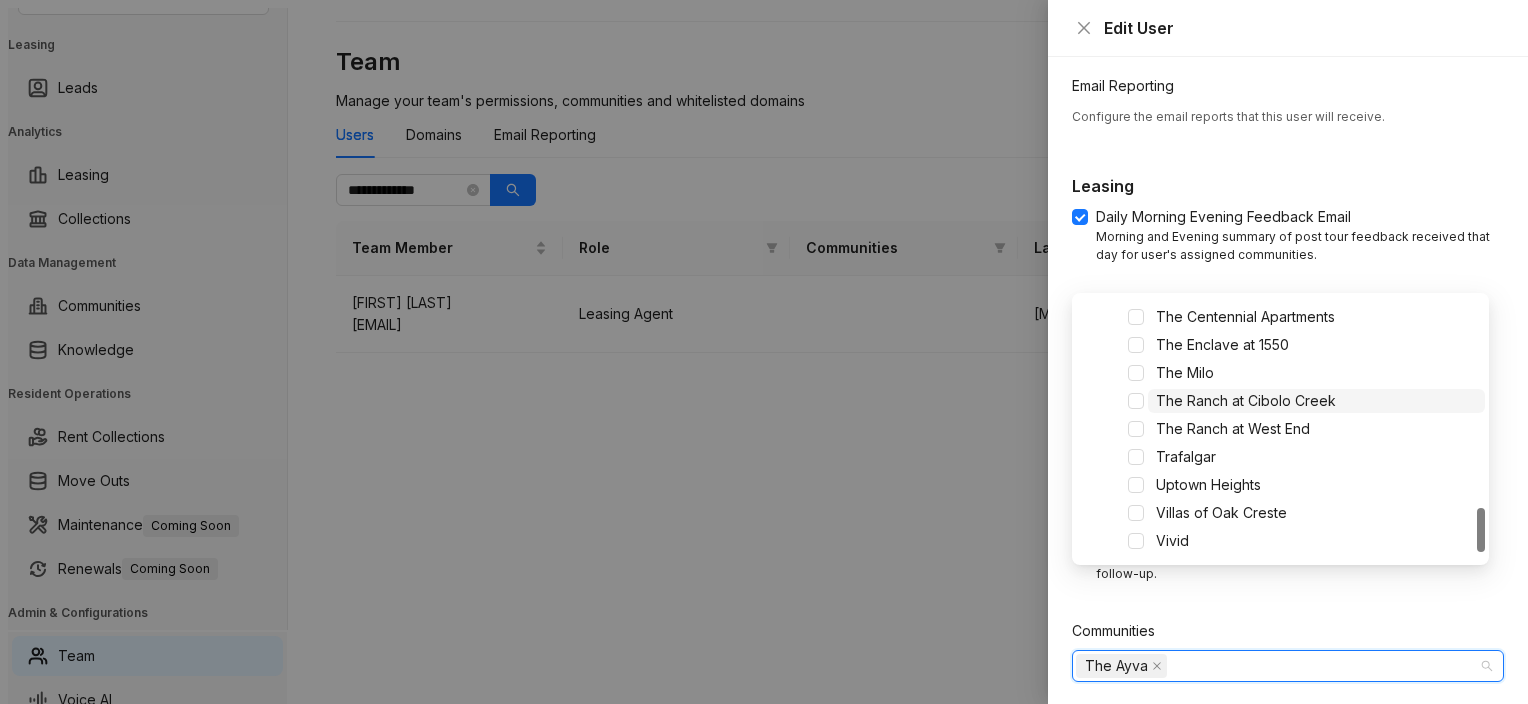 scroll, scrollTop: 1228, scrollLeft: 0, axis: vertical 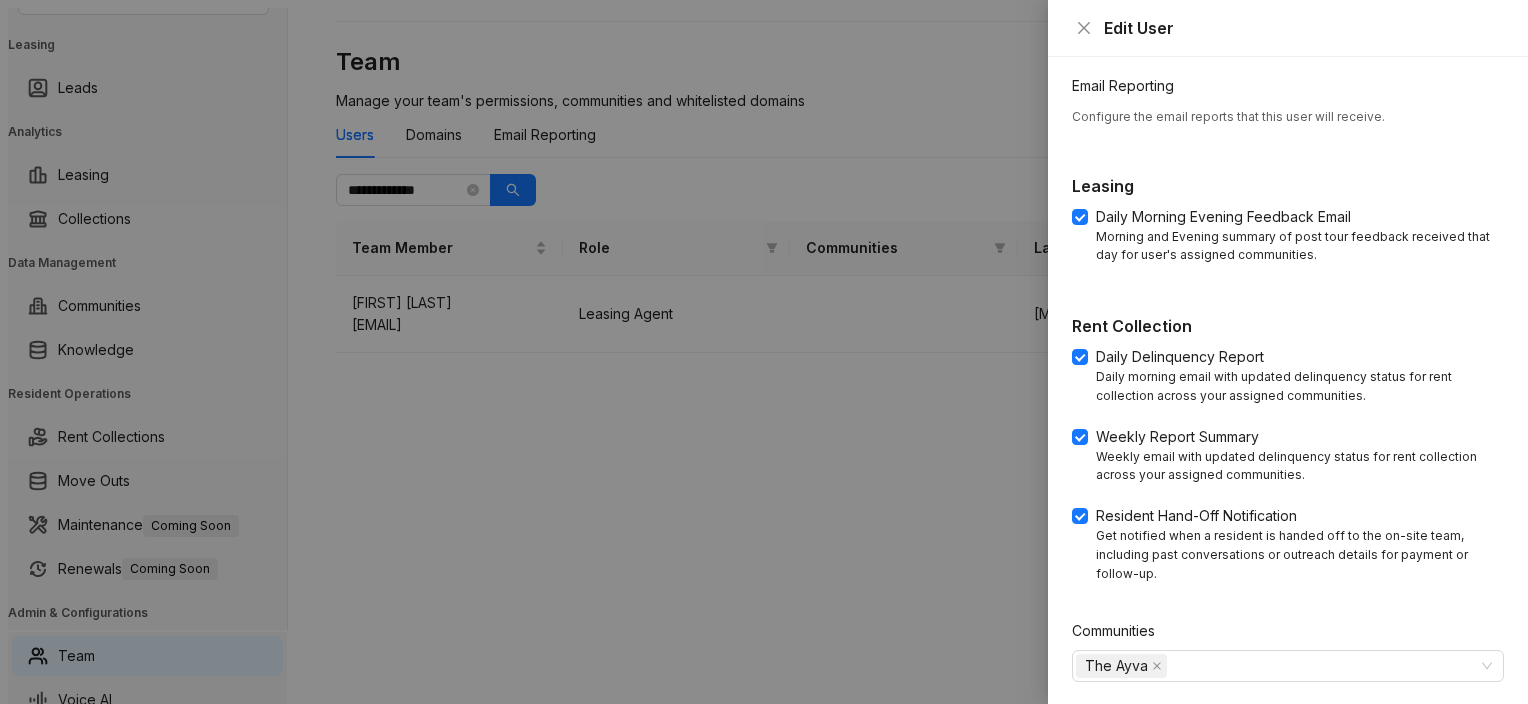 click on "Update" at bounding box center [1463, 722] 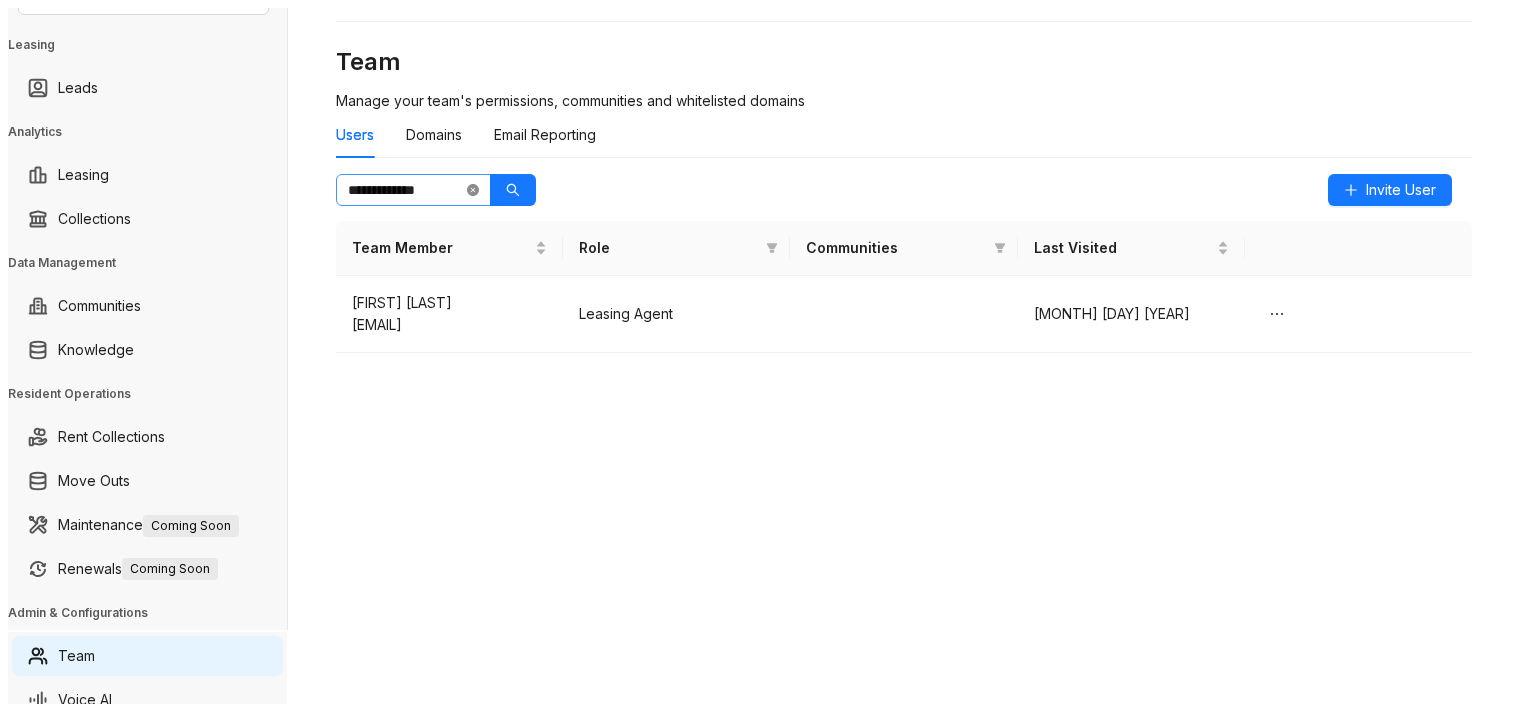 click at bounding box center (473, 190) 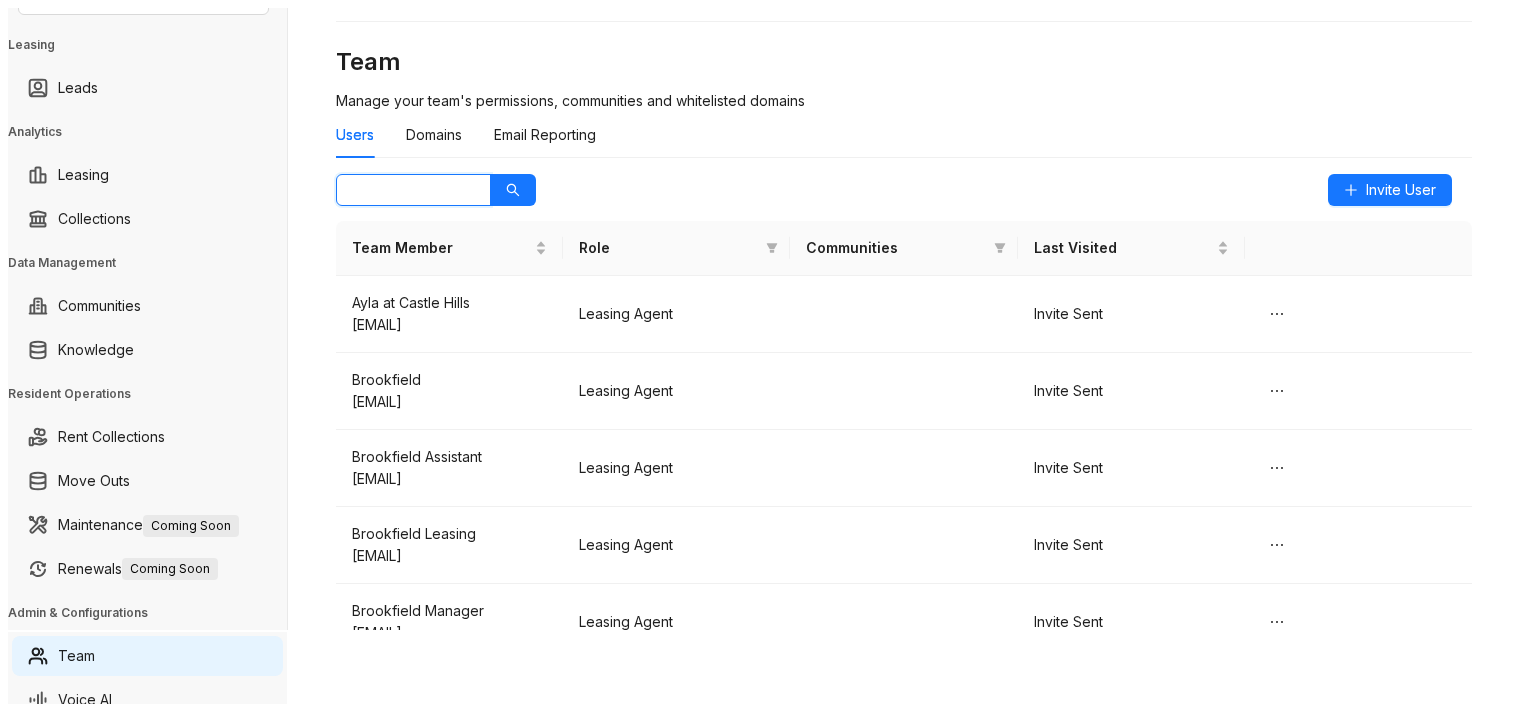 click at bounding box center (405, 190) 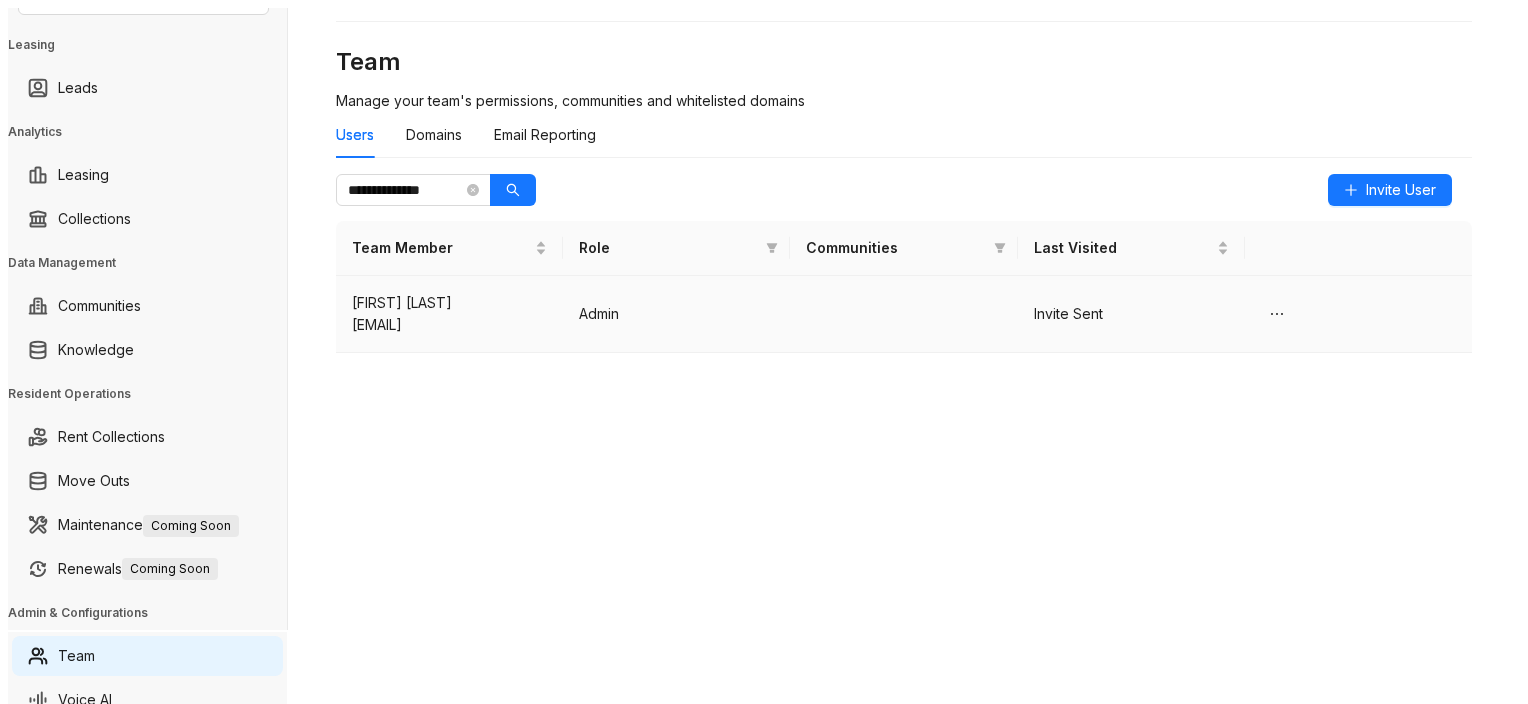click on "[FIRST] [LAST]" at bounding box center (449, 303) 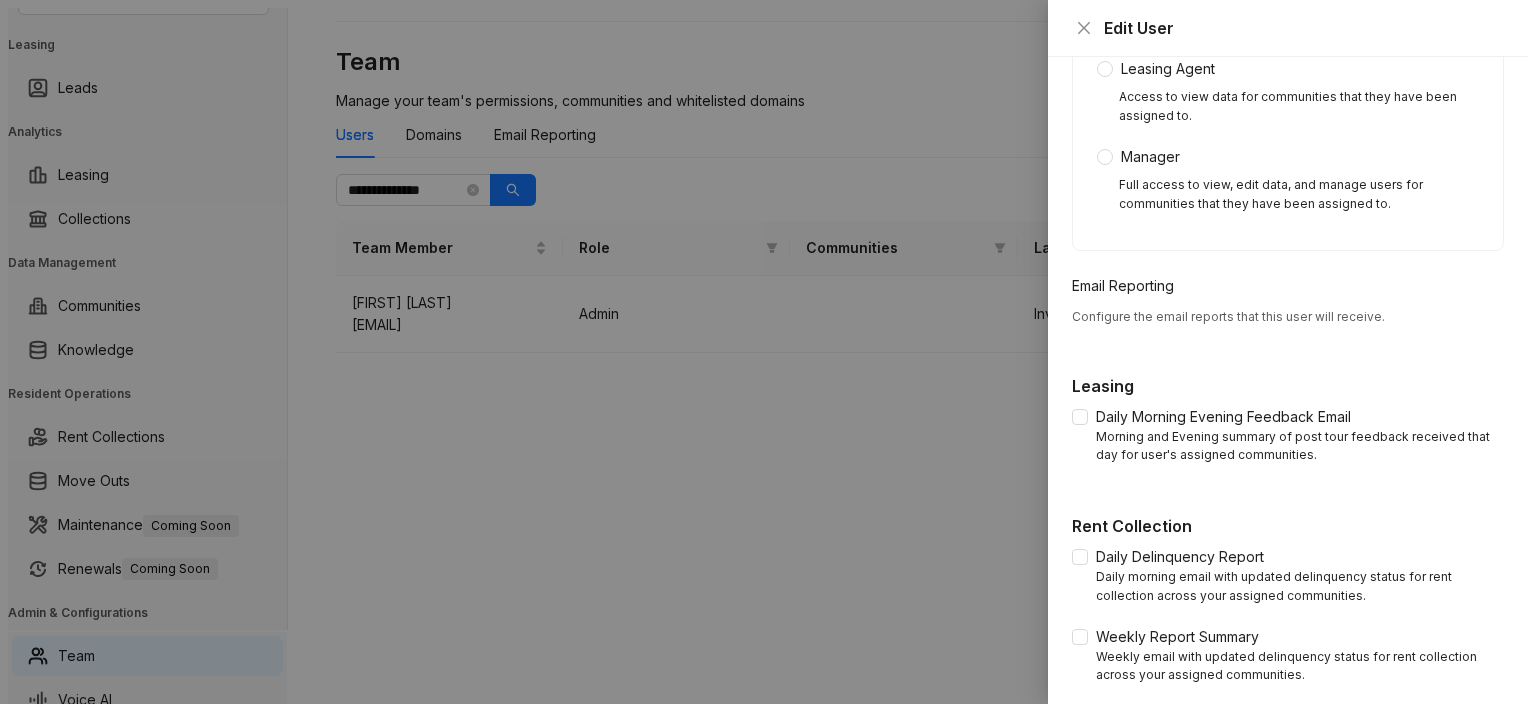 scroll, scrollTop: 0, scrollLeft: 0, axis: both 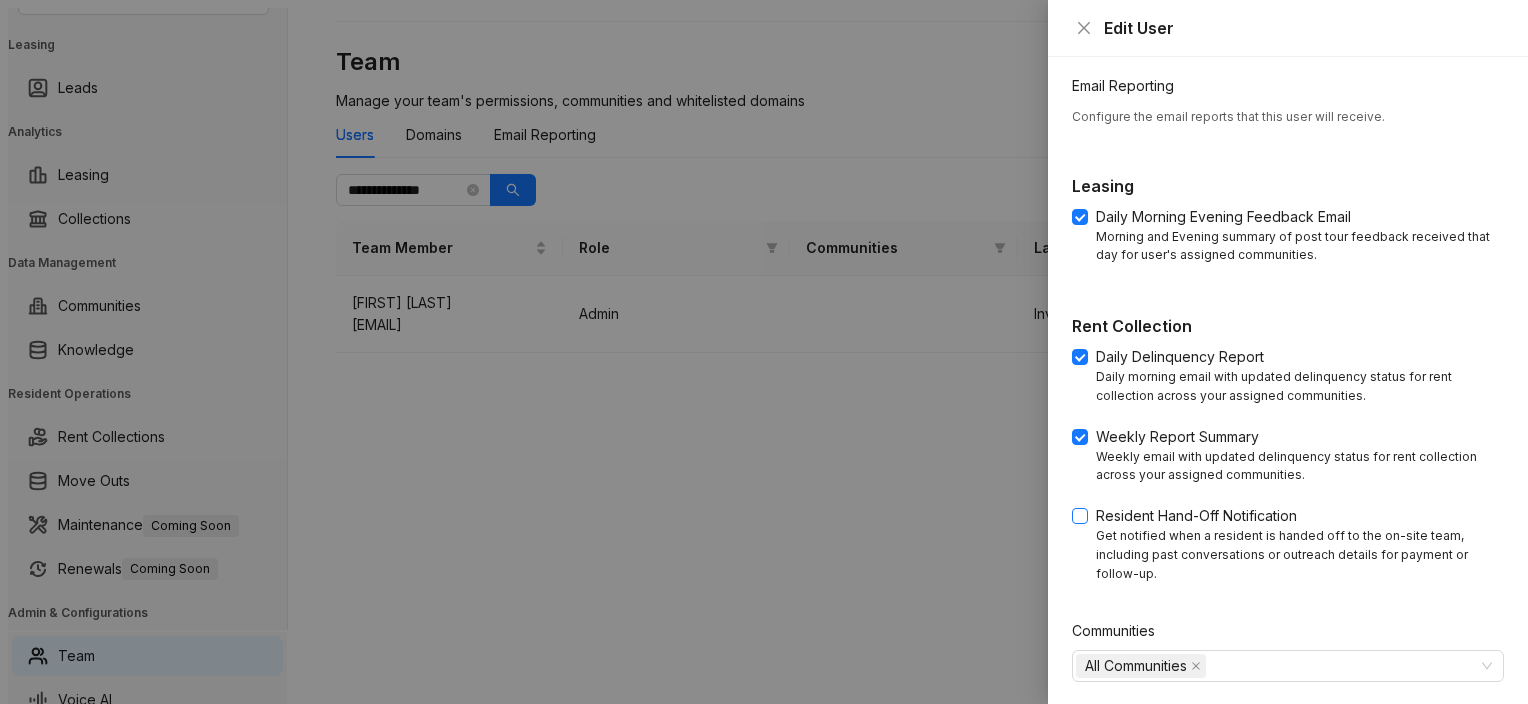 click at bounding box center [1080, 217] 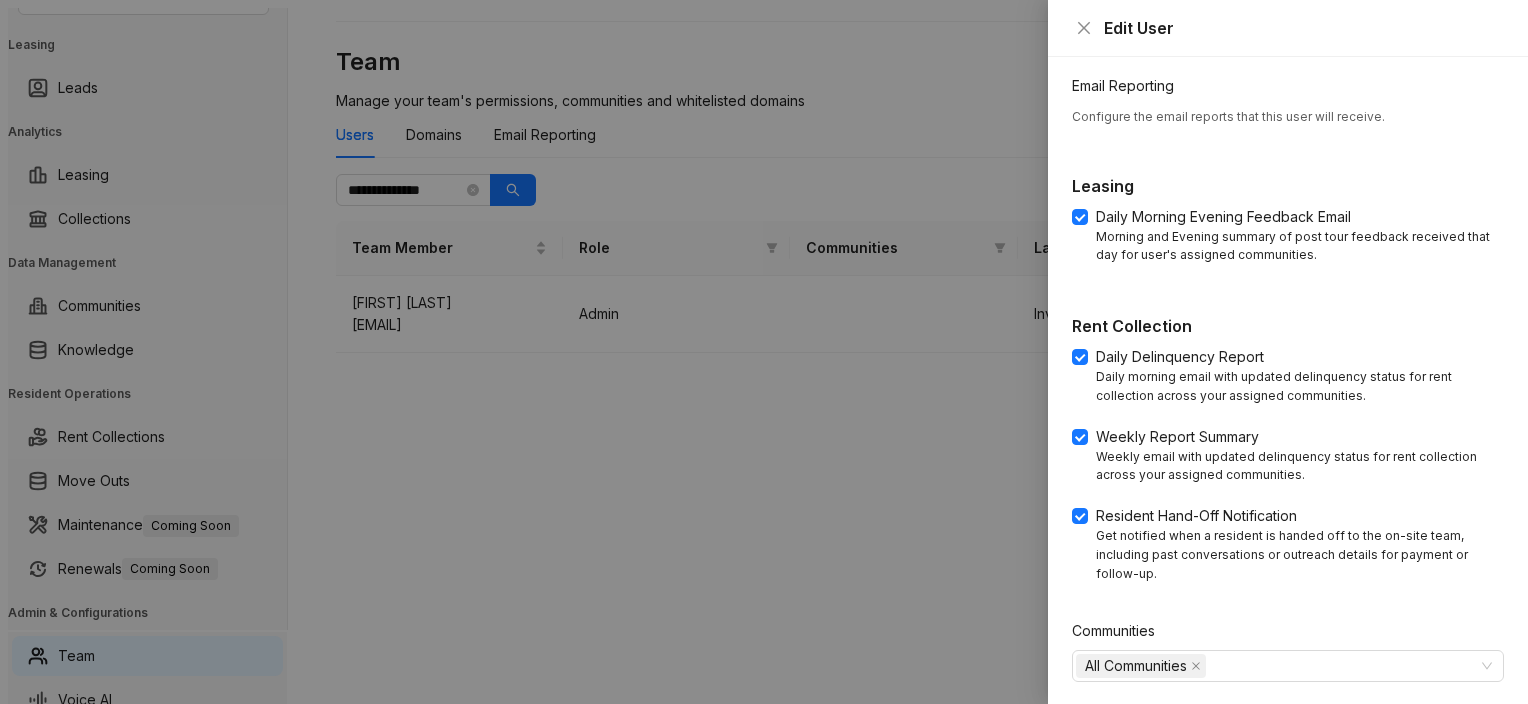 scroll, scrollTop: 600, scrollLeft: 0, axis: vertical 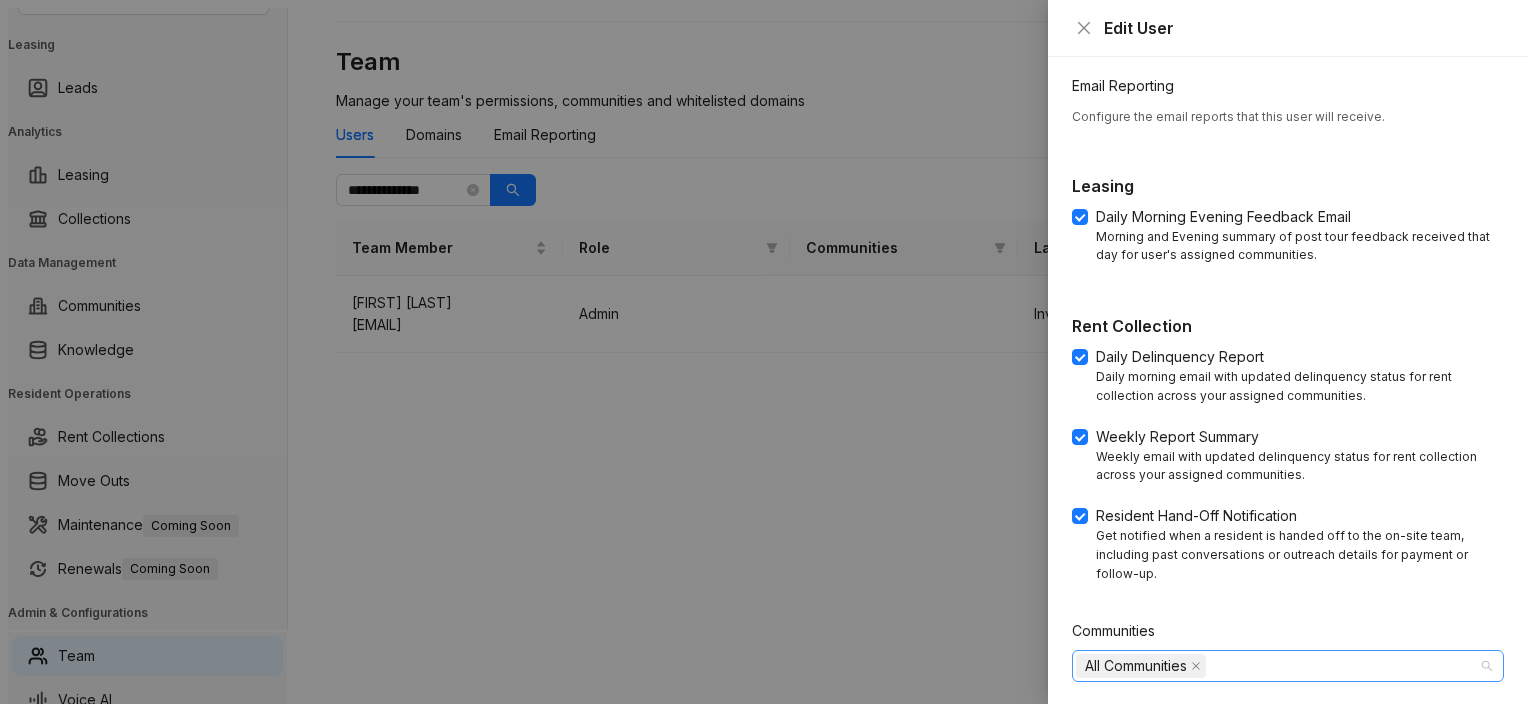 click on "All Communities" at bounding box center [1277, 666] 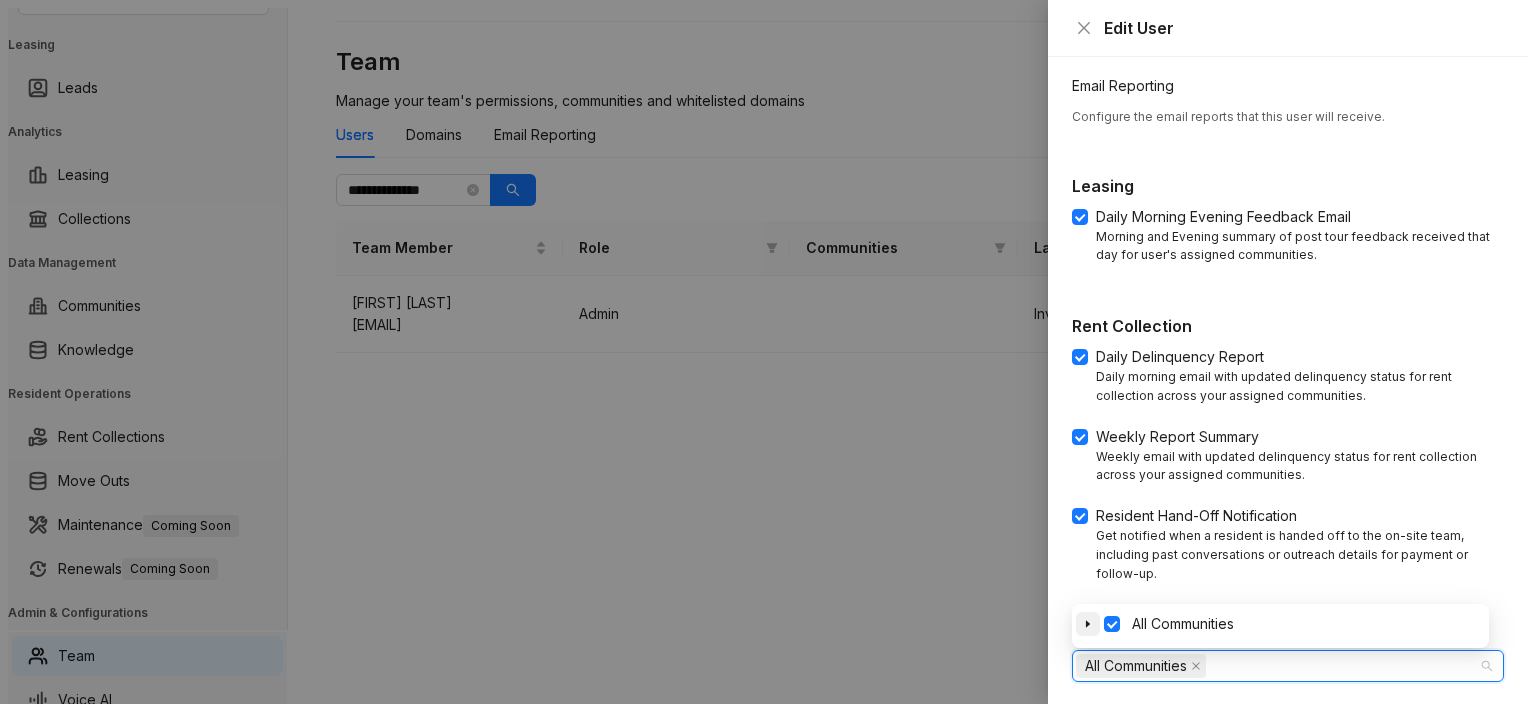 click at bounding box center (1088, 624) 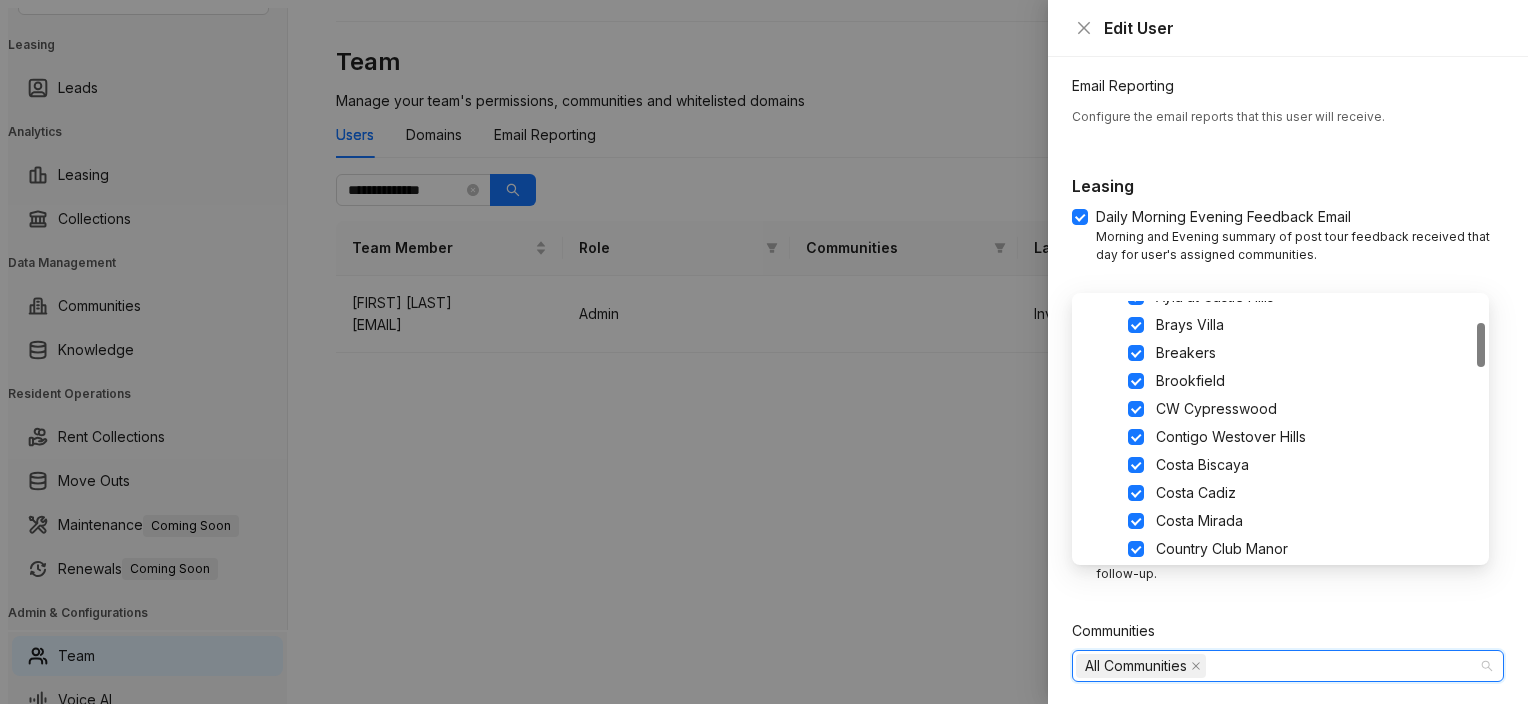 scroll, scrollTop: 0, scrollLeft: 0, axis: both 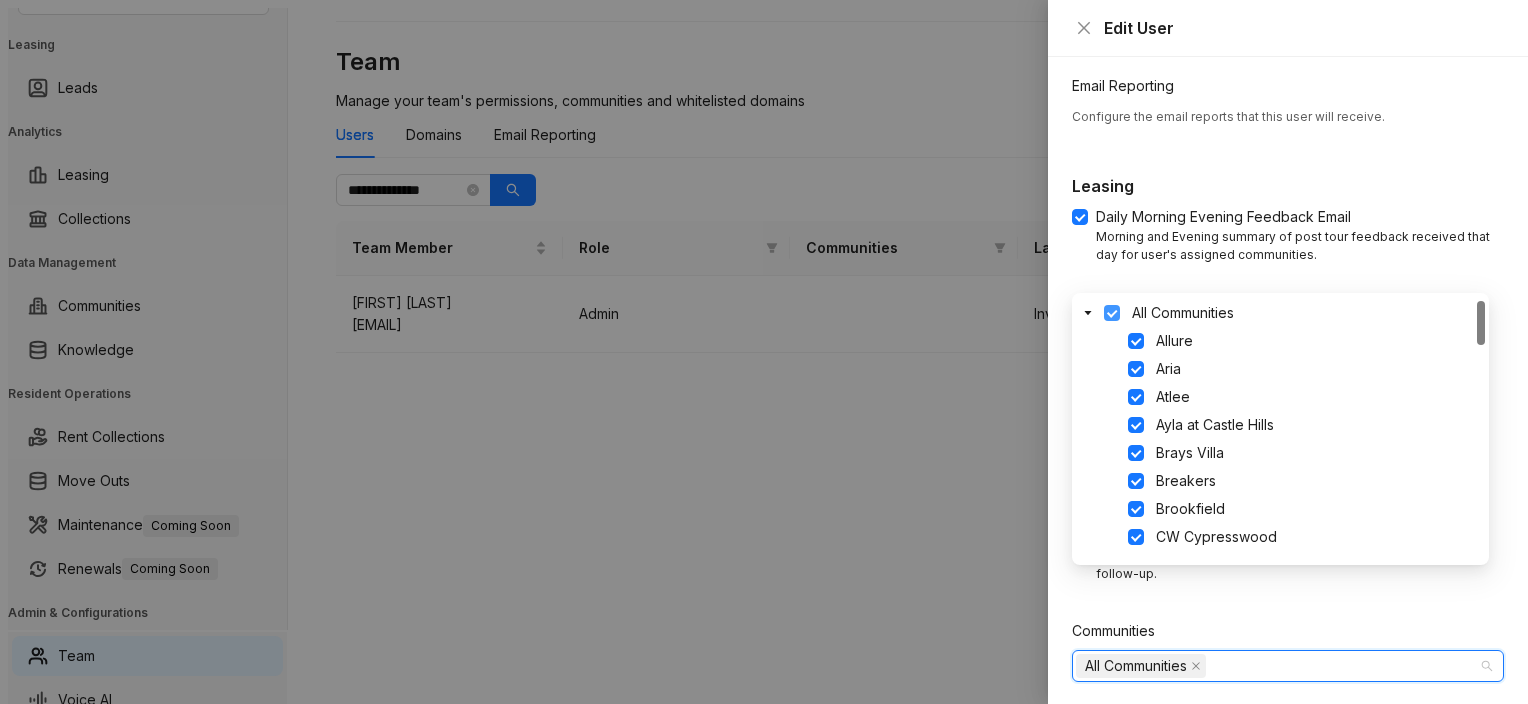 click at bounding box center [1112, 313] 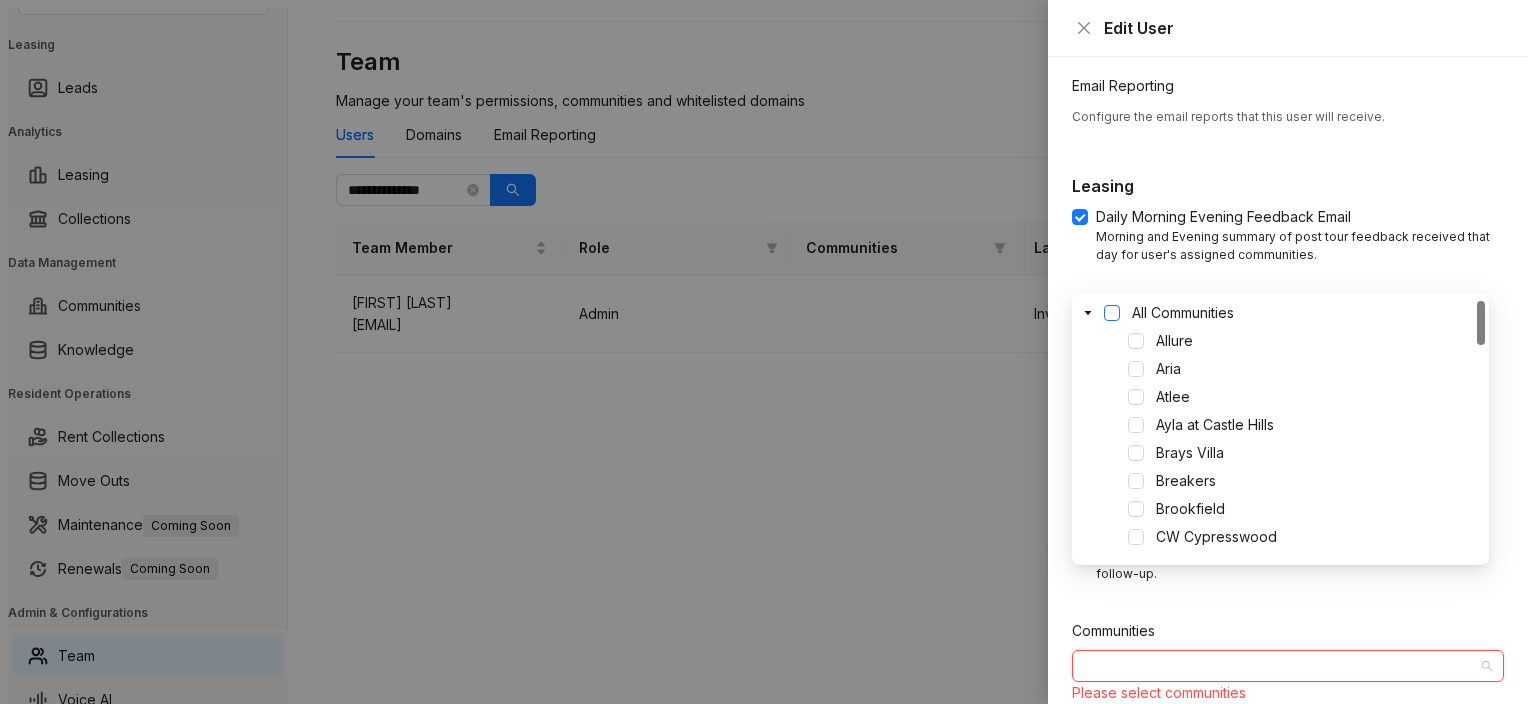 click at bounding box center [1112, 313] 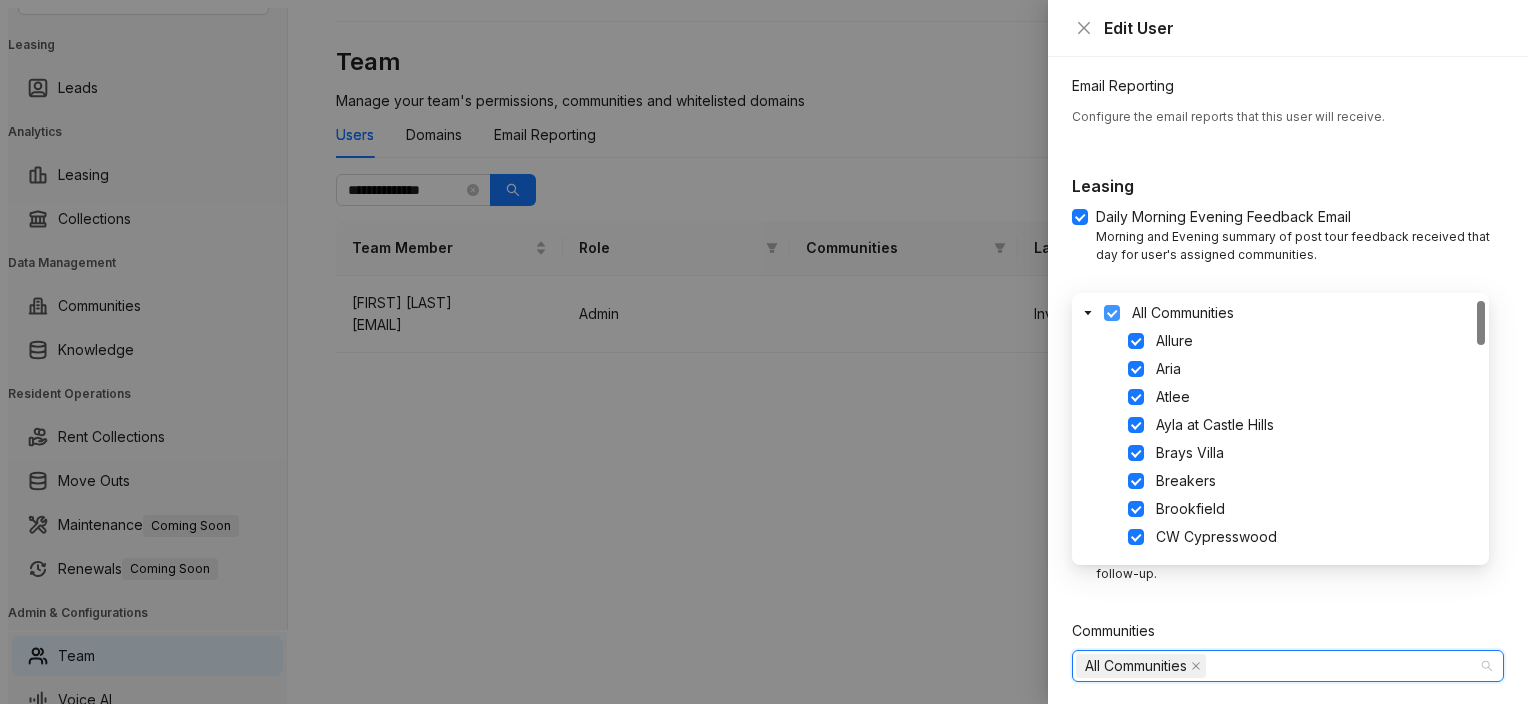 click at bounding box center (1112, 313) 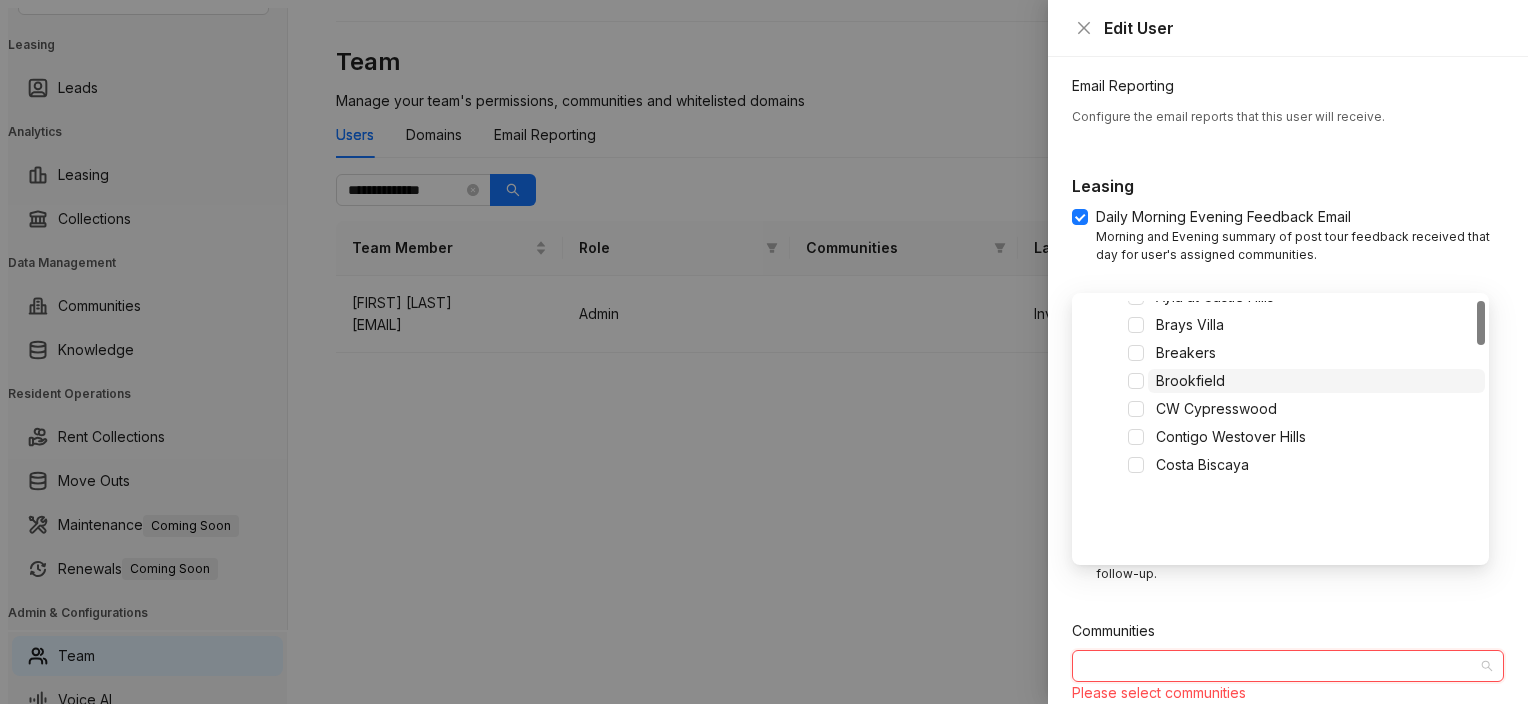 scroll, scrollTop: 0, scrollLeft: 0, axis: both 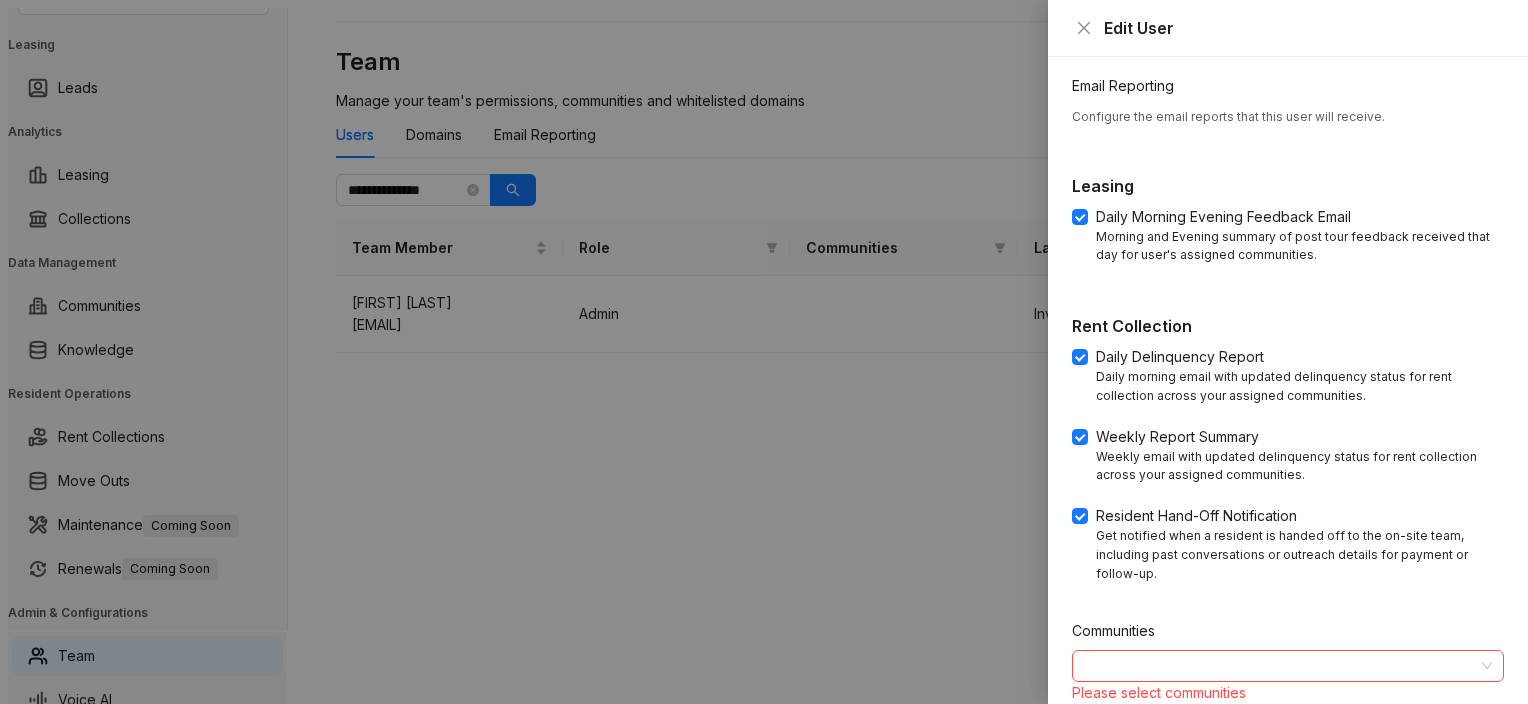 click on "Cancel" at bounding box center (1111, 722) 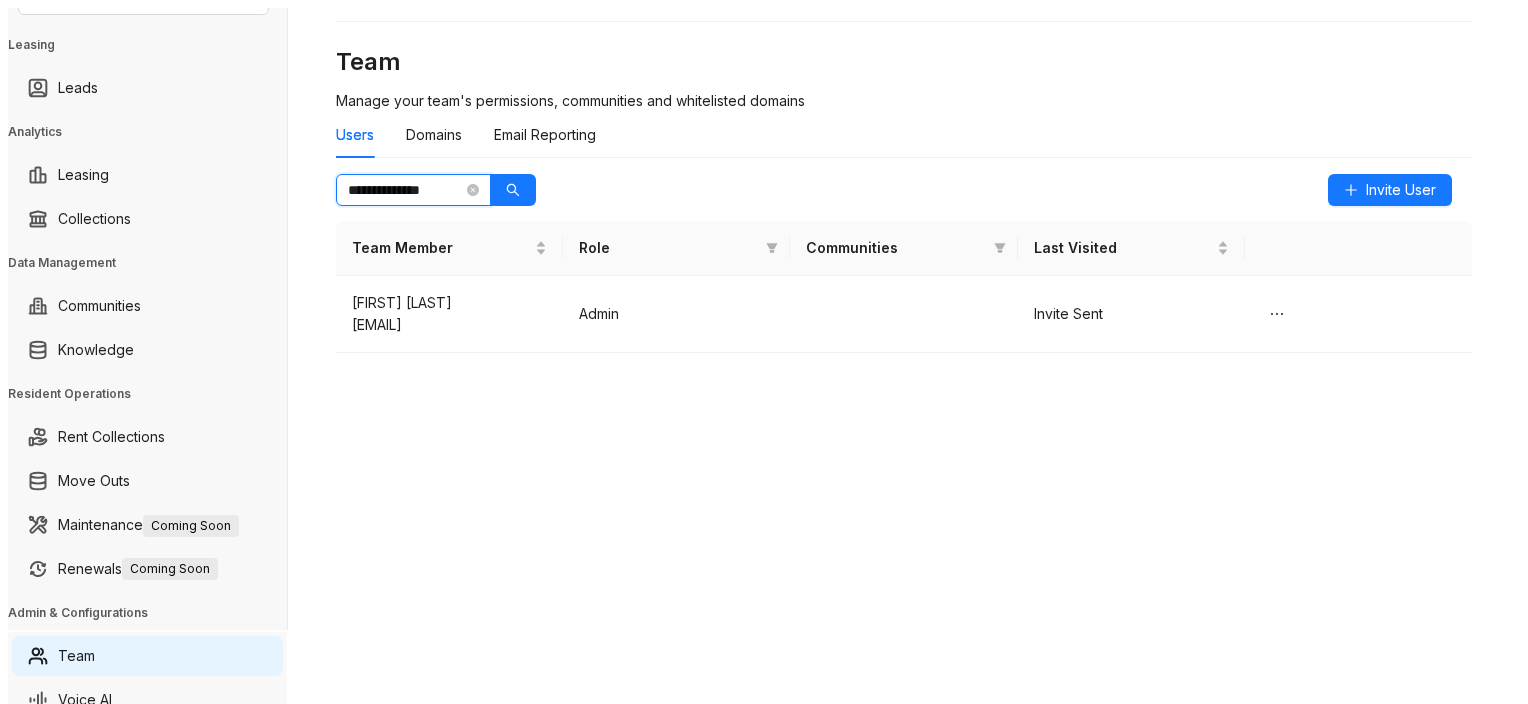 click on "**********" at bounding box center [405, 190] 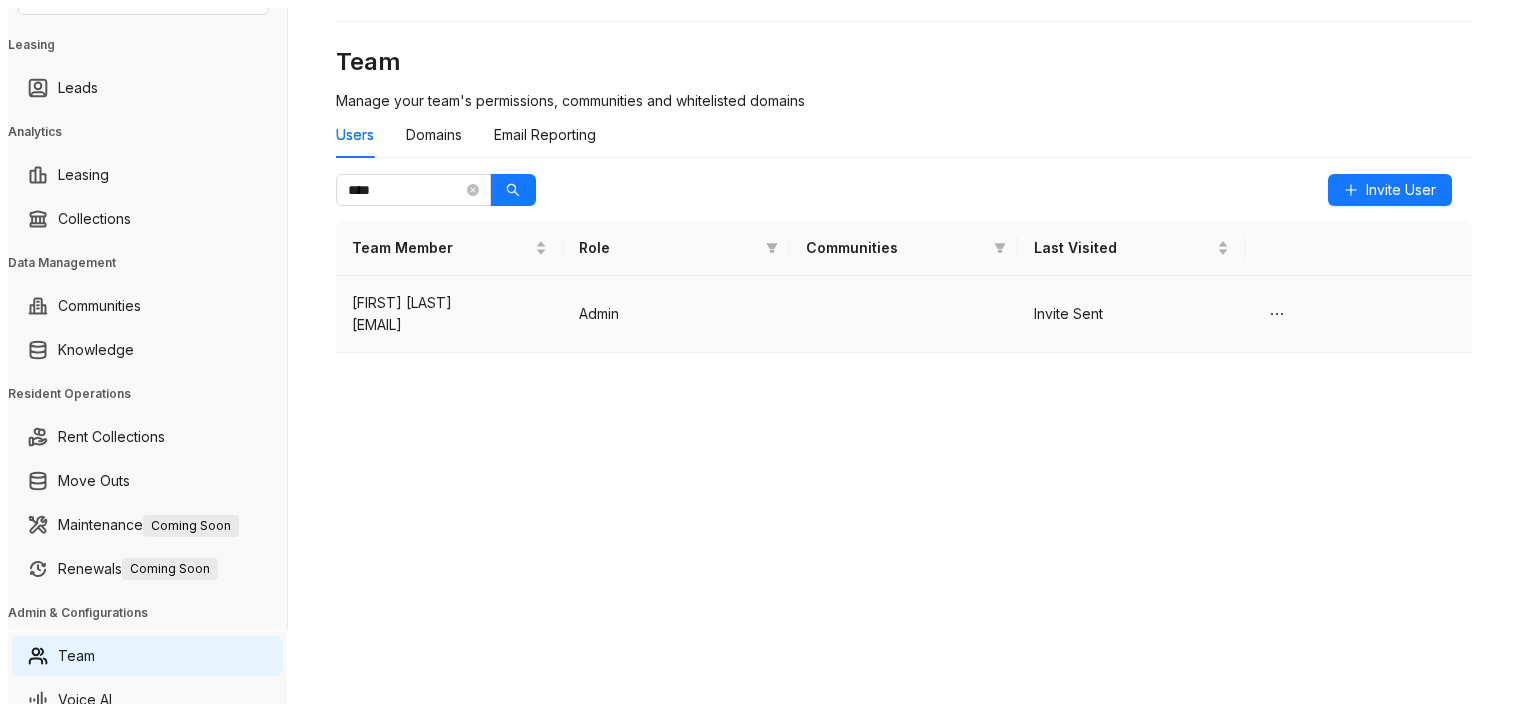 click on "[FIRST] [LAST]" at bounding box center [449, 303] 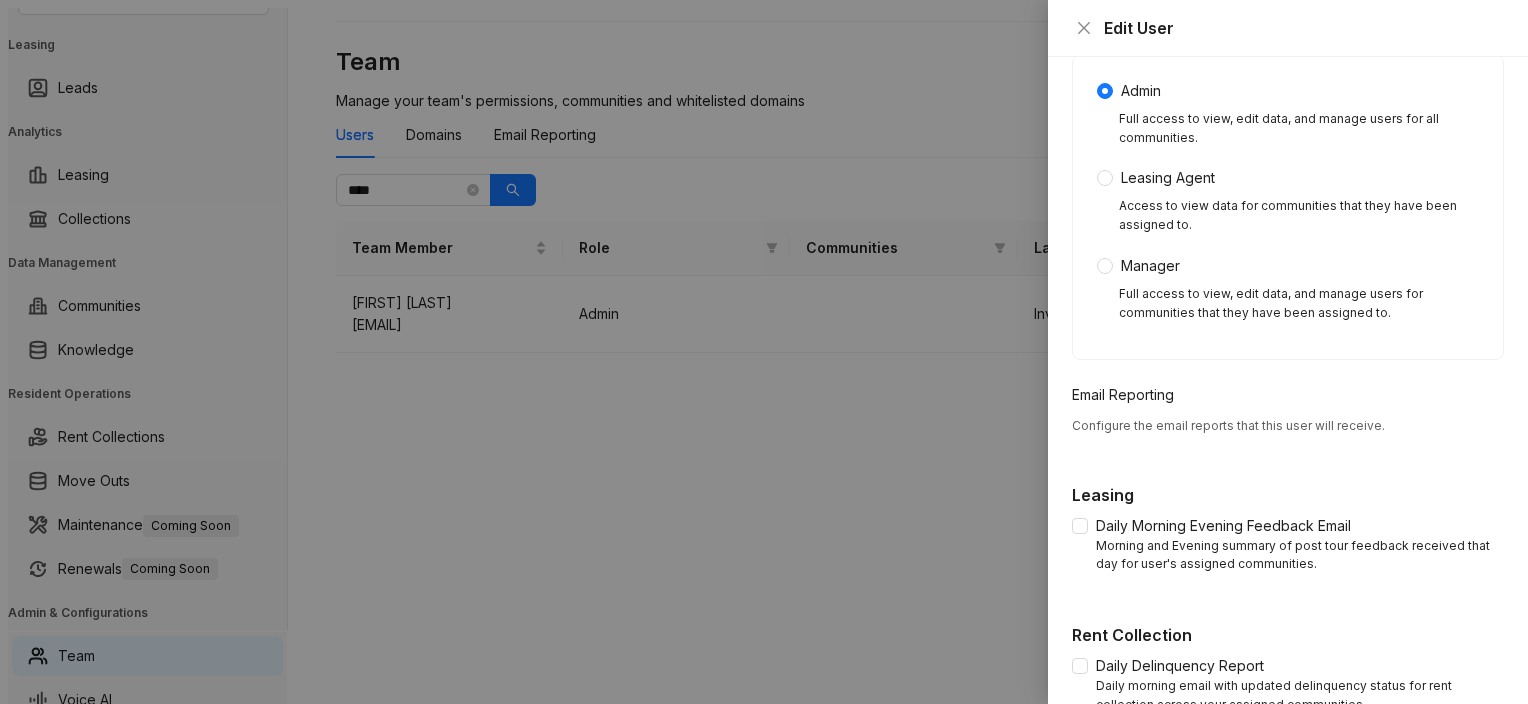 scroll, scrollTop: 300, scrollLeft: 0, axis: vertical 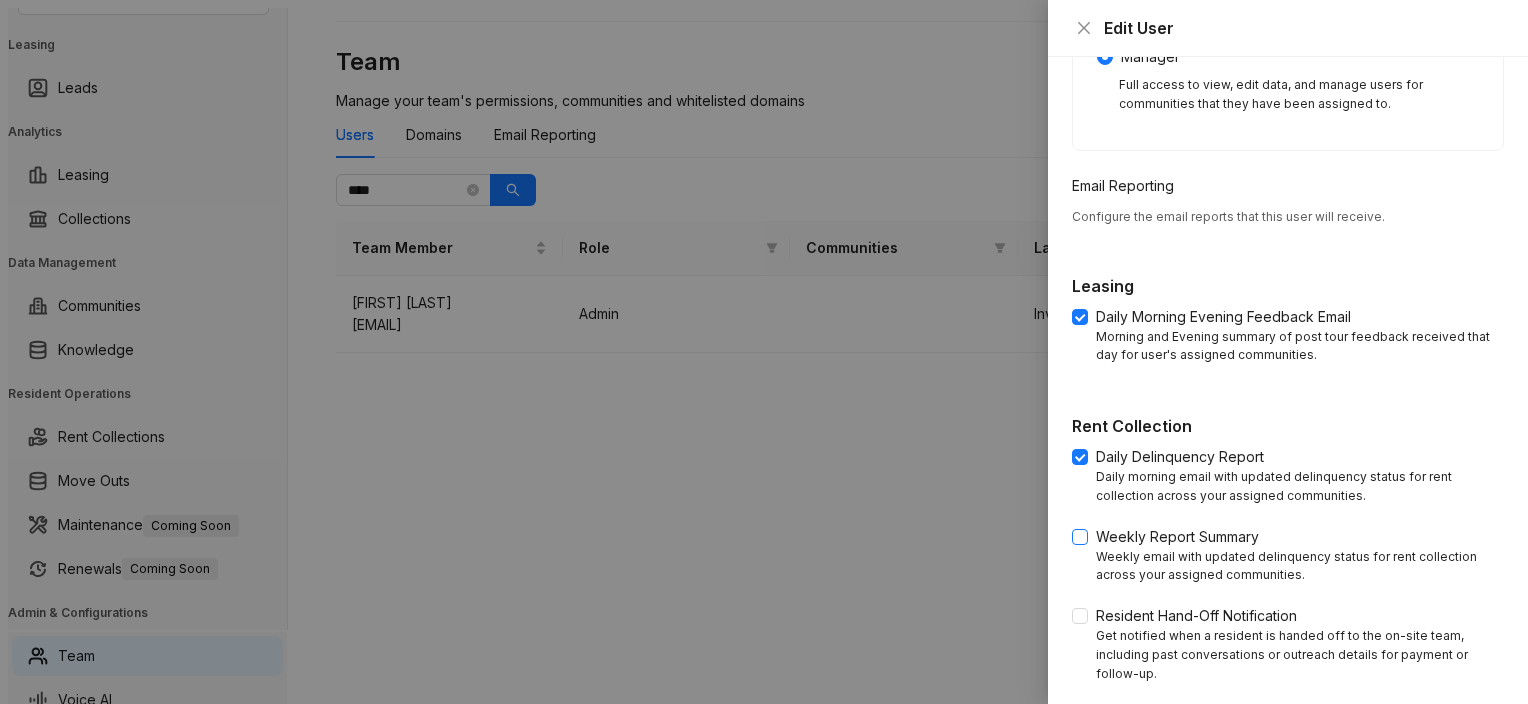 click on "Weekly Report Summary" at bounding box center [1215, 317] 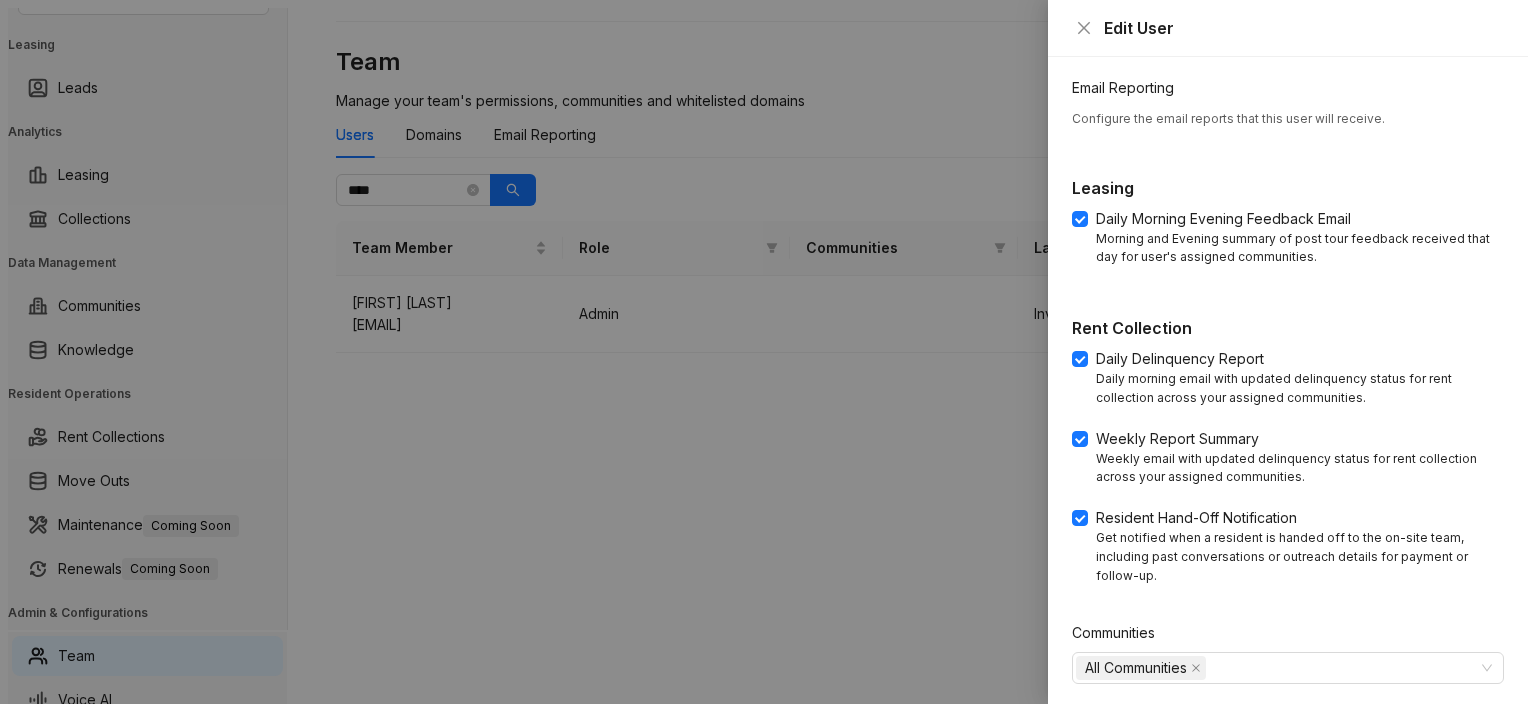 scroll, scrollTop: 600, scrollLeft: 0, axis: vertical 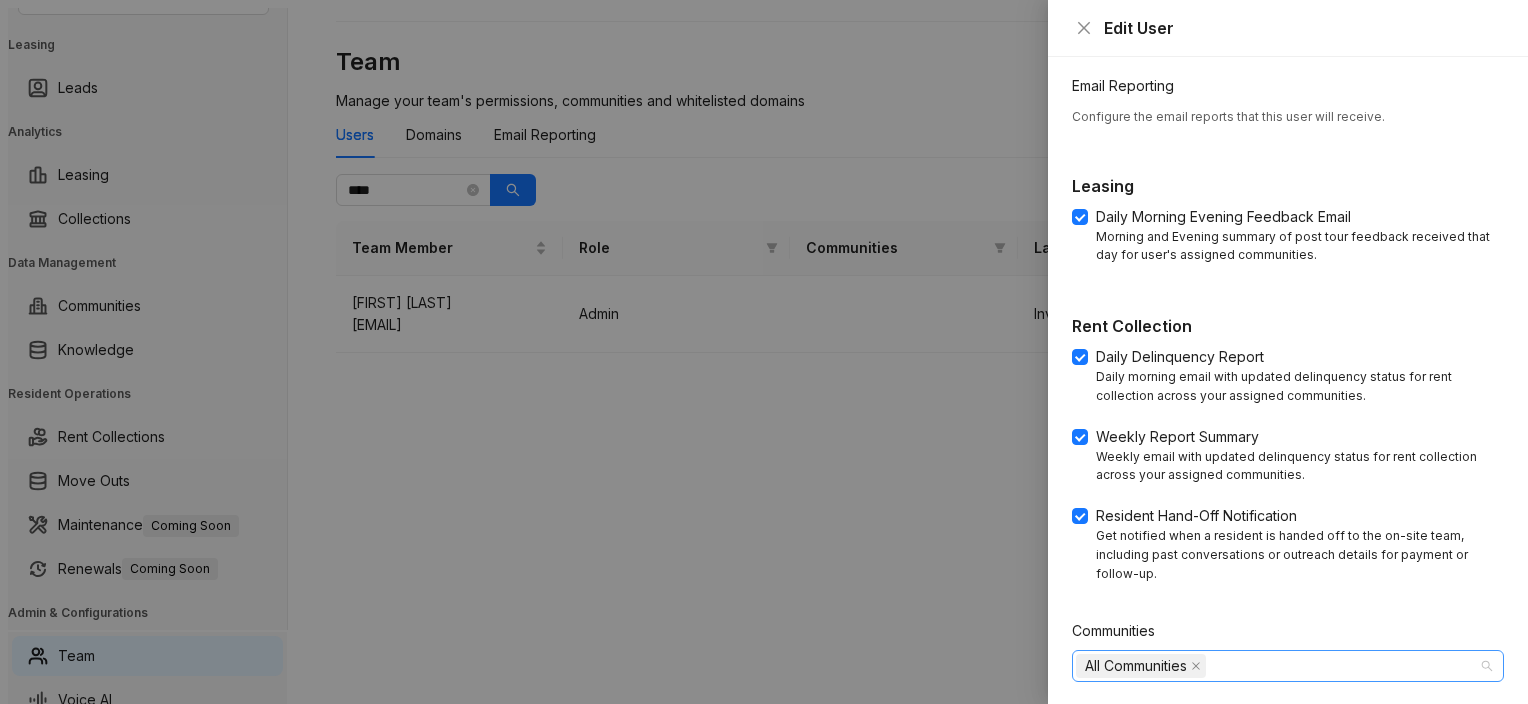 click on "All Communities" at bounding box center (1277, 666) 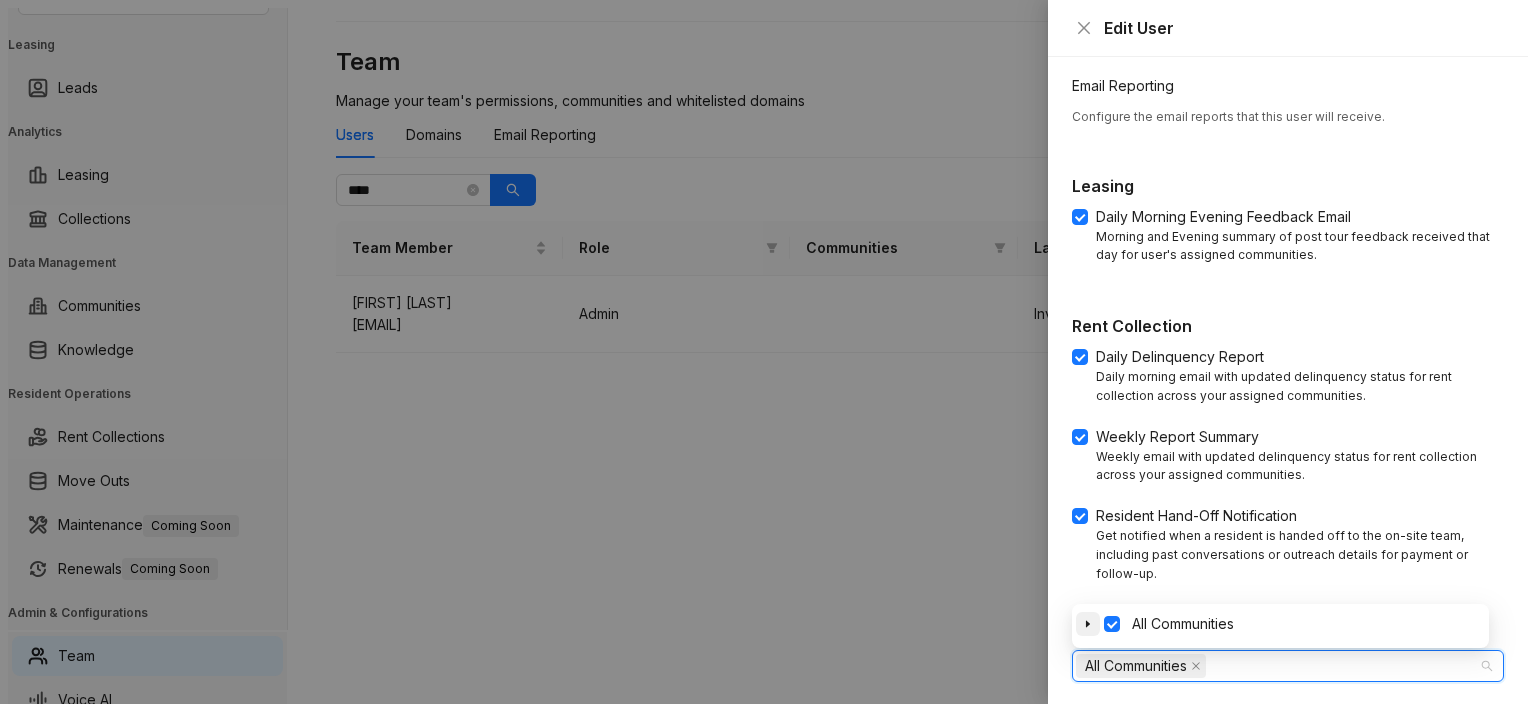 click at bounding box center [1088, 624] 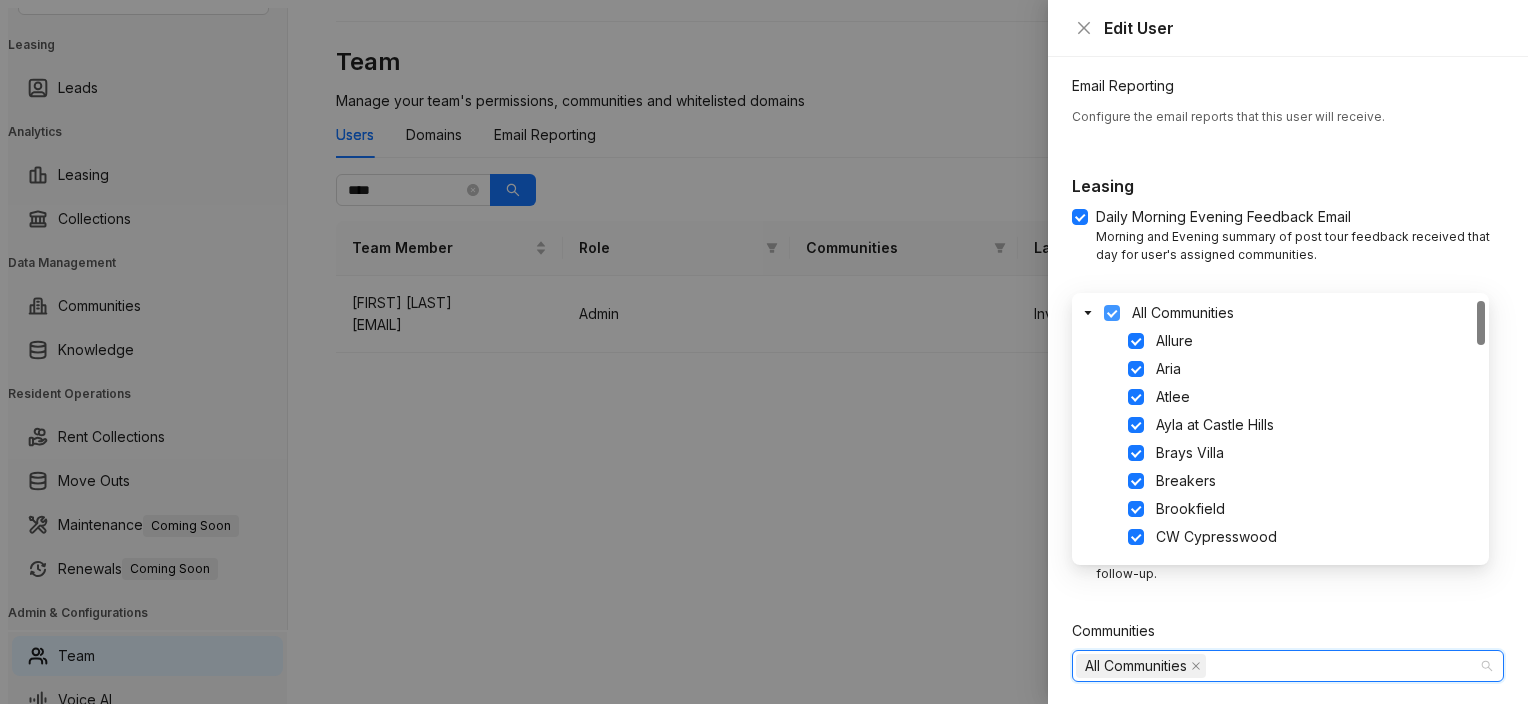click at bounding box center (1112, 313) 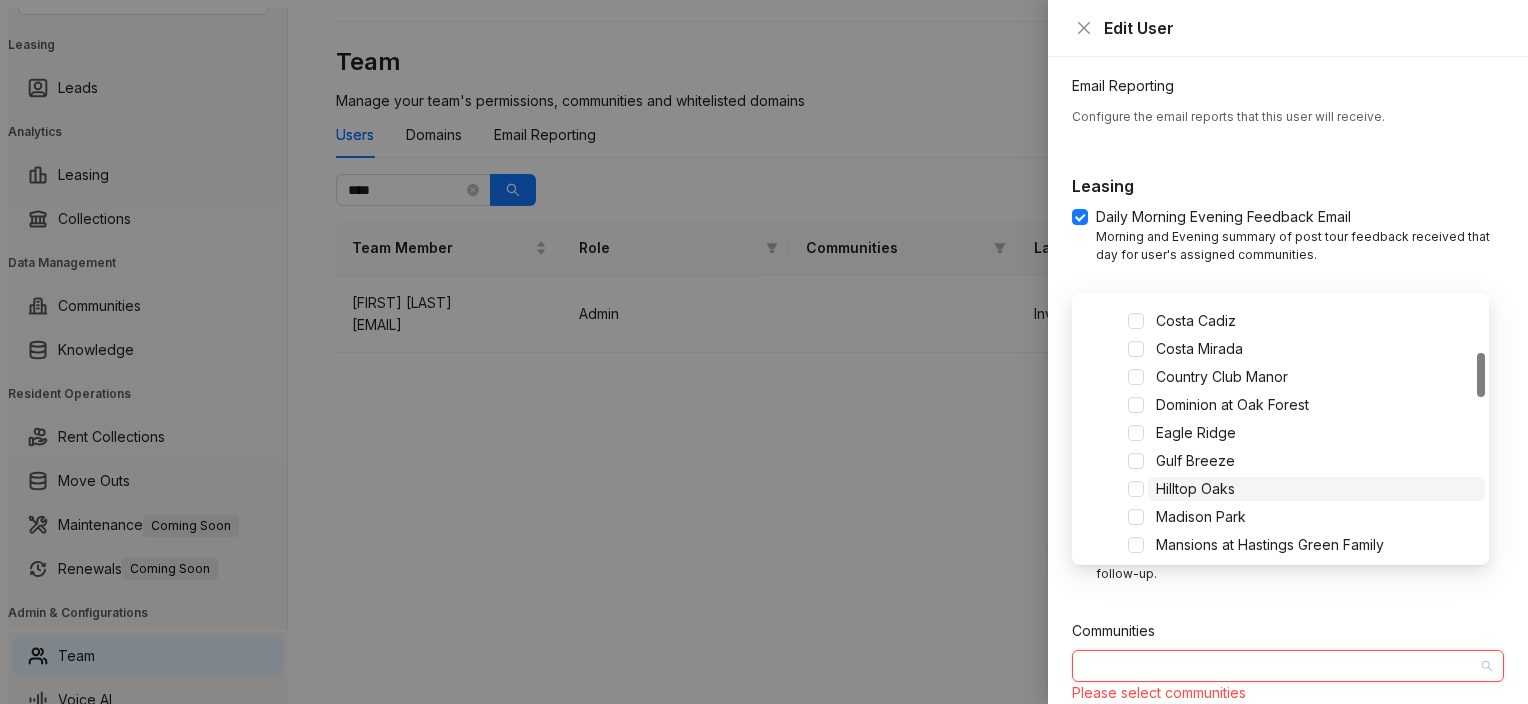 scroll, scrollTop: 400, scrollLeft: 0, axis: vertical 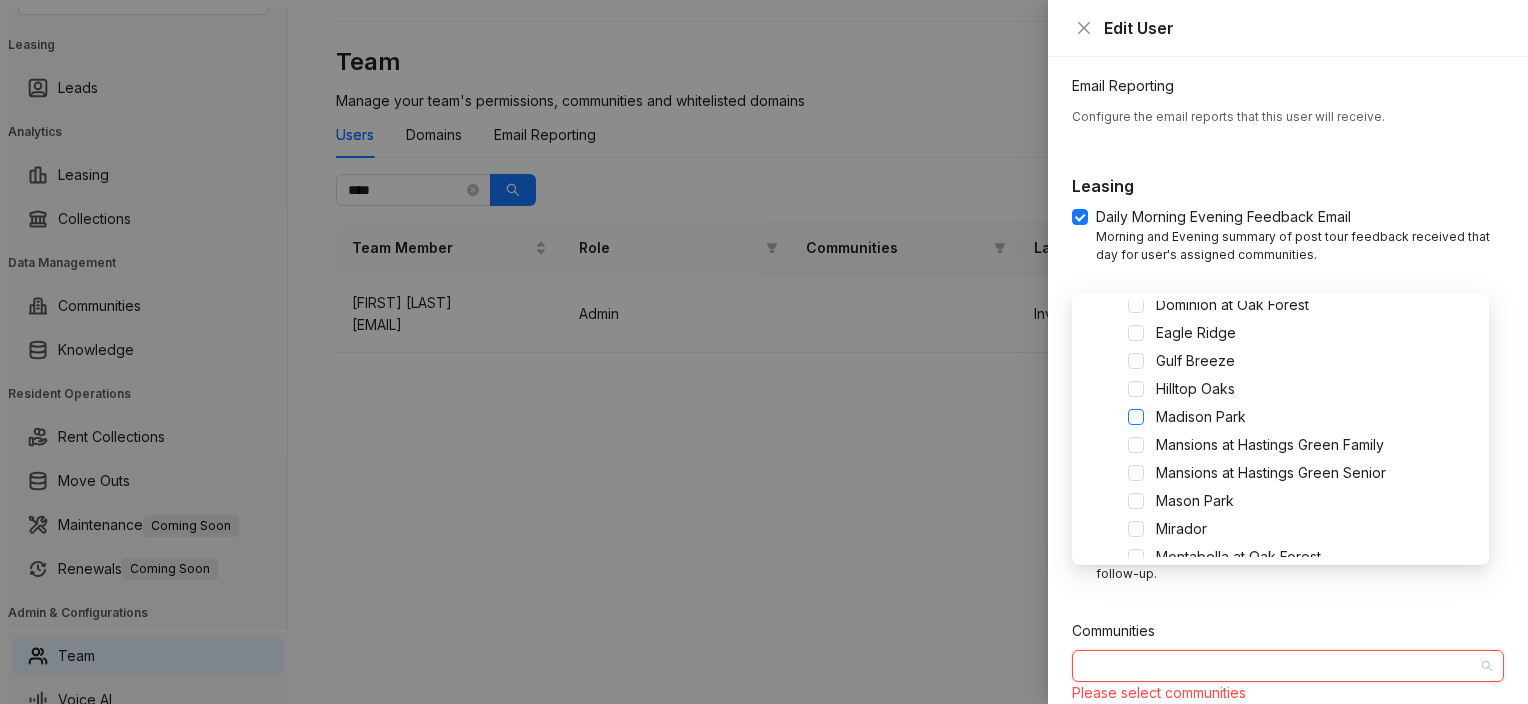 click at bounding box center (1136, 305) 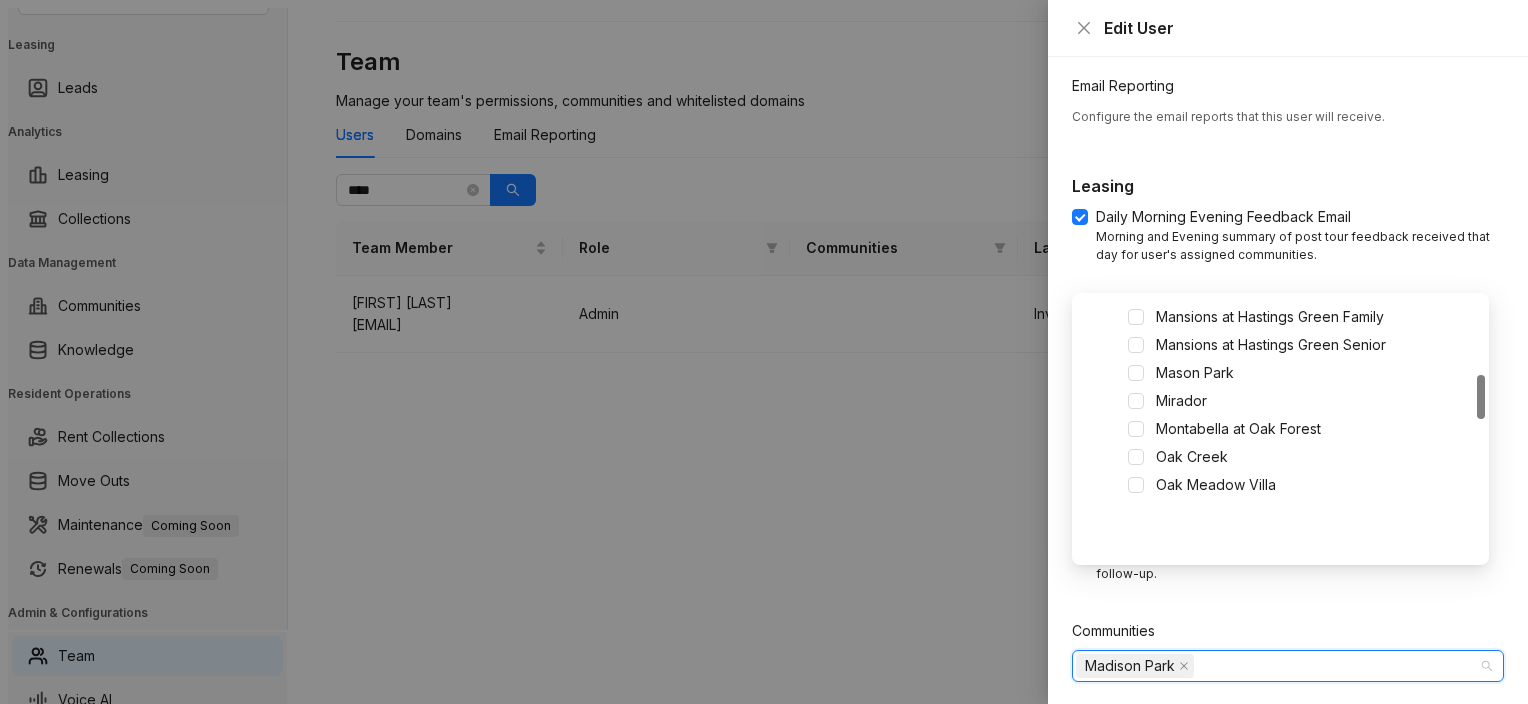 scroll, scrollTop: 428, scrollLeft: 0, axis: vertical 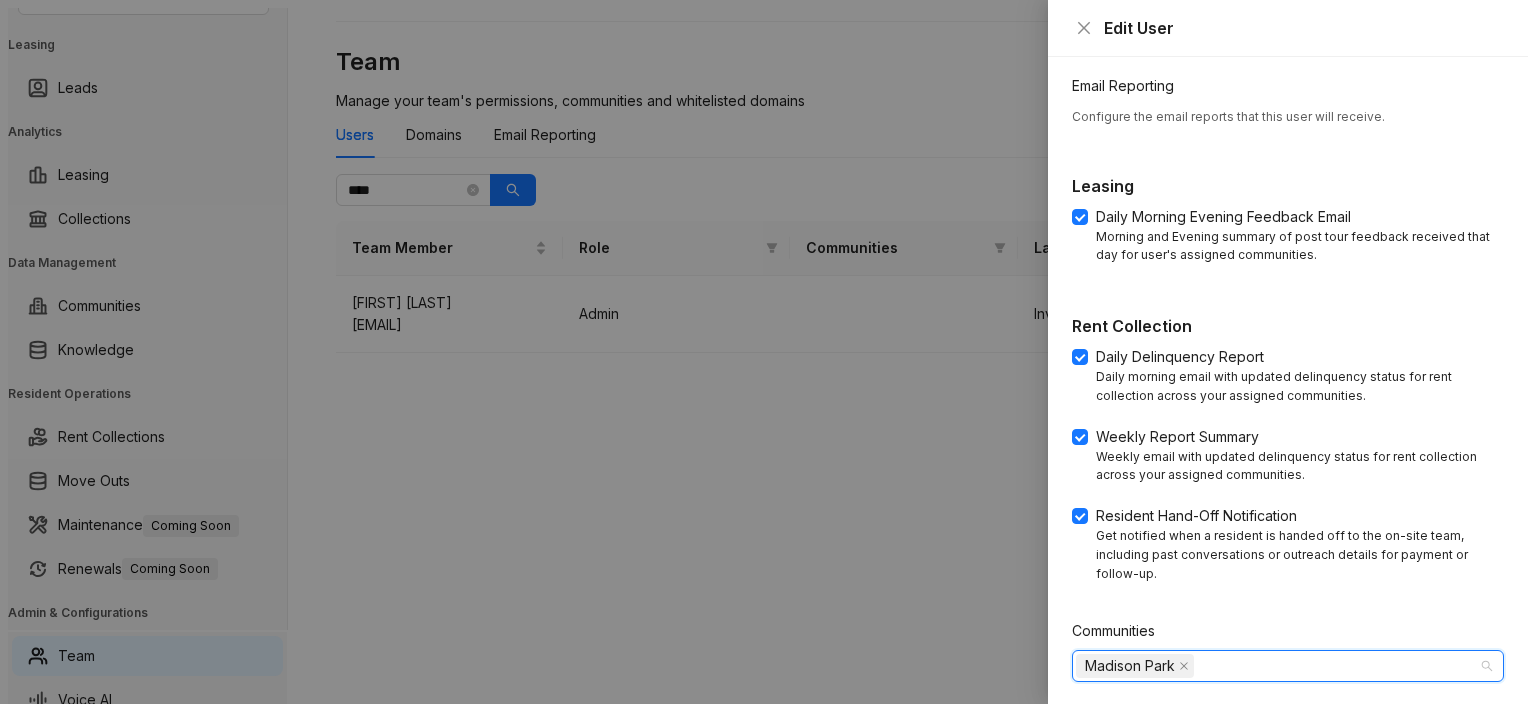 click on "Madison Park" at bounding box center (1277, 666) 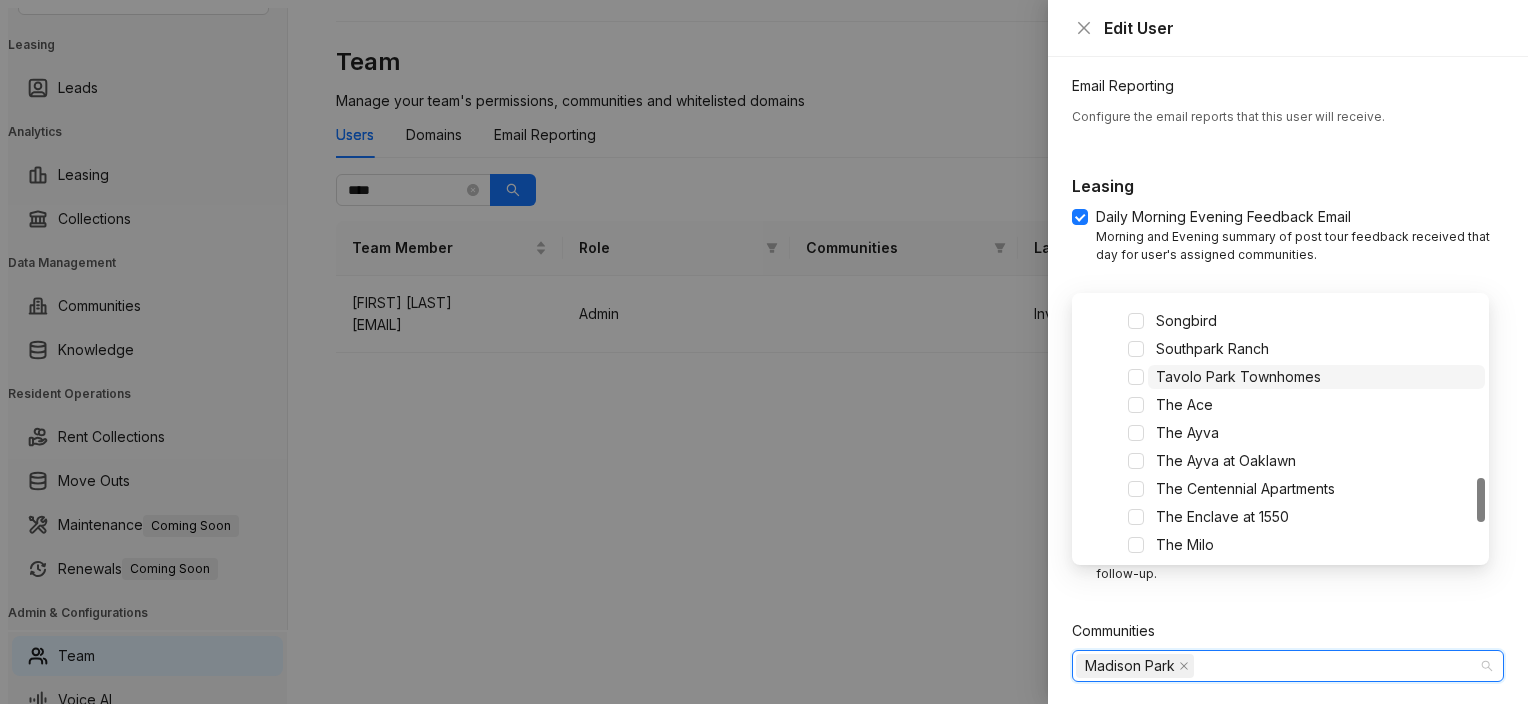 scroll, scrollTop: 928, scrollLeft: 0, axis: vertical 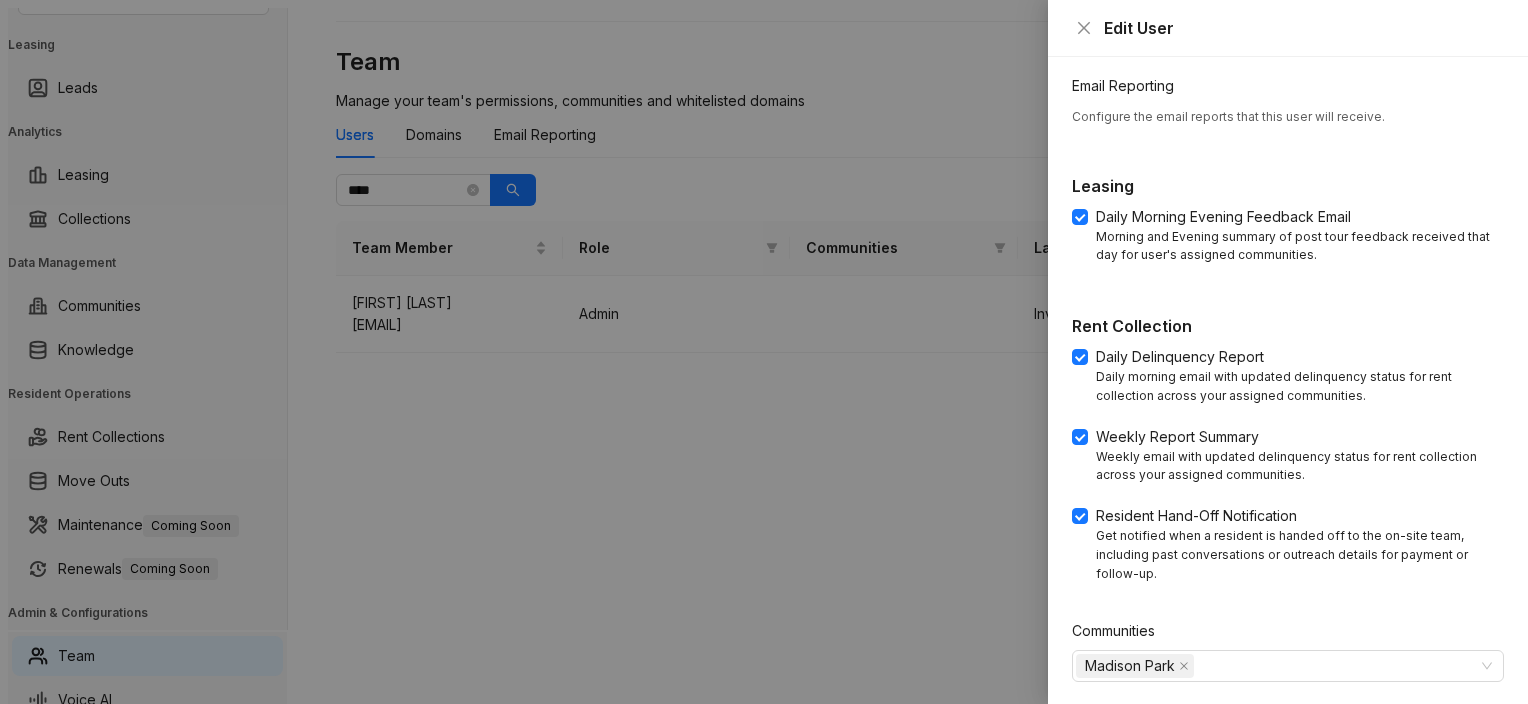 click on "Update" at bounding box center [1463, 722] 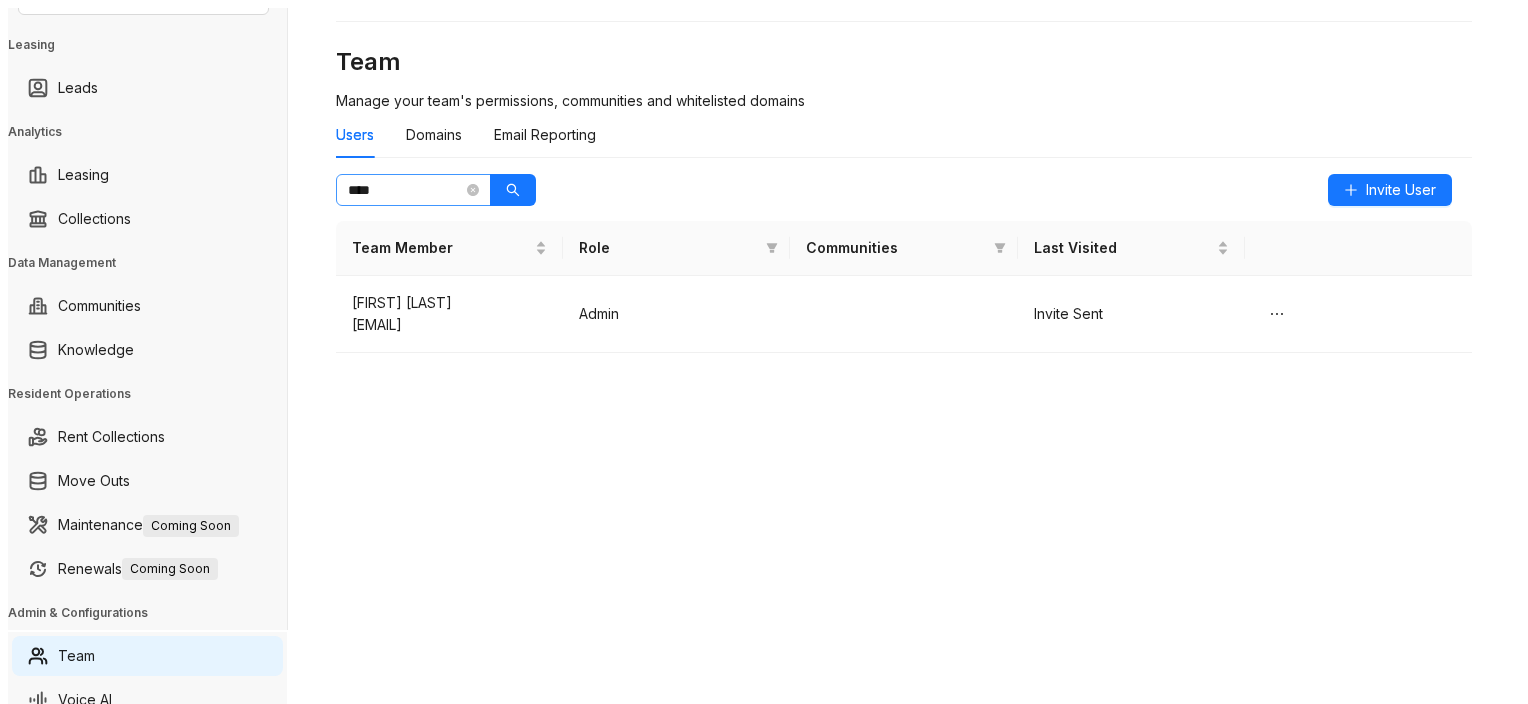 drag, startPoint x: 464, startPoint y: 166, endPoint x: 420, endPoint y: 170, distance: 44.181442 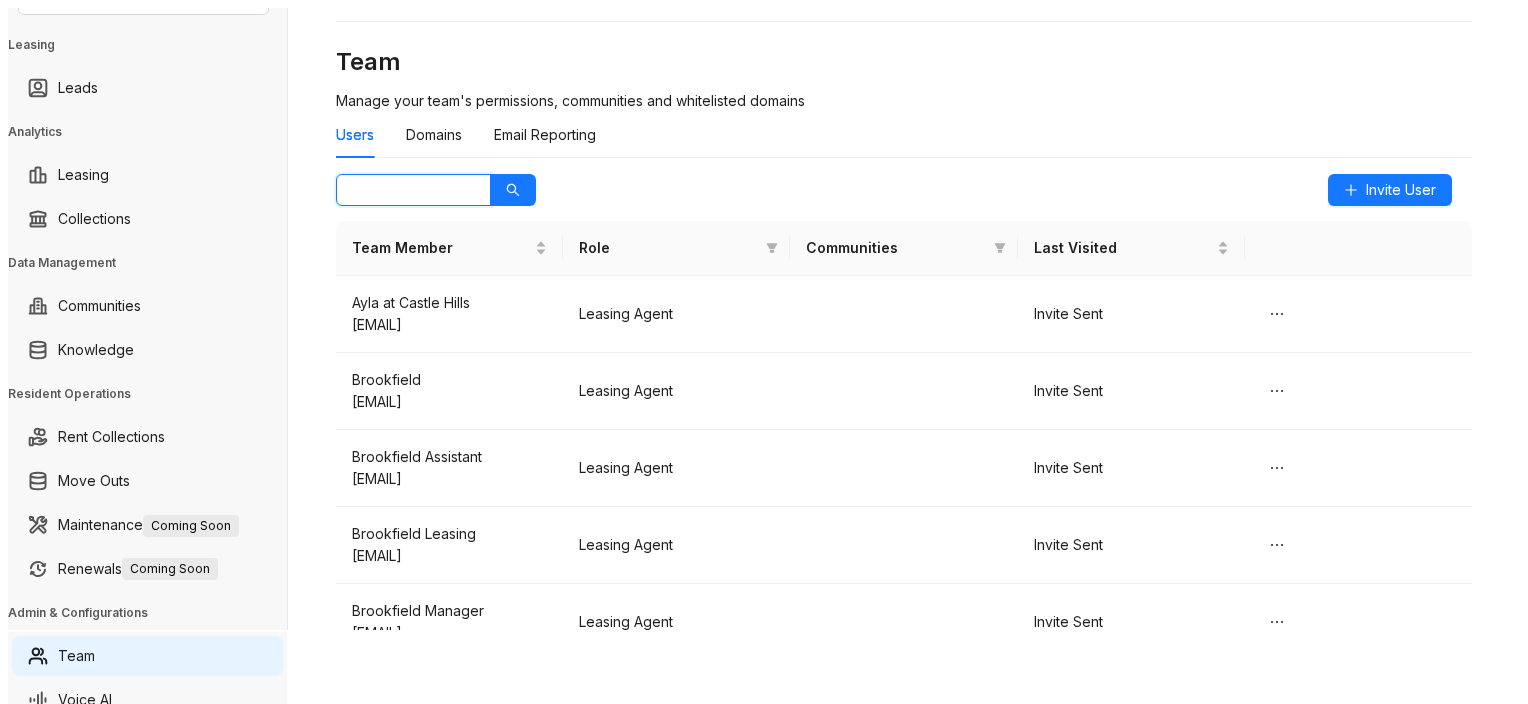 click at bounding box center [405, 190] 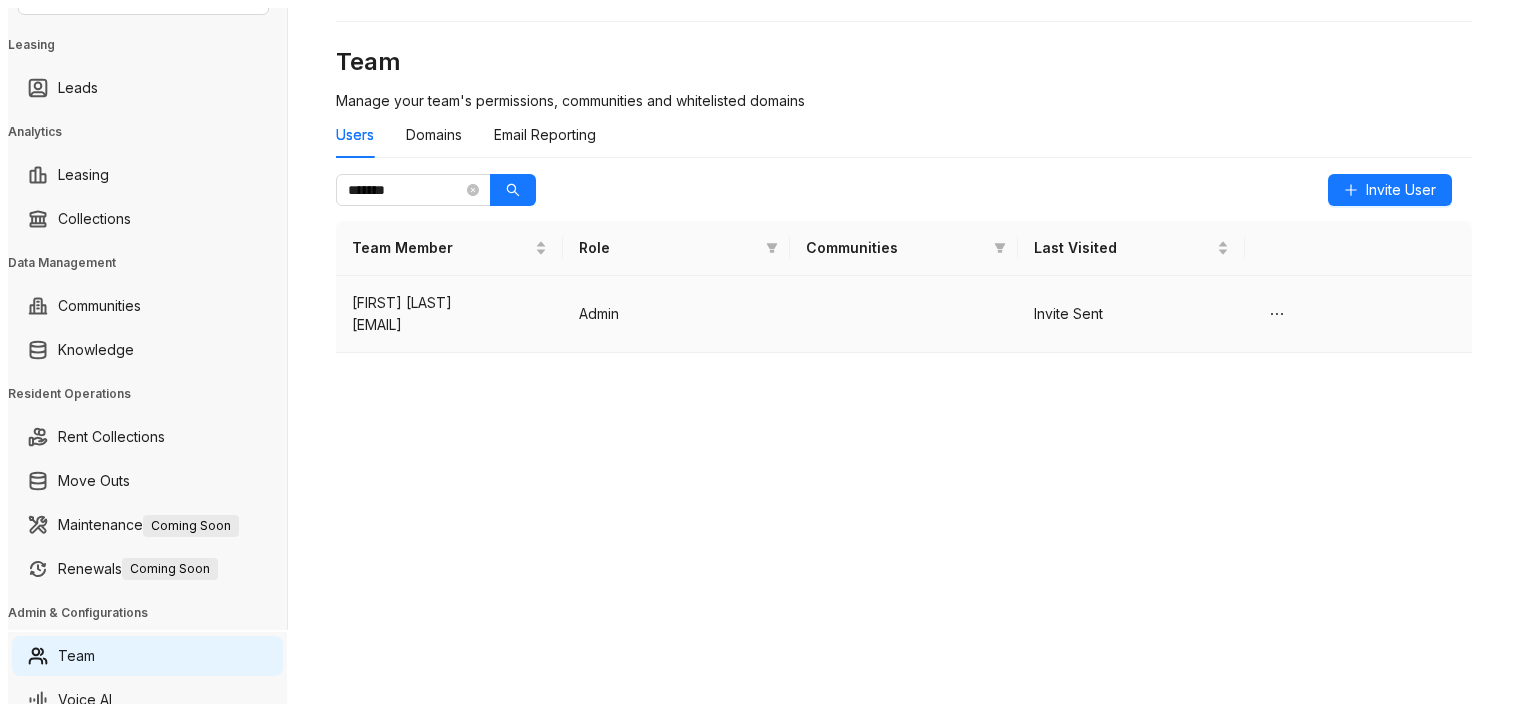 click on "[FIRST] [LAST]" at bounding box center [449, 303] 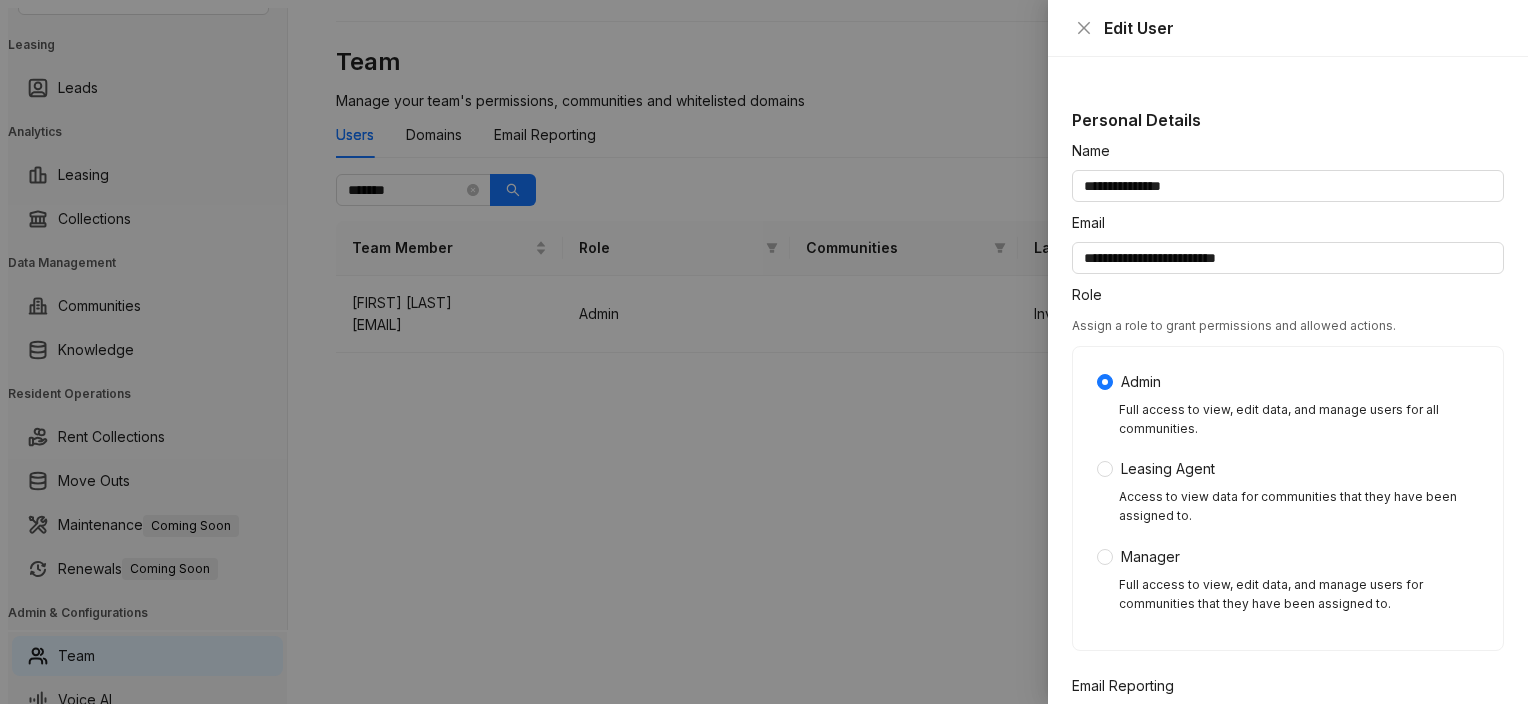scroll, scrollTop: 0, scrollLeft: 0, axis: both 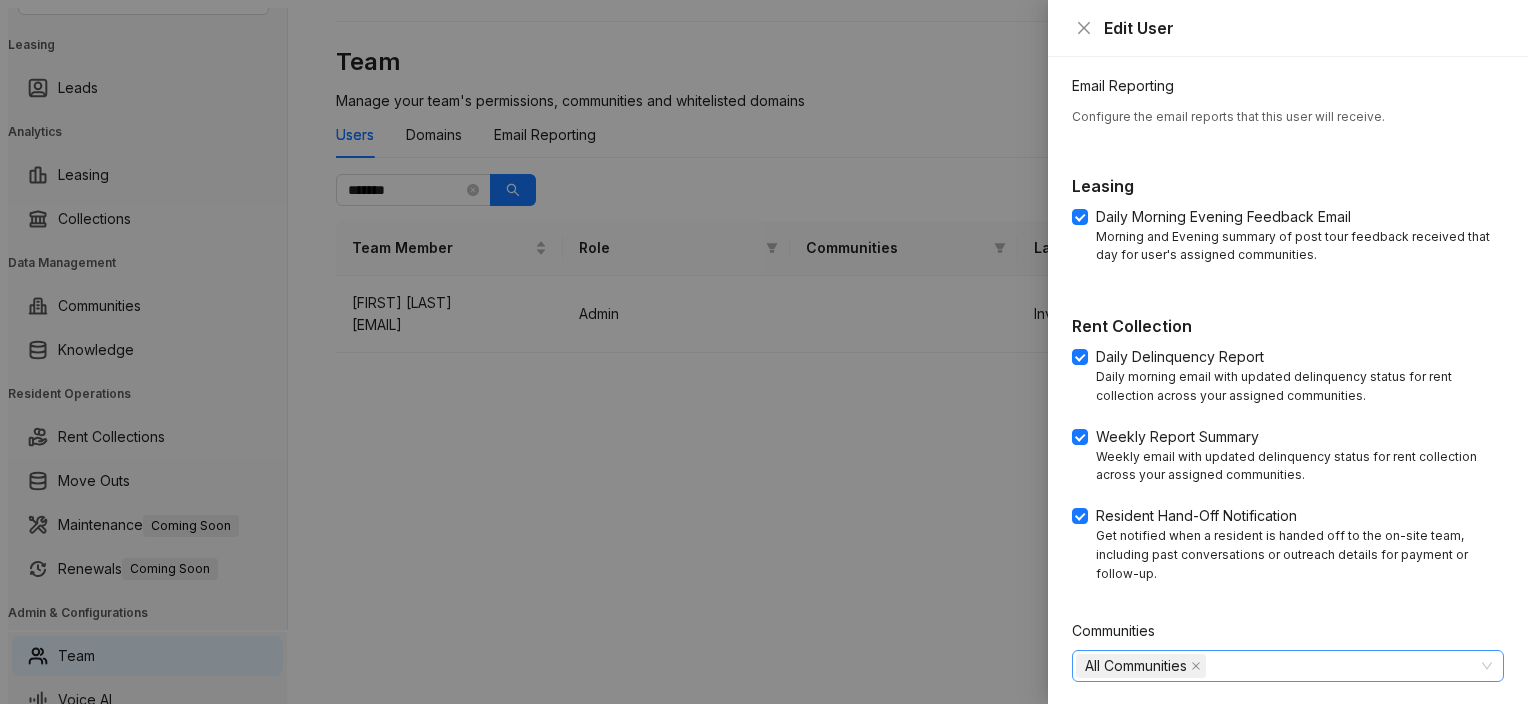 click on "All Communities" at bounding box center [1277, 666] 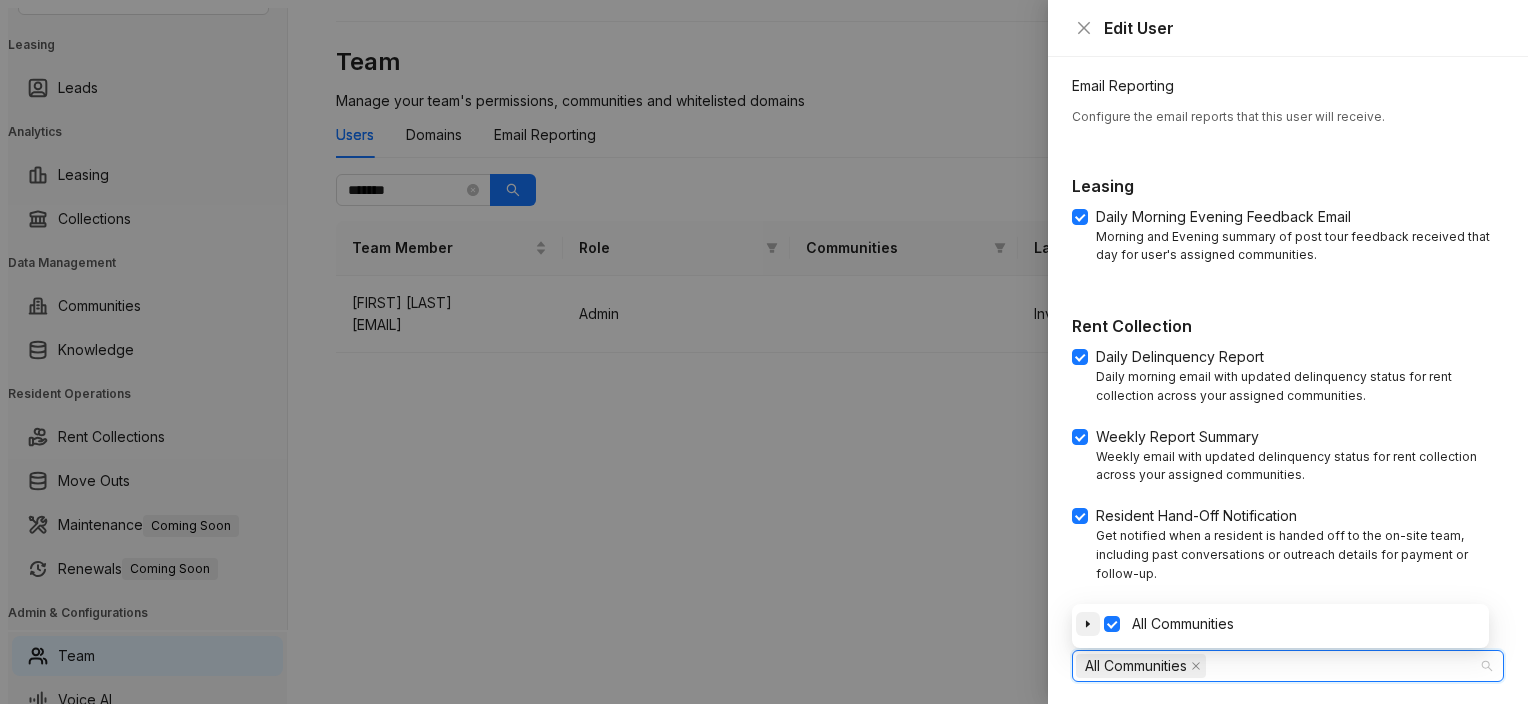 click at bounding box center [1088, 624] 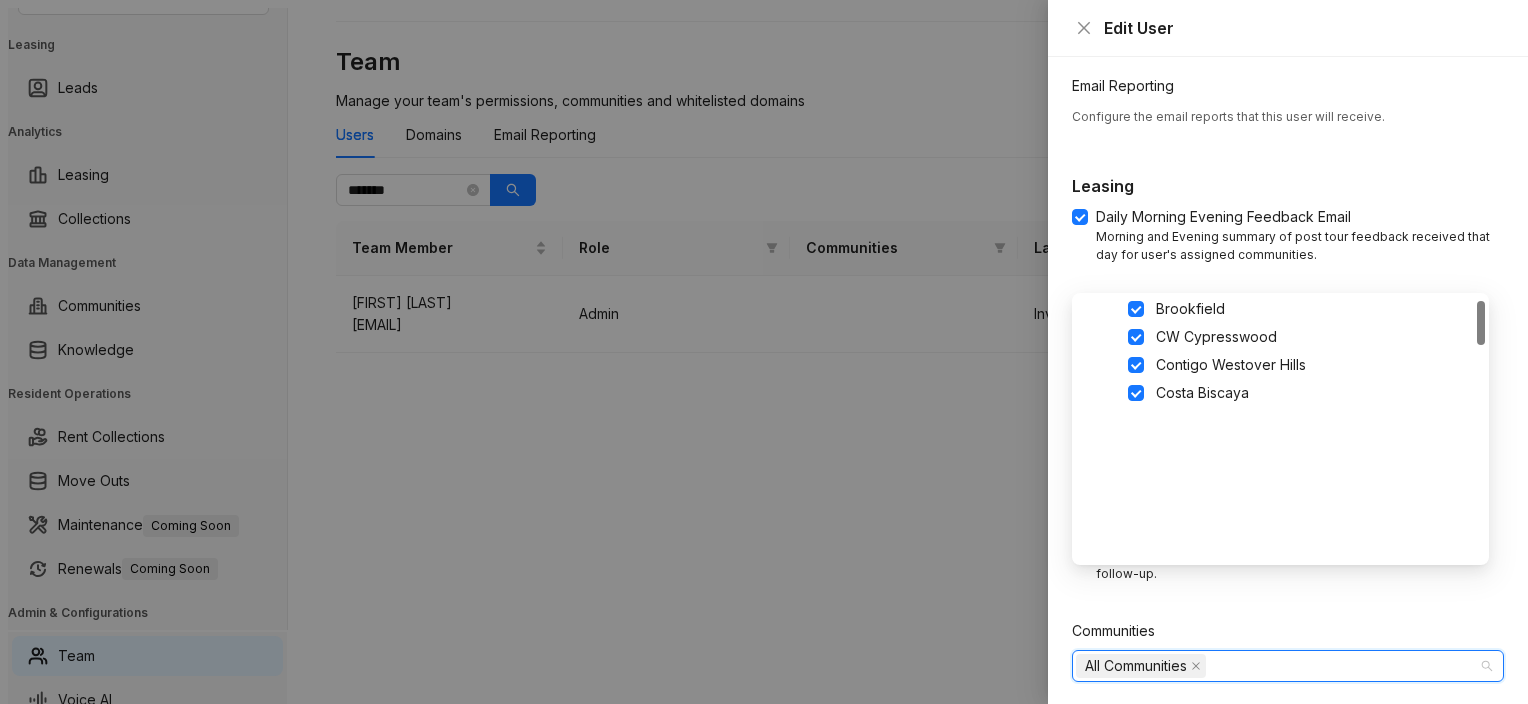 scroll, scrollTop: 0, scrollLeft: 0, axis: both 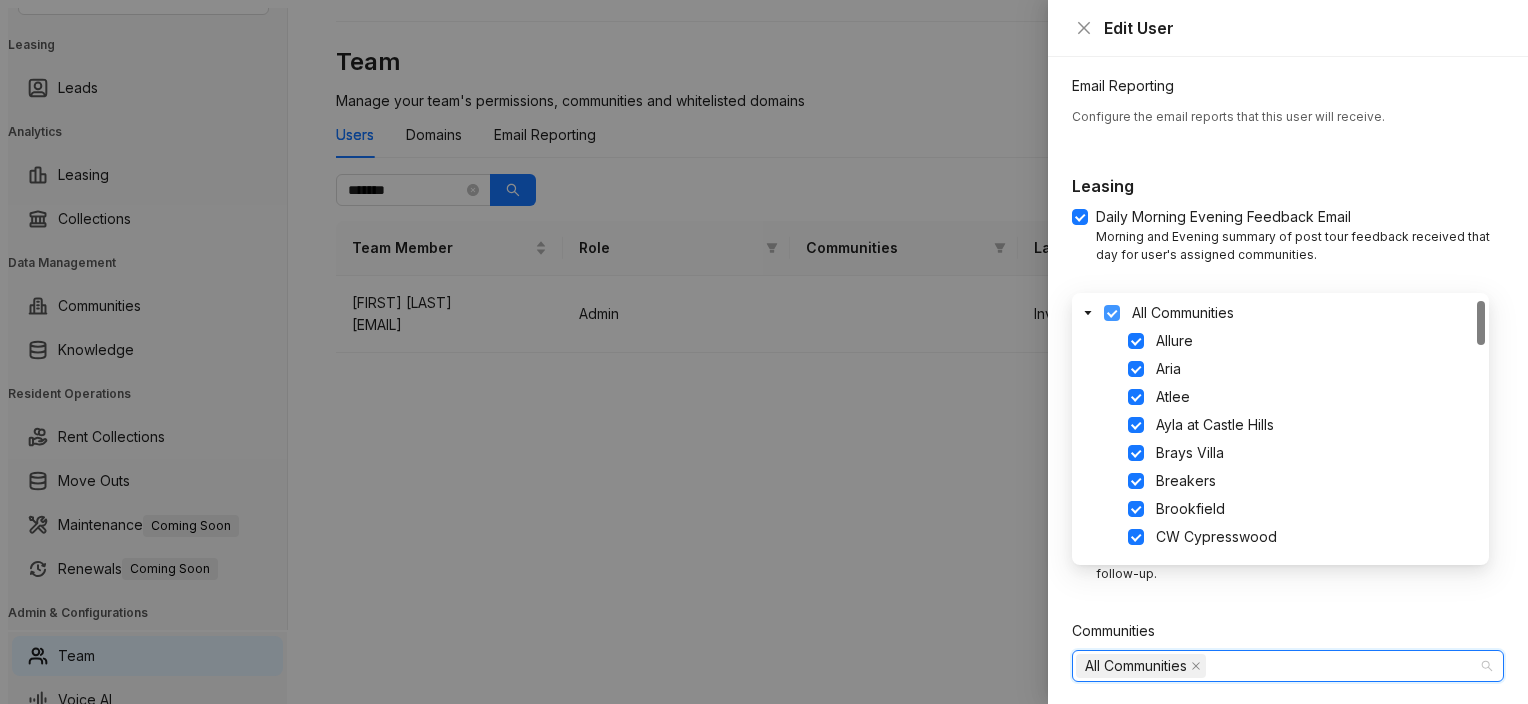 click at bounding box center [1112, 313] 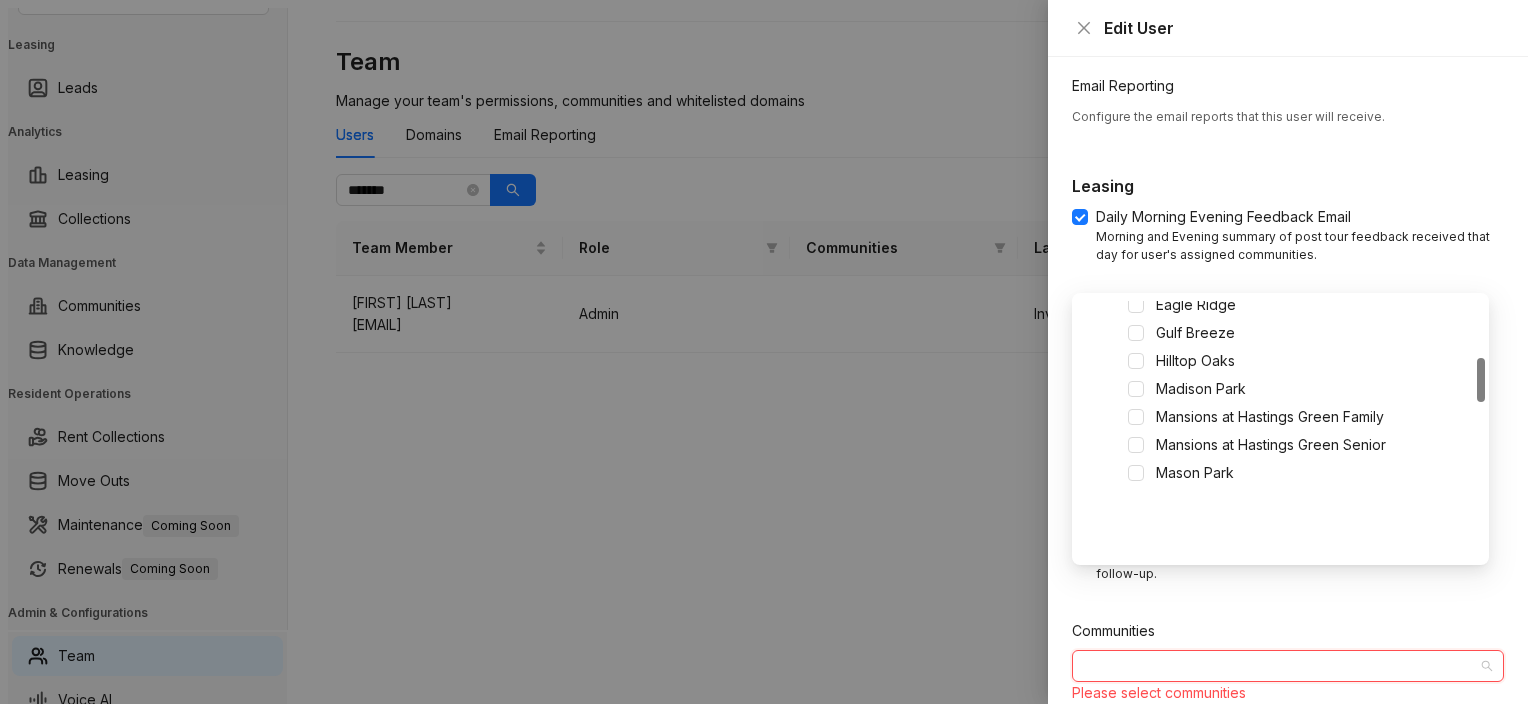 scroll, scrollTop: 328, scrollLeft: 0, axis: vertical 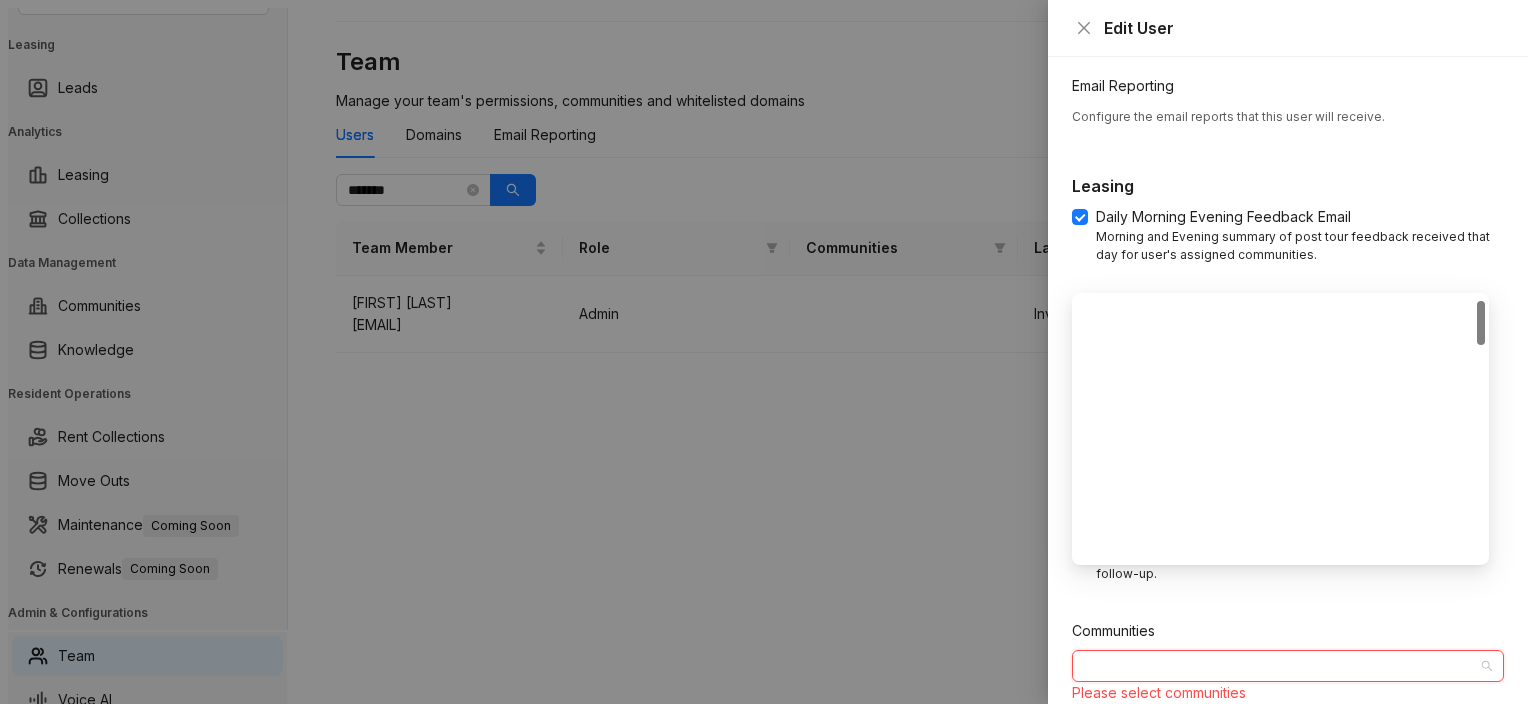 click at bounding box center (1277, 666) 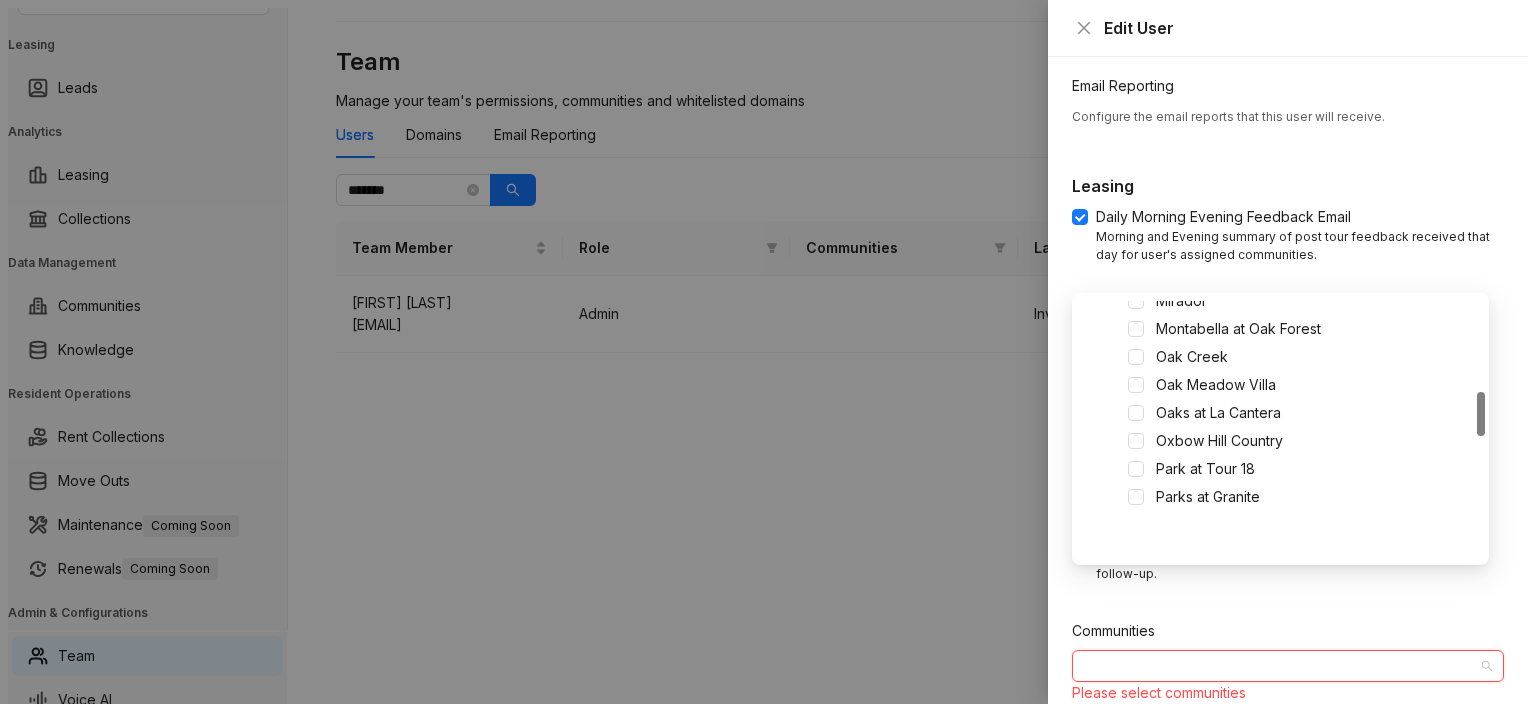 scroll, scrollTop: 428, scrollLeft: 0, axis: vertical 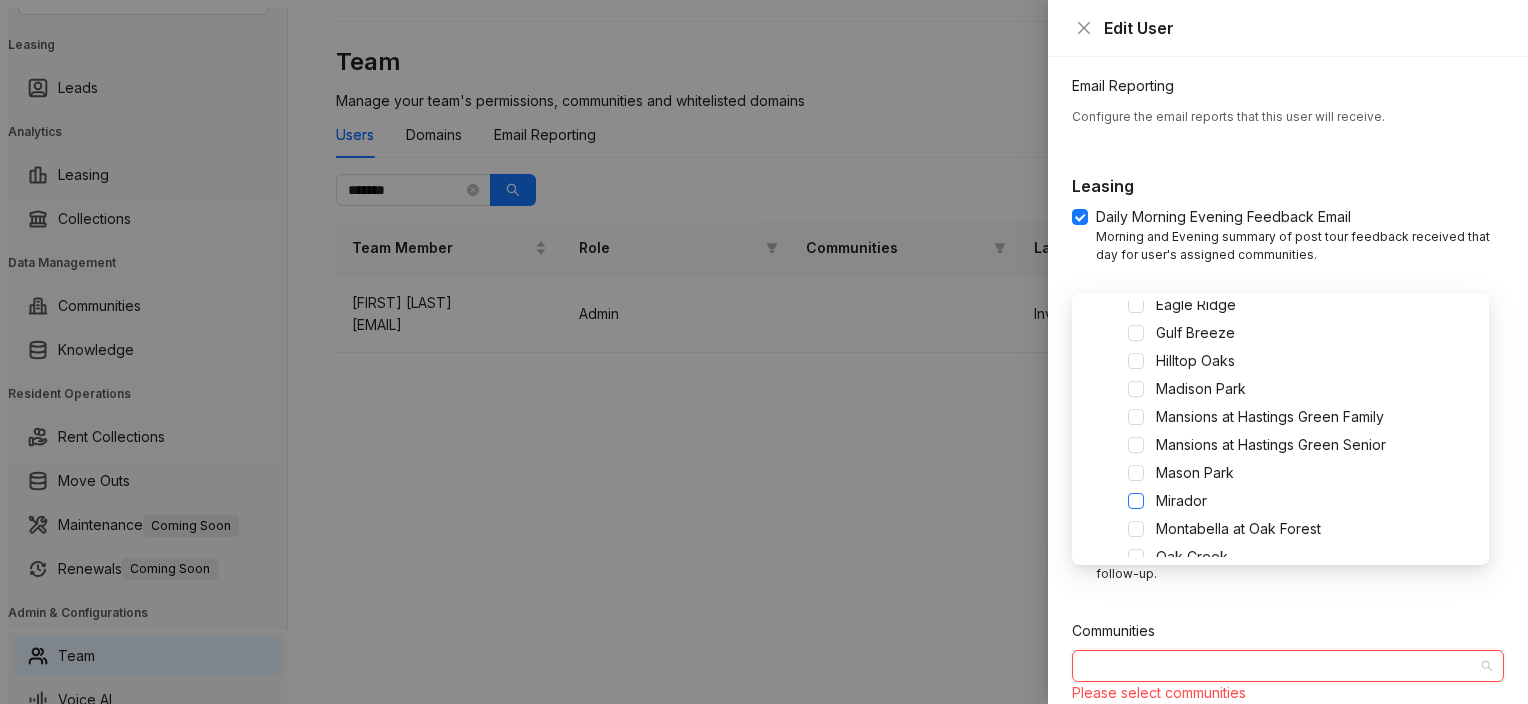 click at bounding box center [1136, 305] 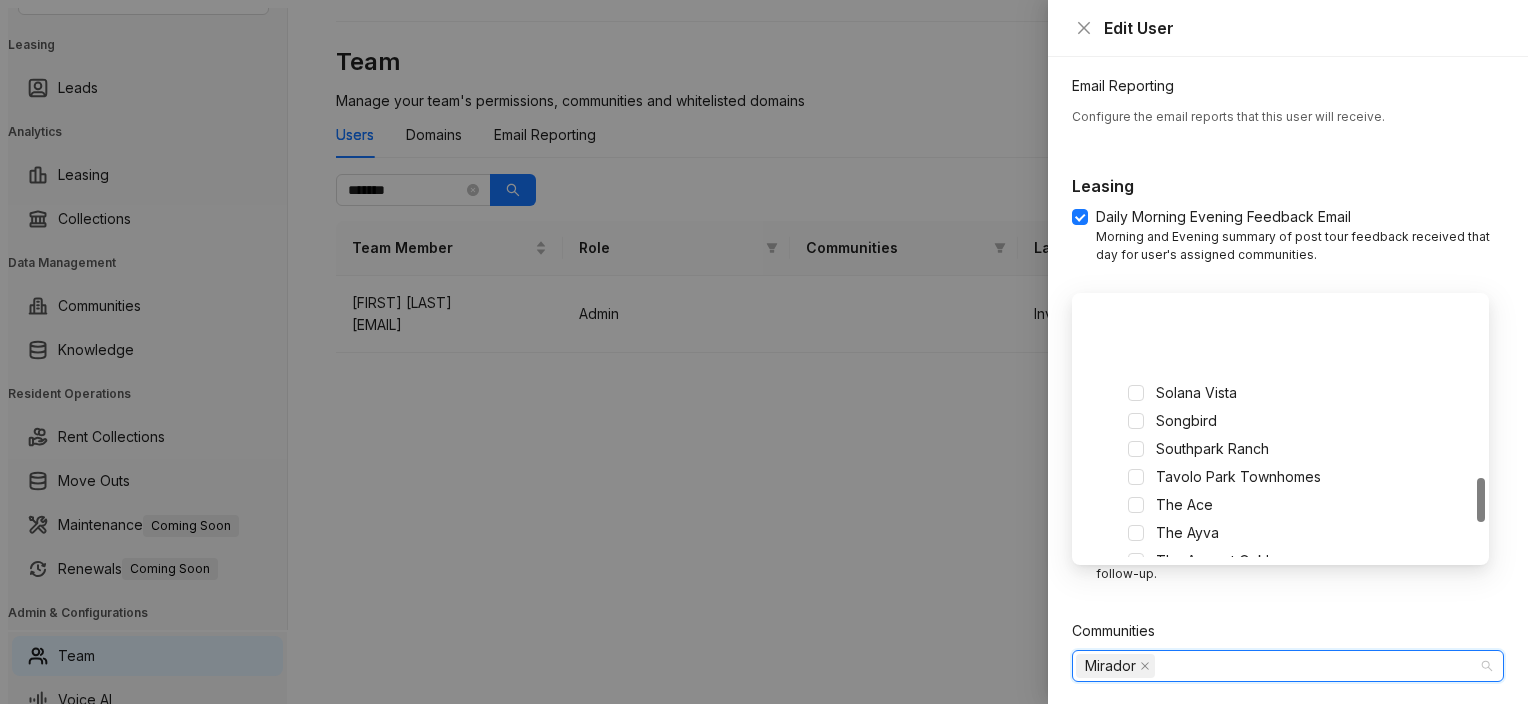 scroll, scrollTop: 1028, scrollLeft: 0, axis: vertical 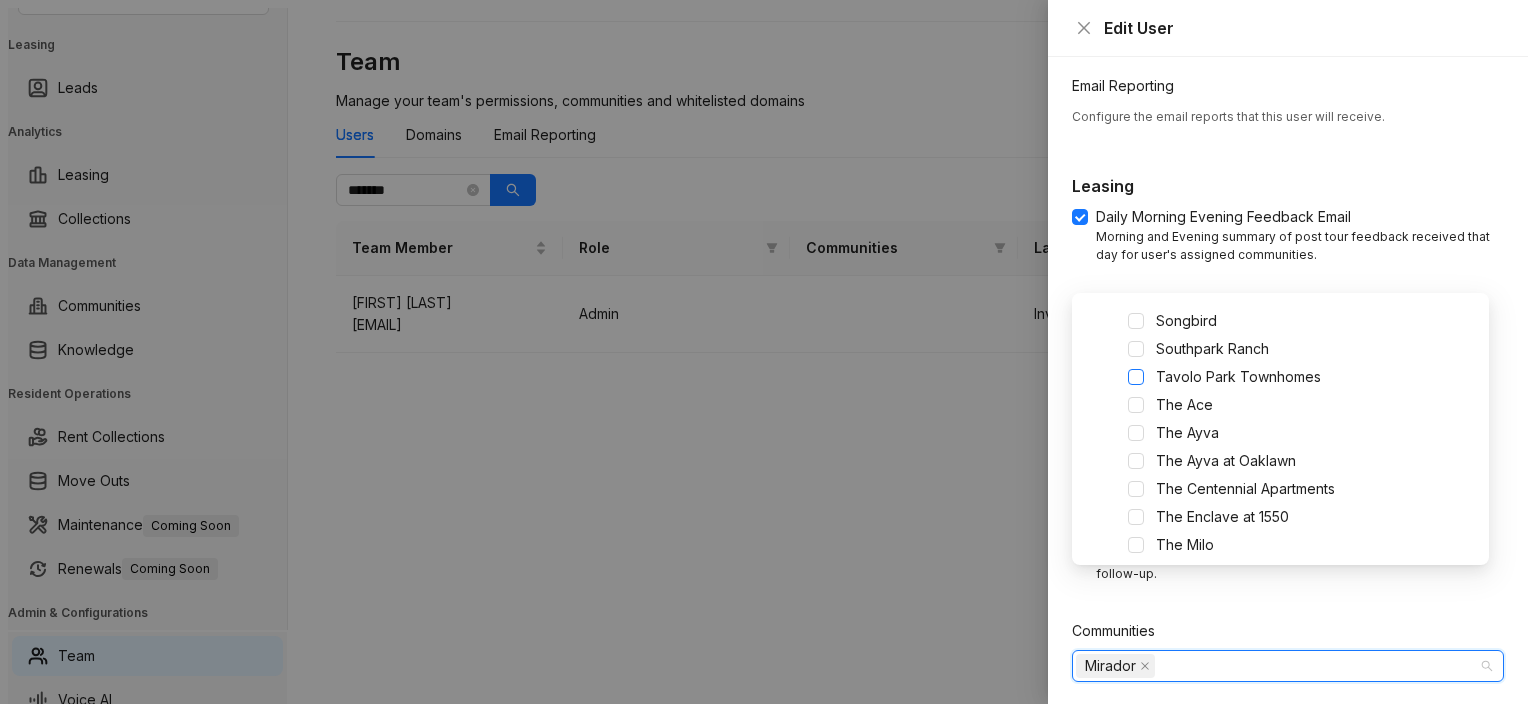 click at bounding box center [1136, 293] 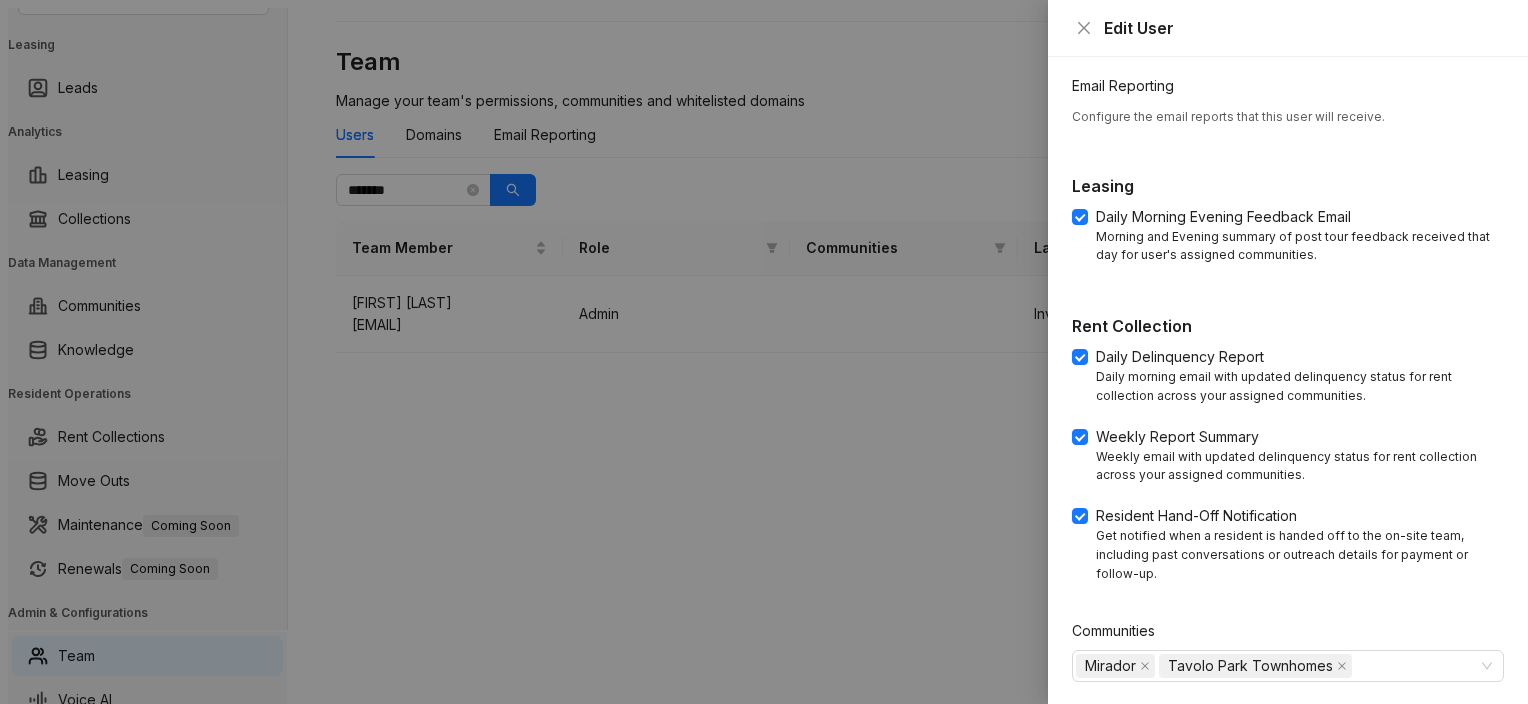 click on "Update" at bounding box center (1463, 722) 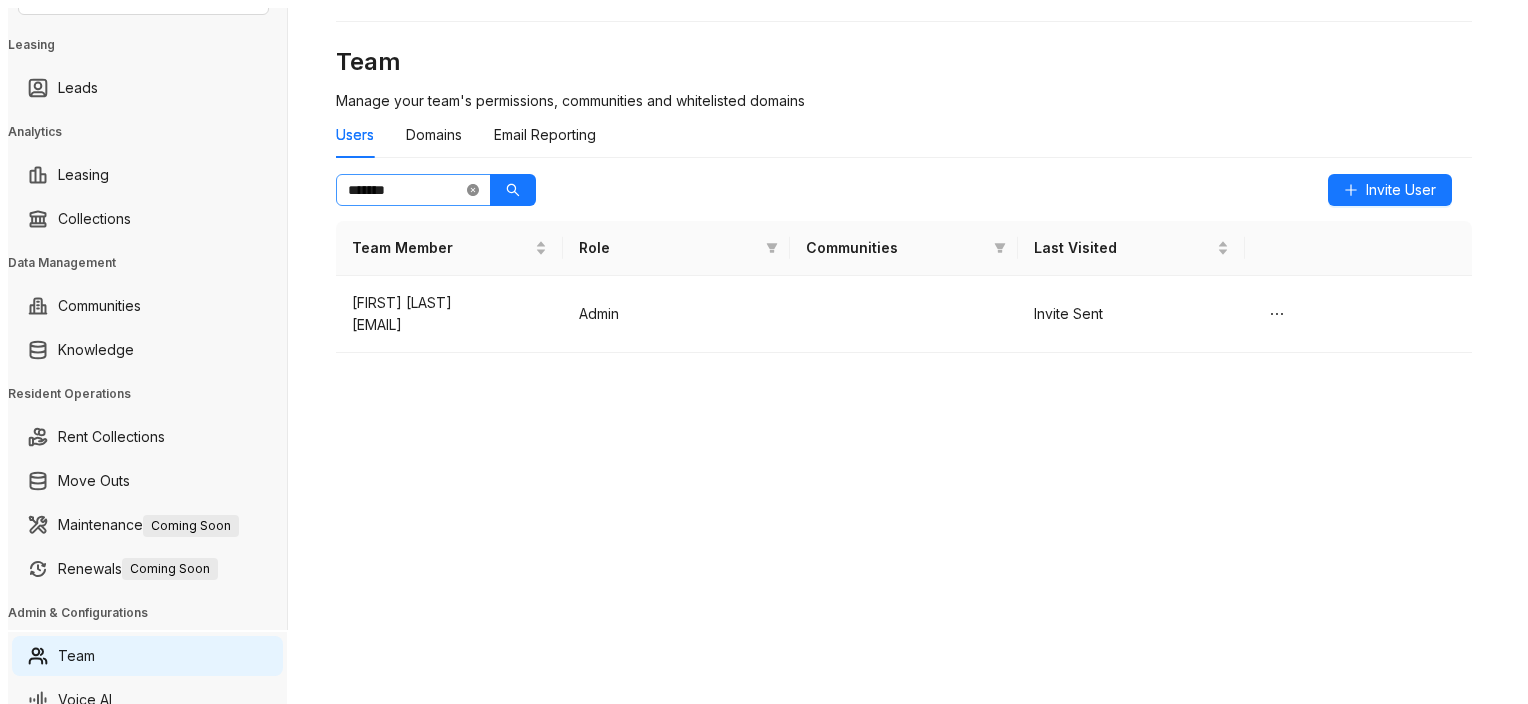 click at bounding box center (473, 190) 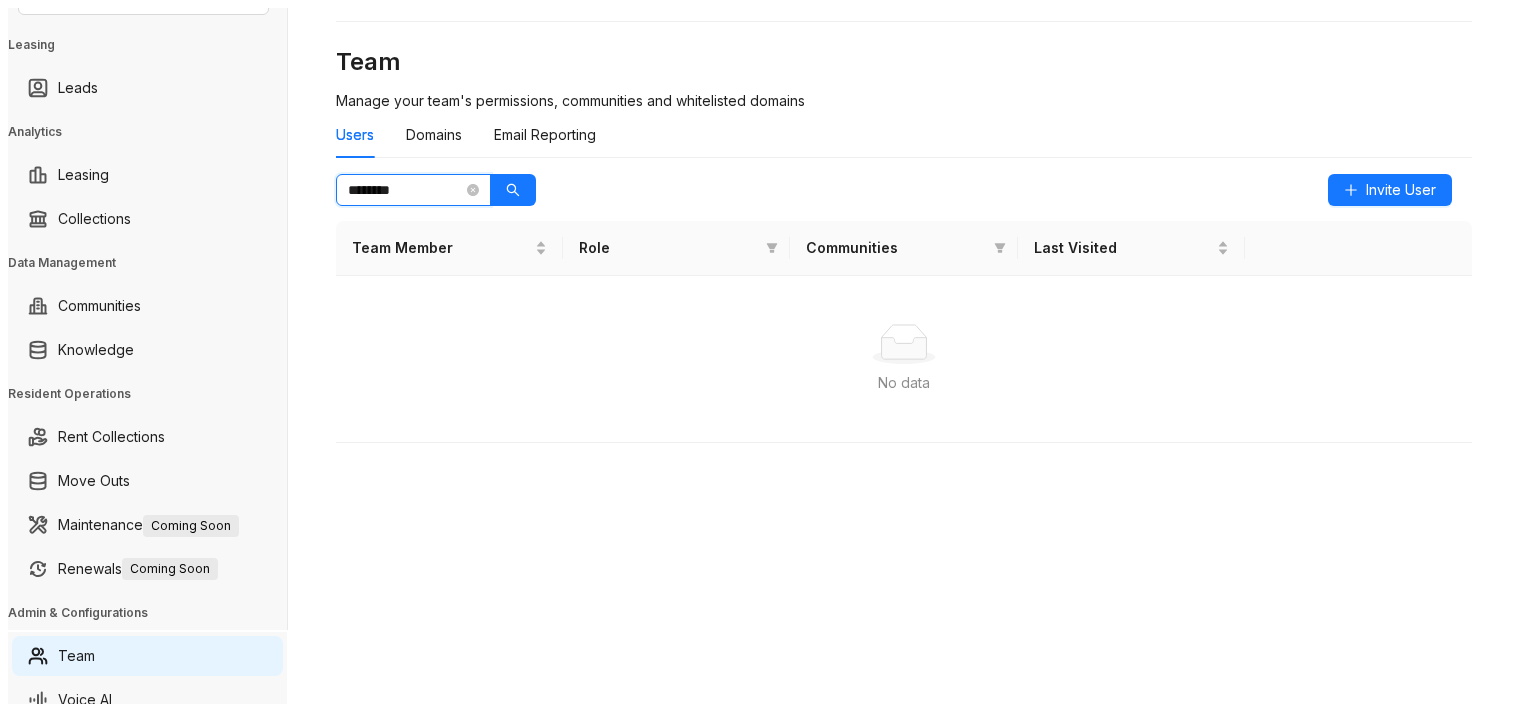 type on "********" 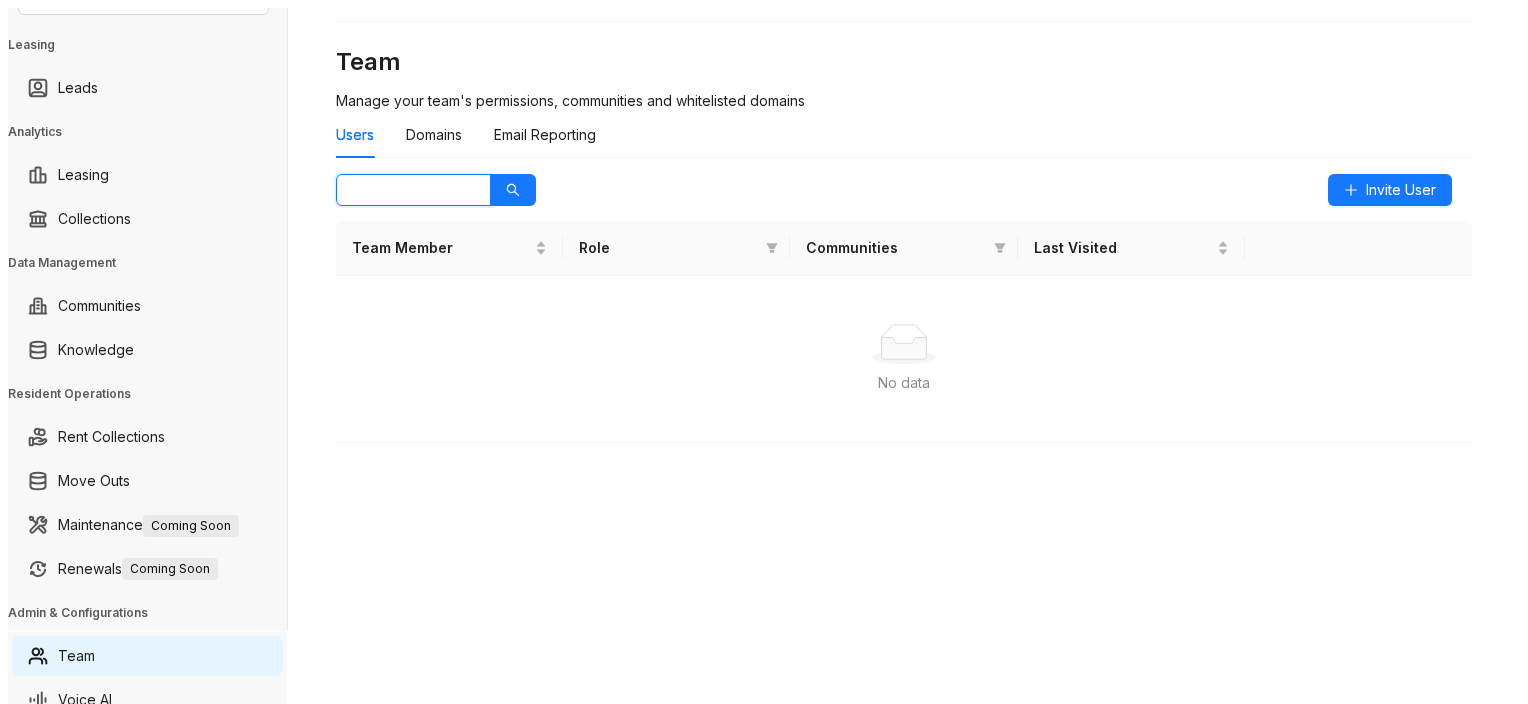 click at bounding box center (405, 190) 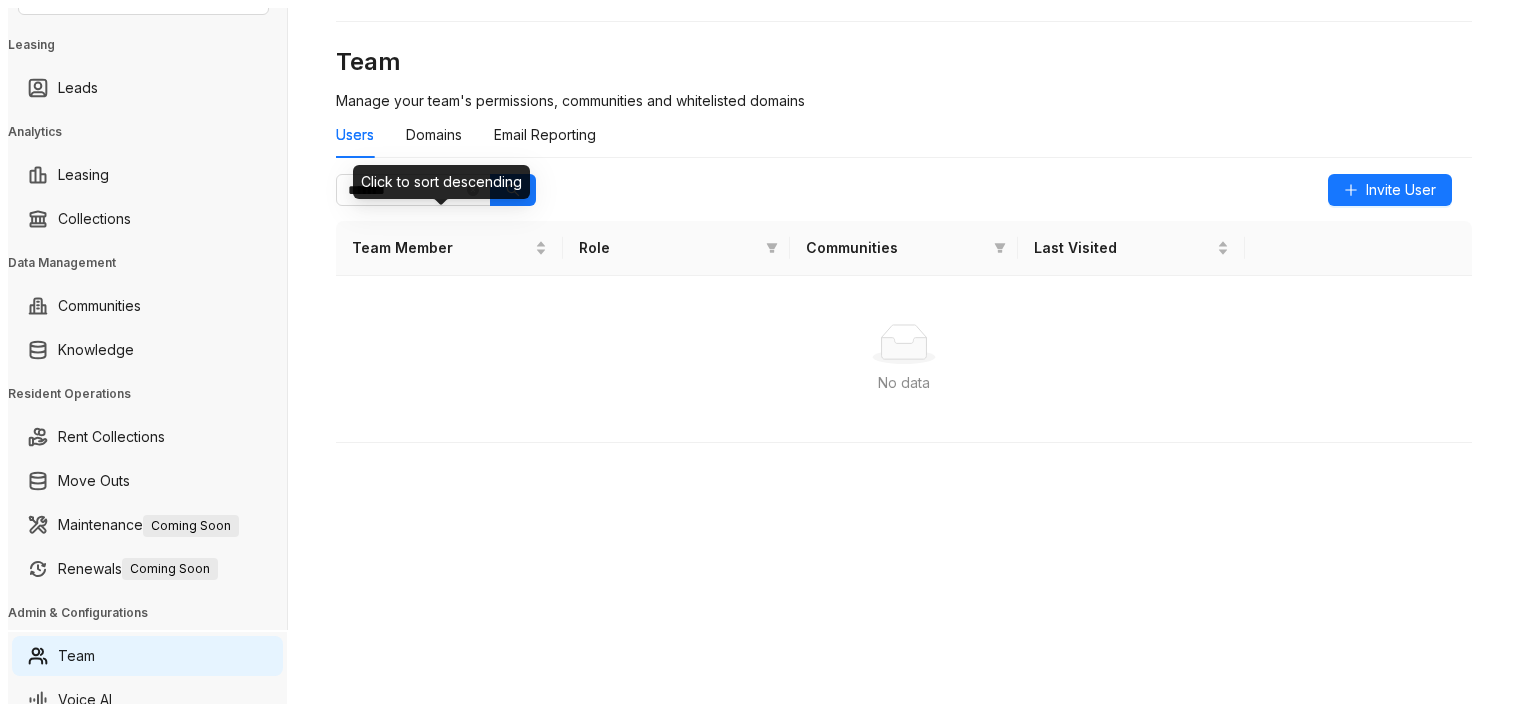 drag, startPoint x: 427, startPoint y: 182, endPoint x: 421, endPoint y: 169, distance: 14.3178215 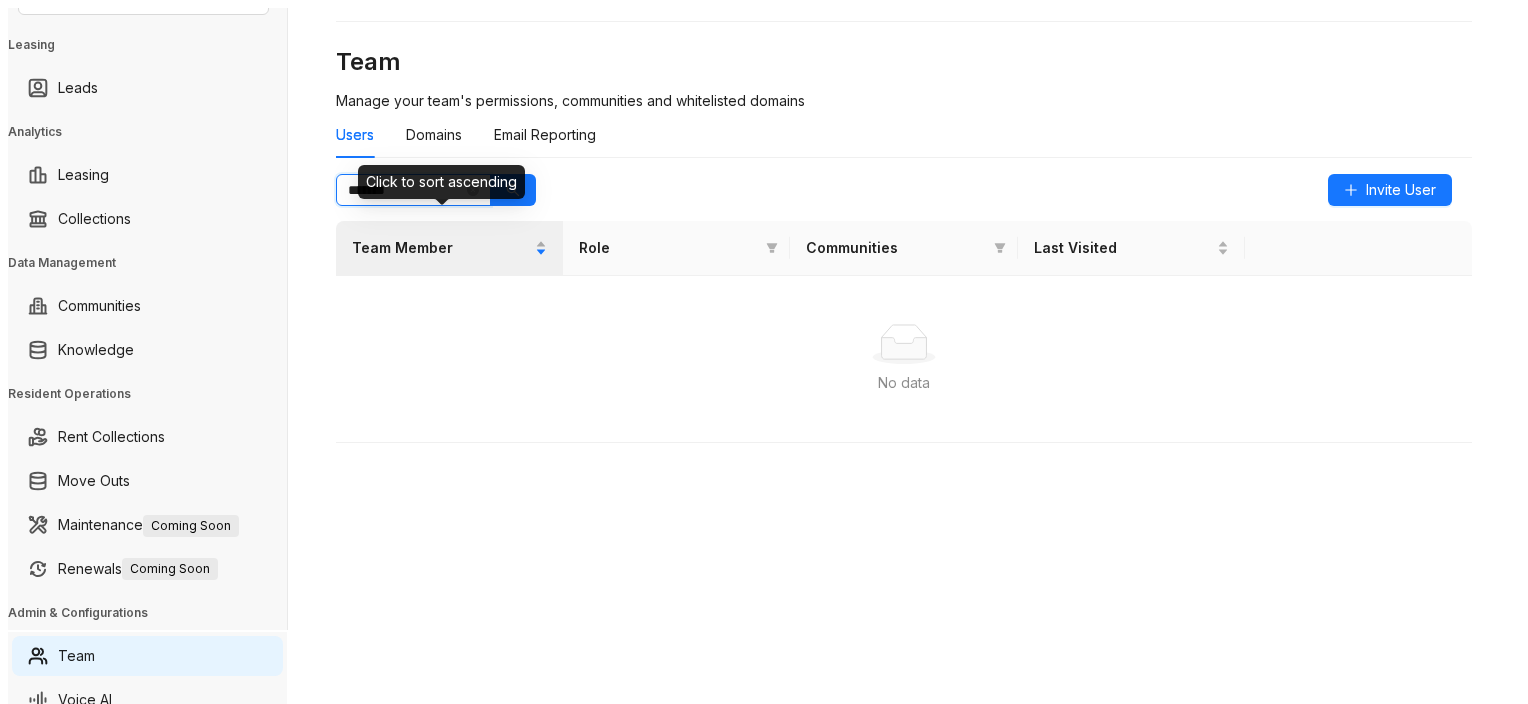 click on "*******" at bounding box center (405, 190) 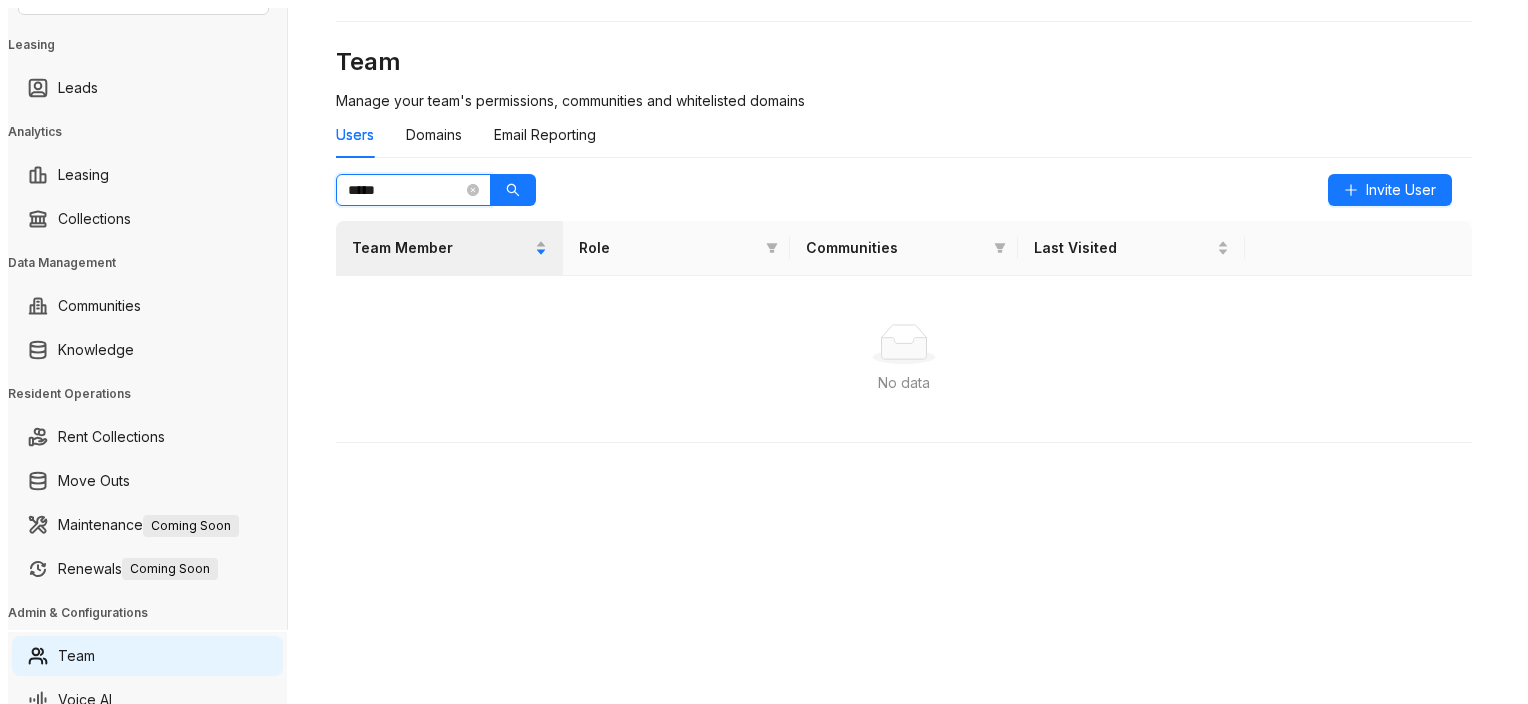 type on "*****" 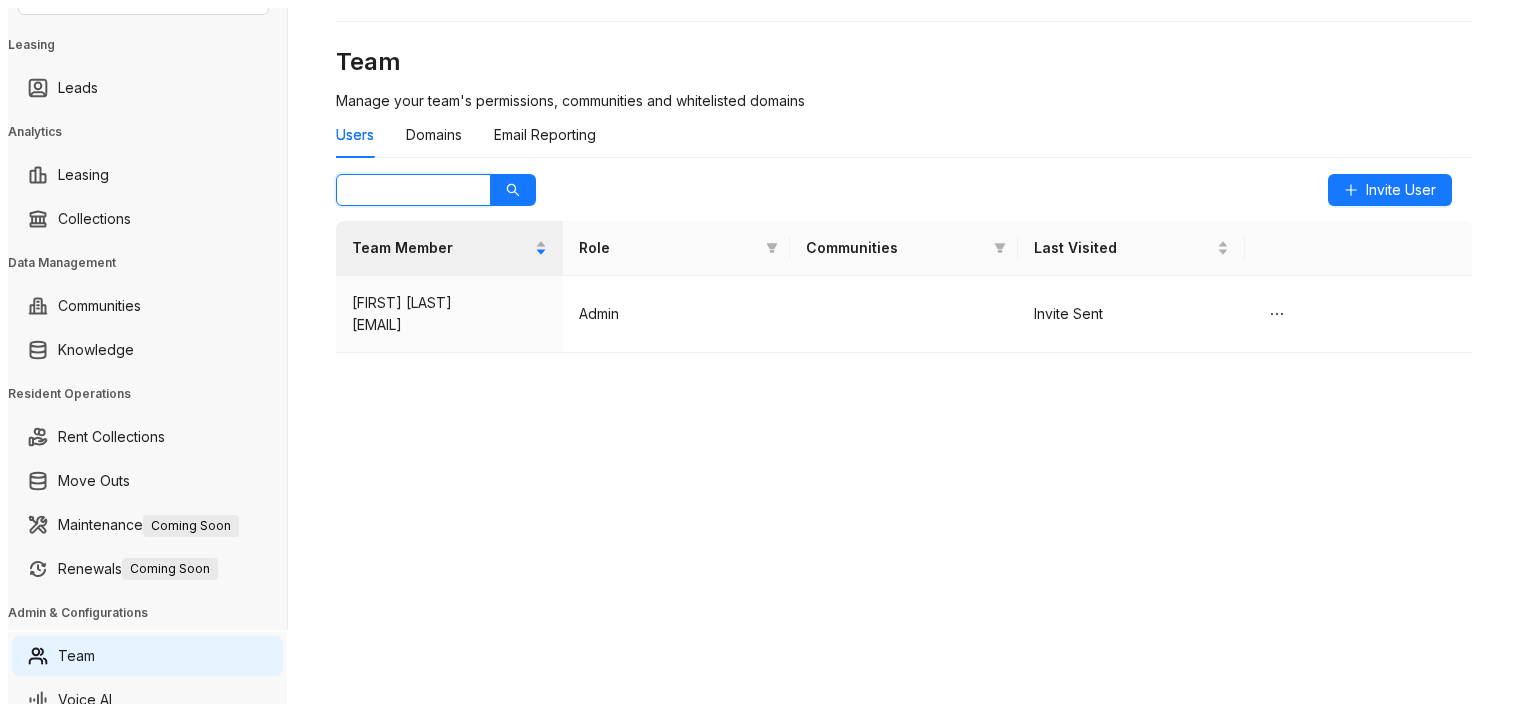 type 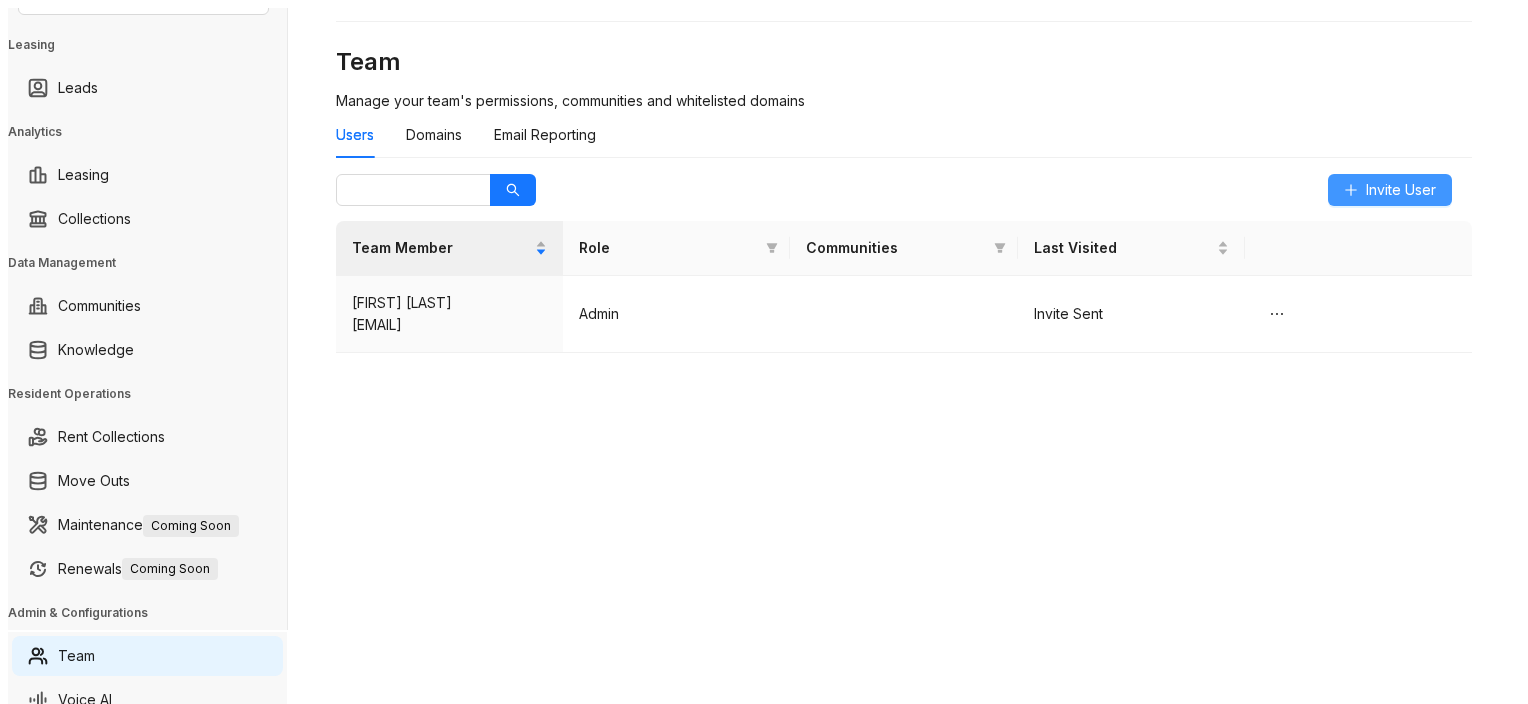 click on "Invite User" at bounding box center (1401, 190) 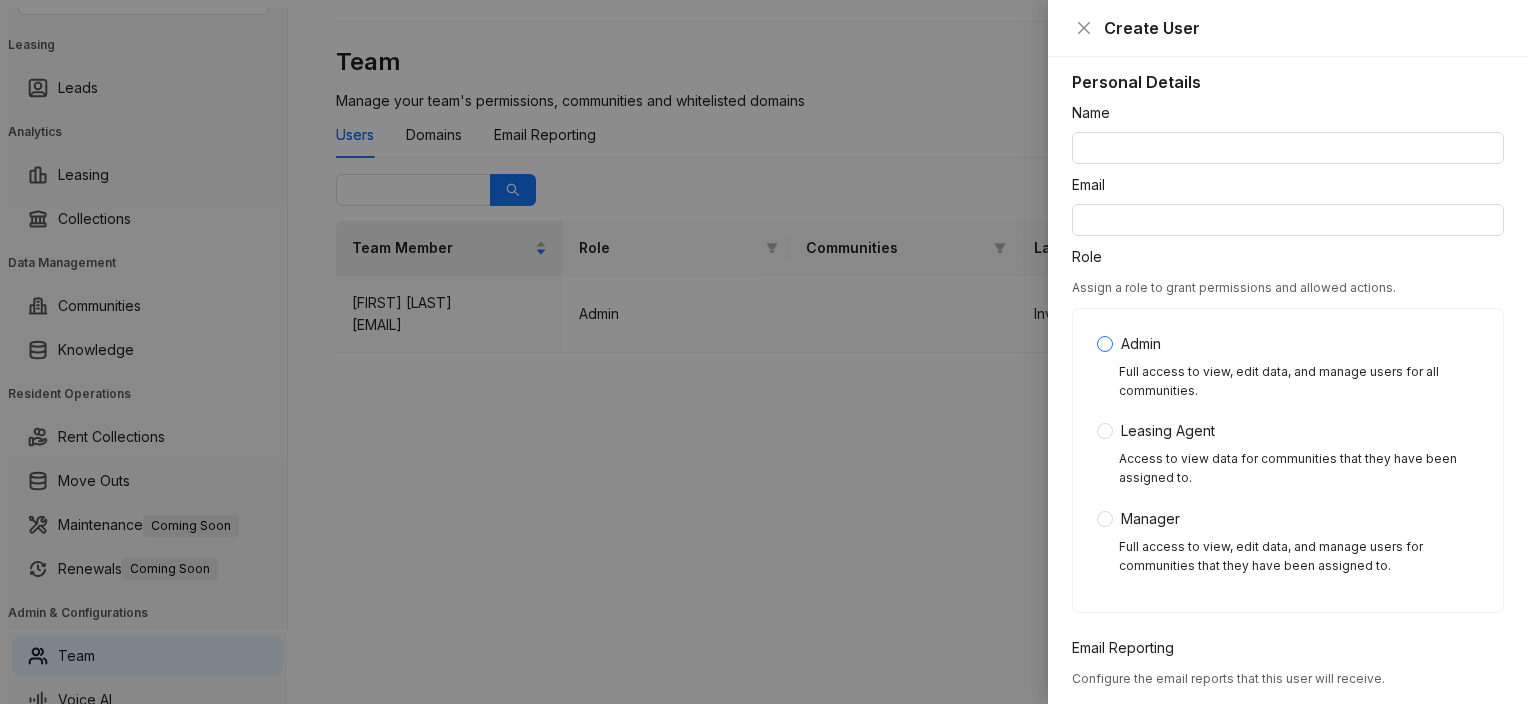 scroll, scrollTop: 0, scrollLeft: 0, axis: both 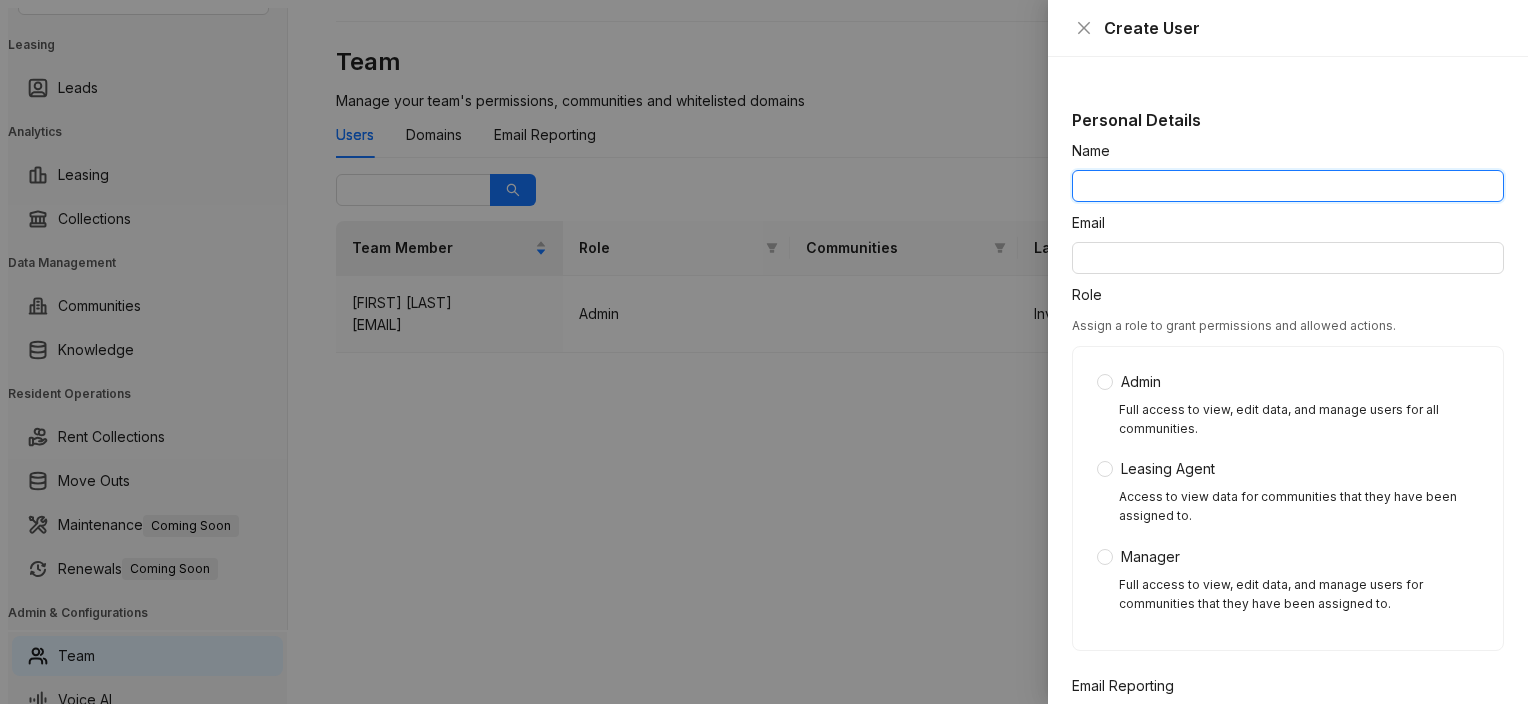 click on "Name" at bounding box center (1288, 186) 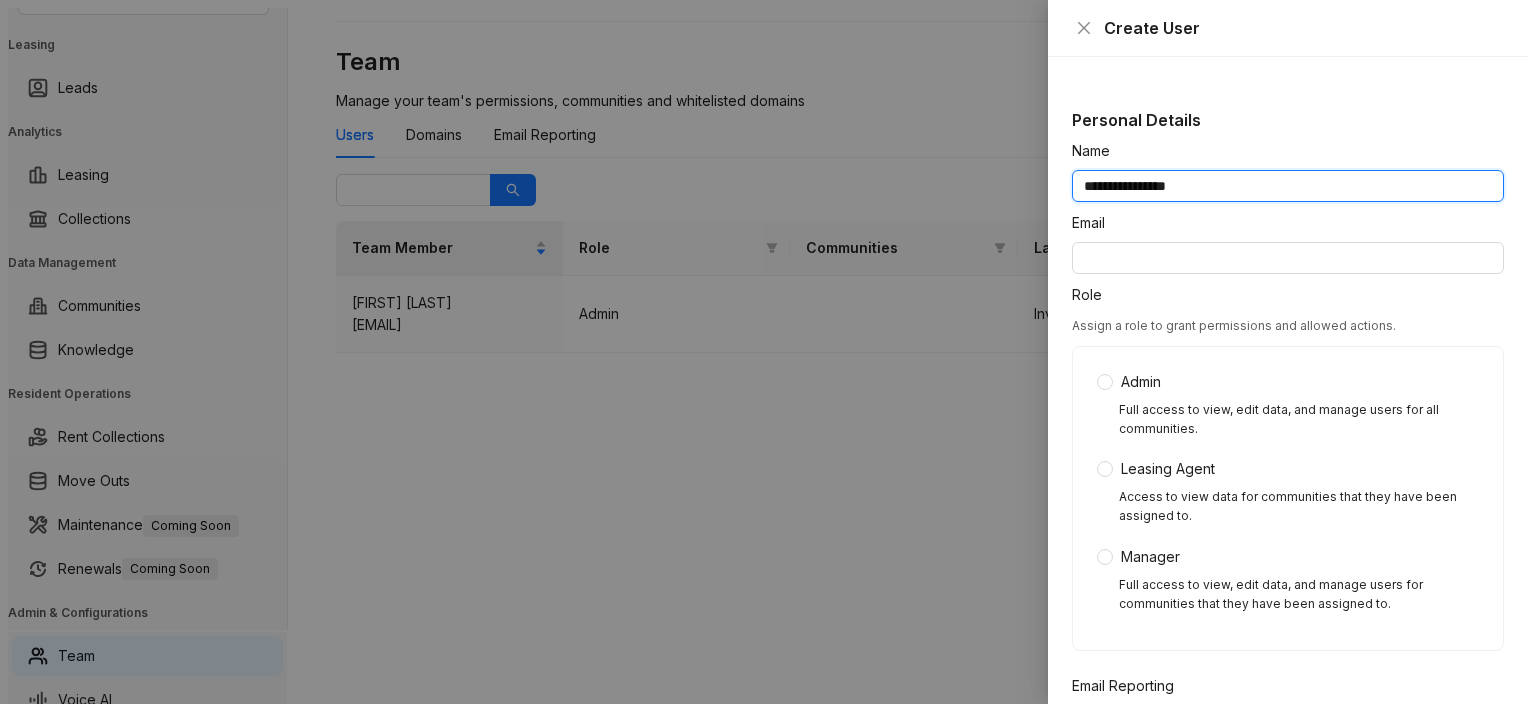 type on "**********" 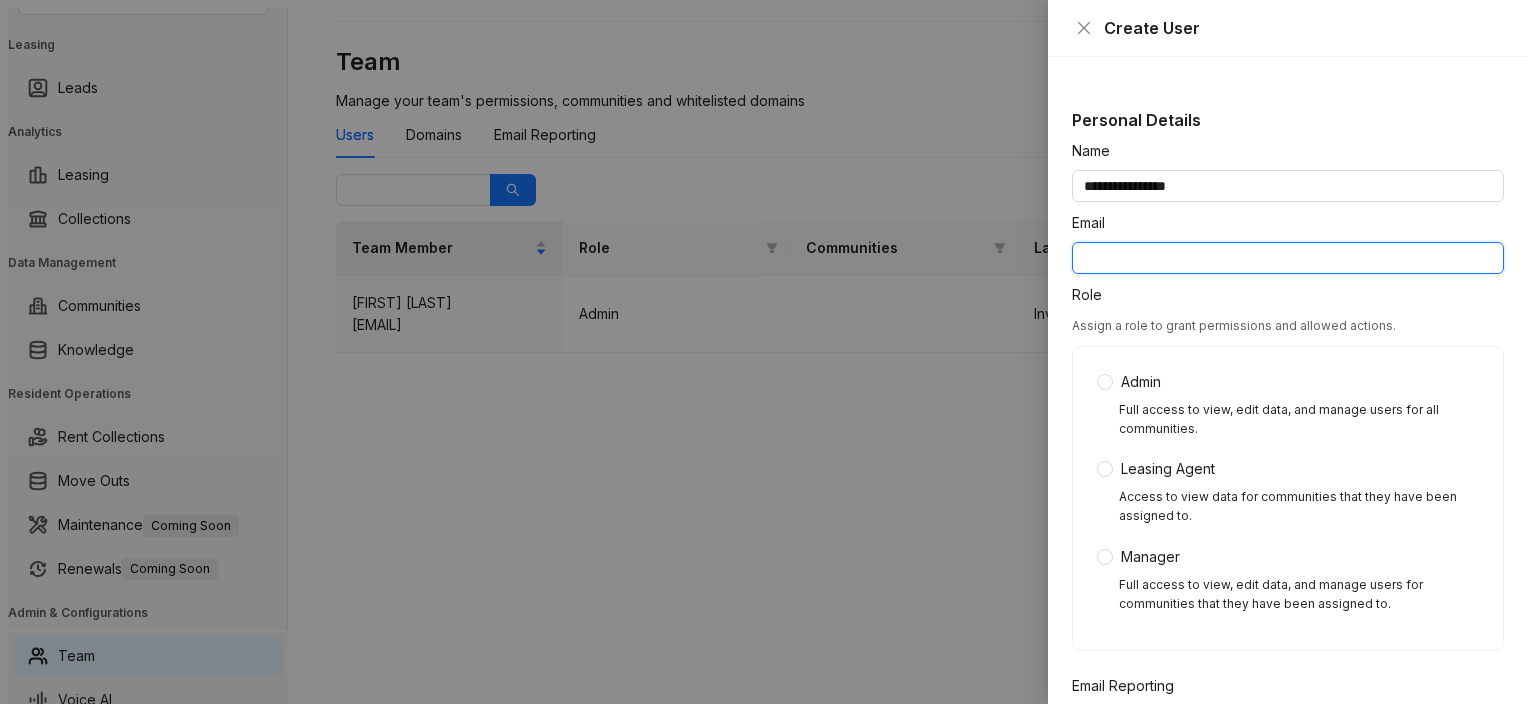 click on "Email" at bounding box center [1288, 258] 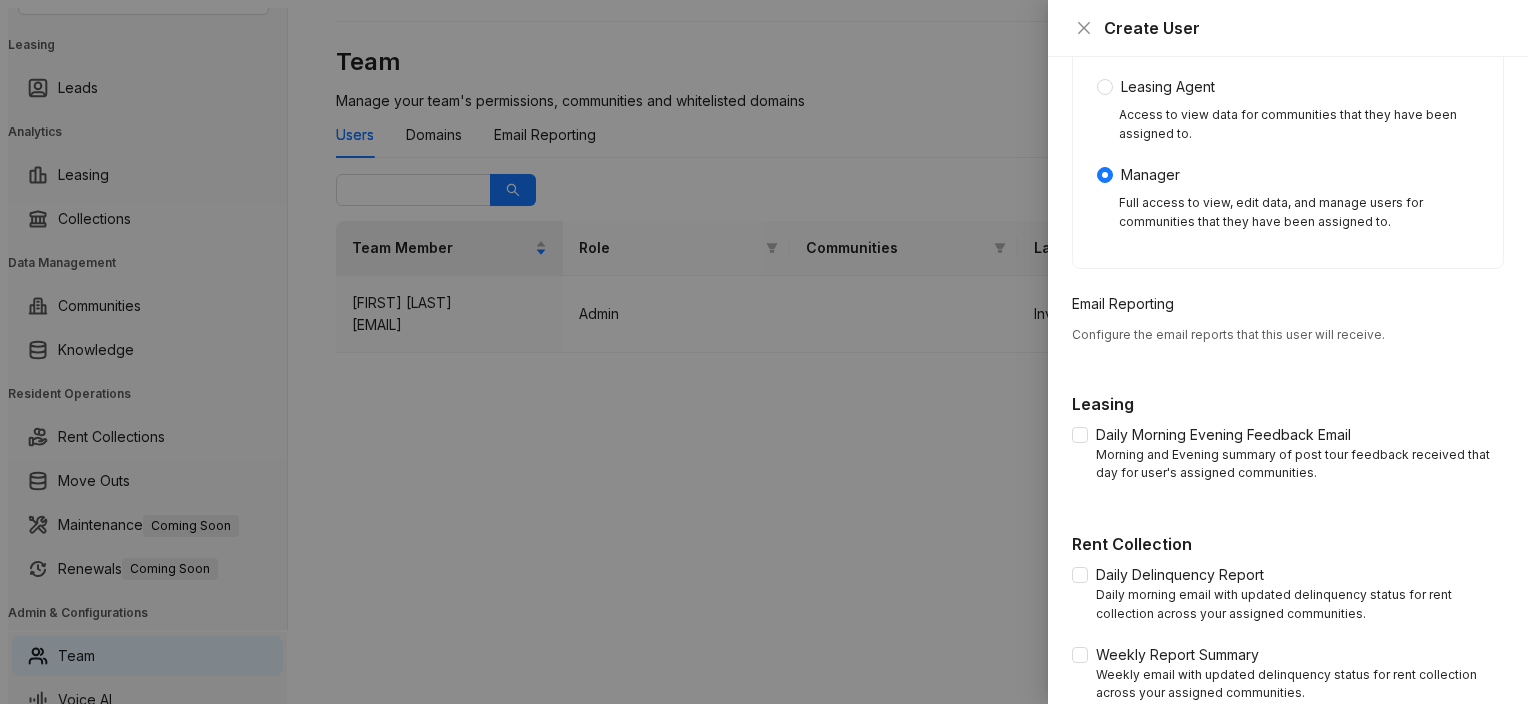 scroll, scrollTop: 500, scrollLeft: 0, axis: vertical 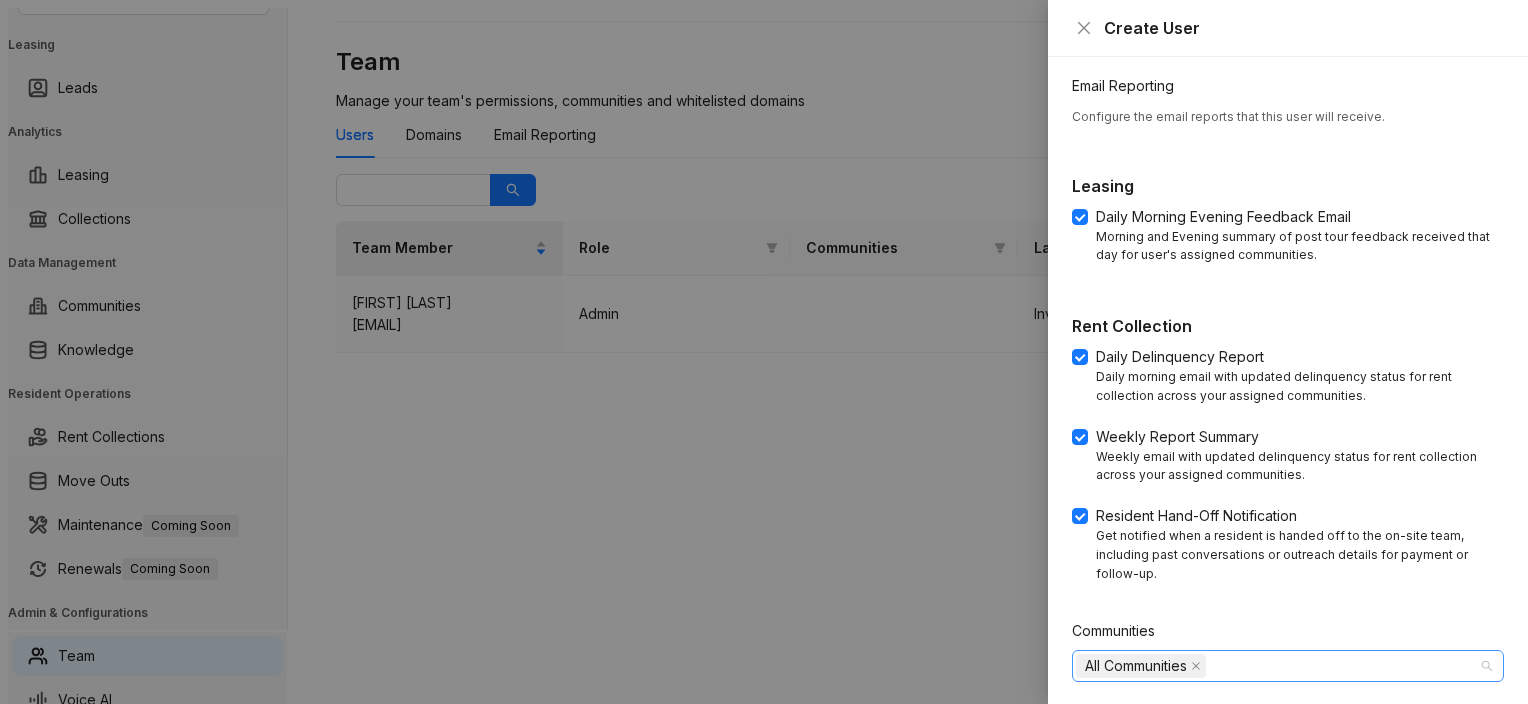 click on "All Communities" at bounding box center [1277, 666] 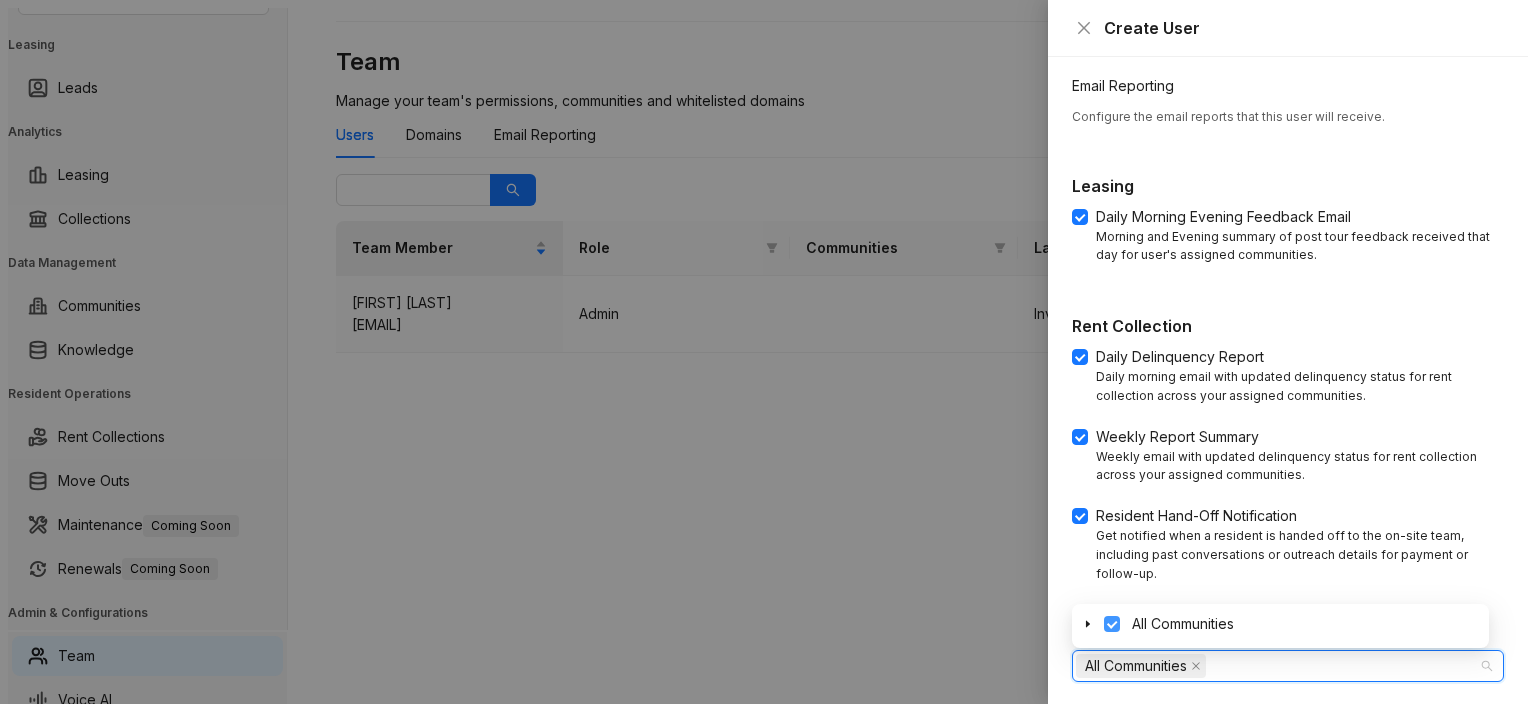 click at bounding box center [1112, 624] 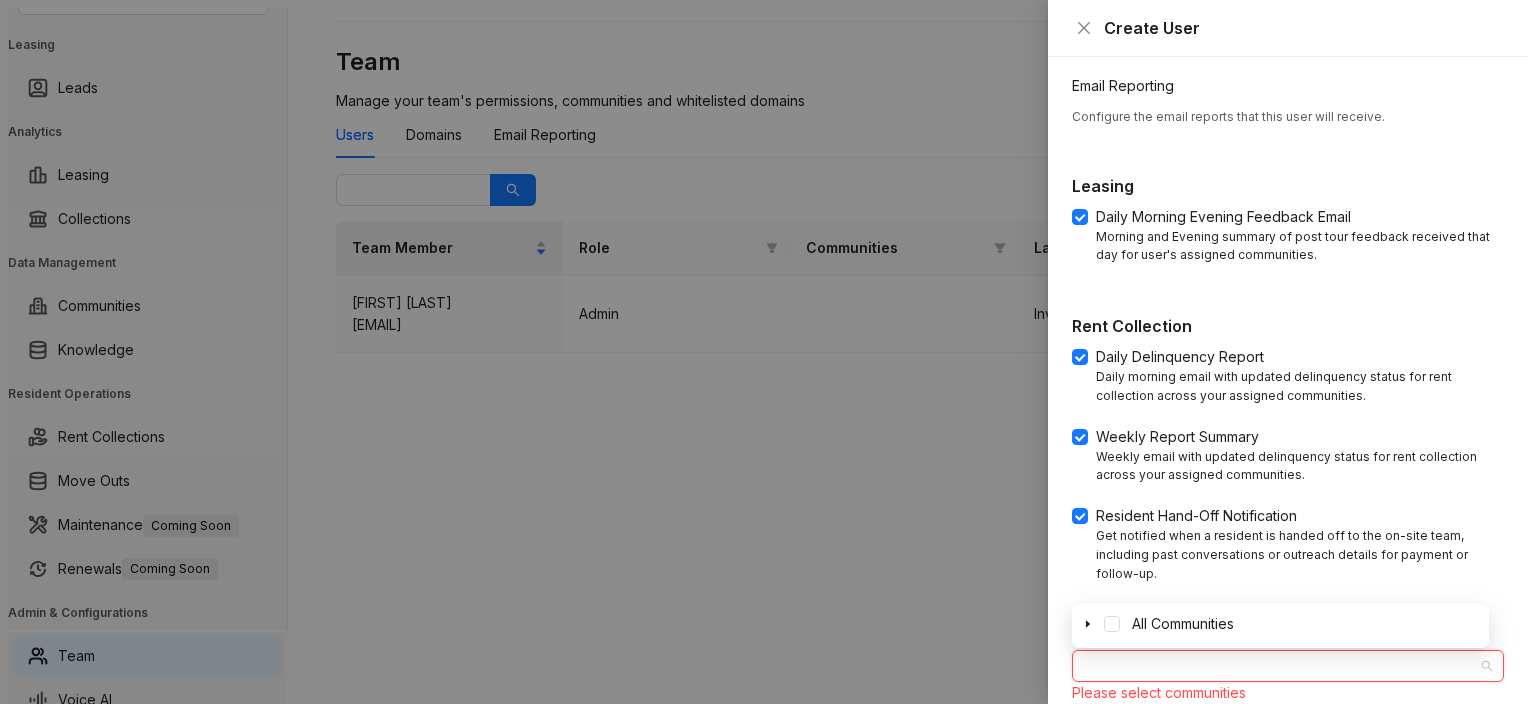 click at bounding box center [1088, 624] 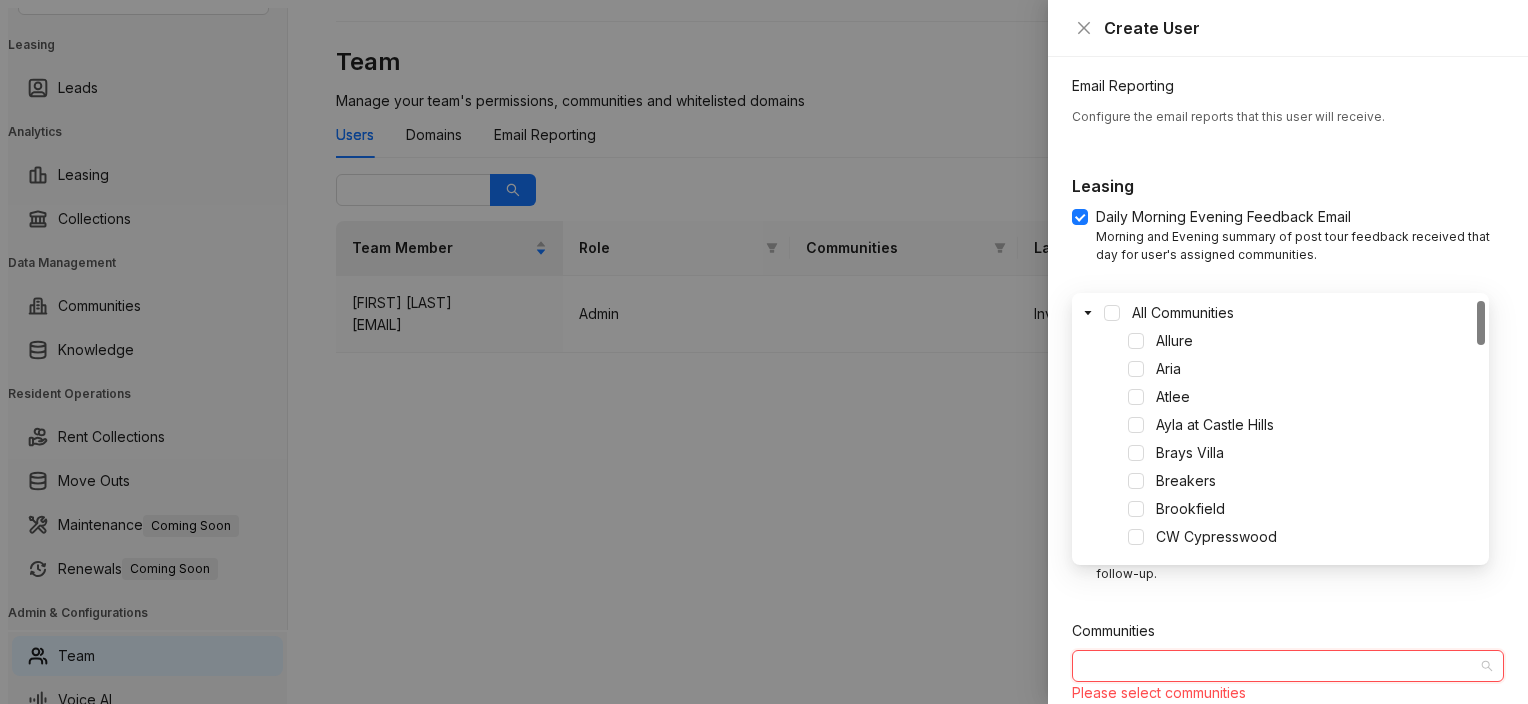 scroll, scrollTop: 100, scrollLeft: 0, axis: vertical 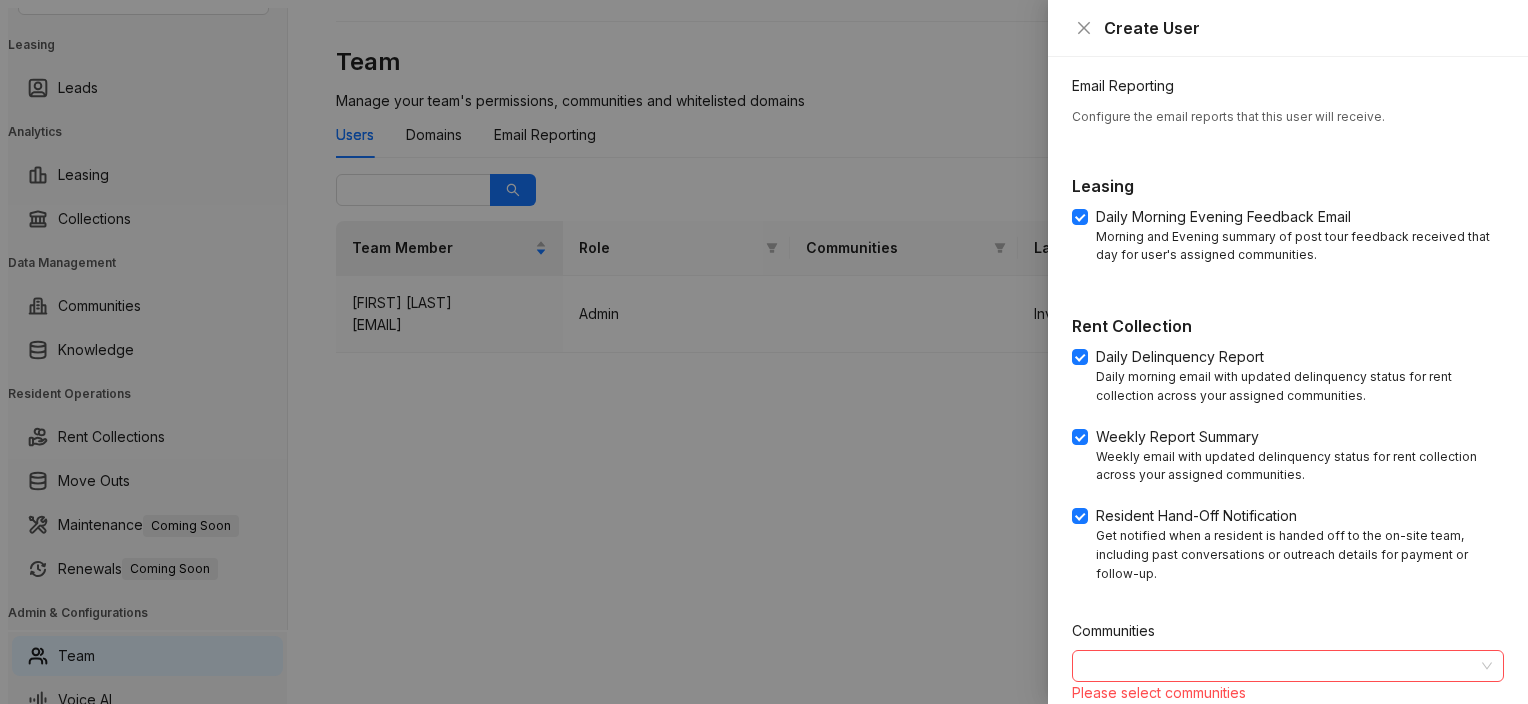 click on "Please select communities" at bounding box center [1288, 693] 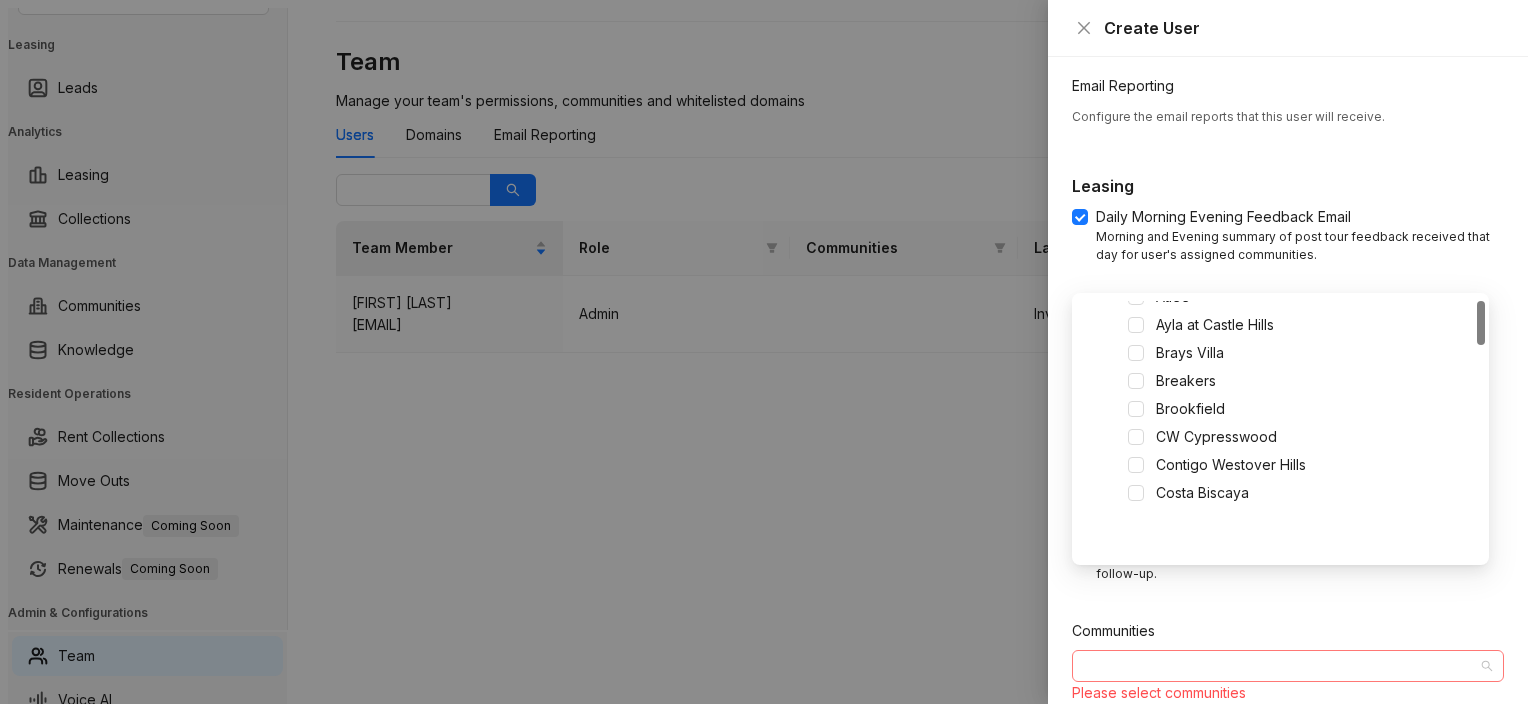 click at bounding box center [1277, 666] 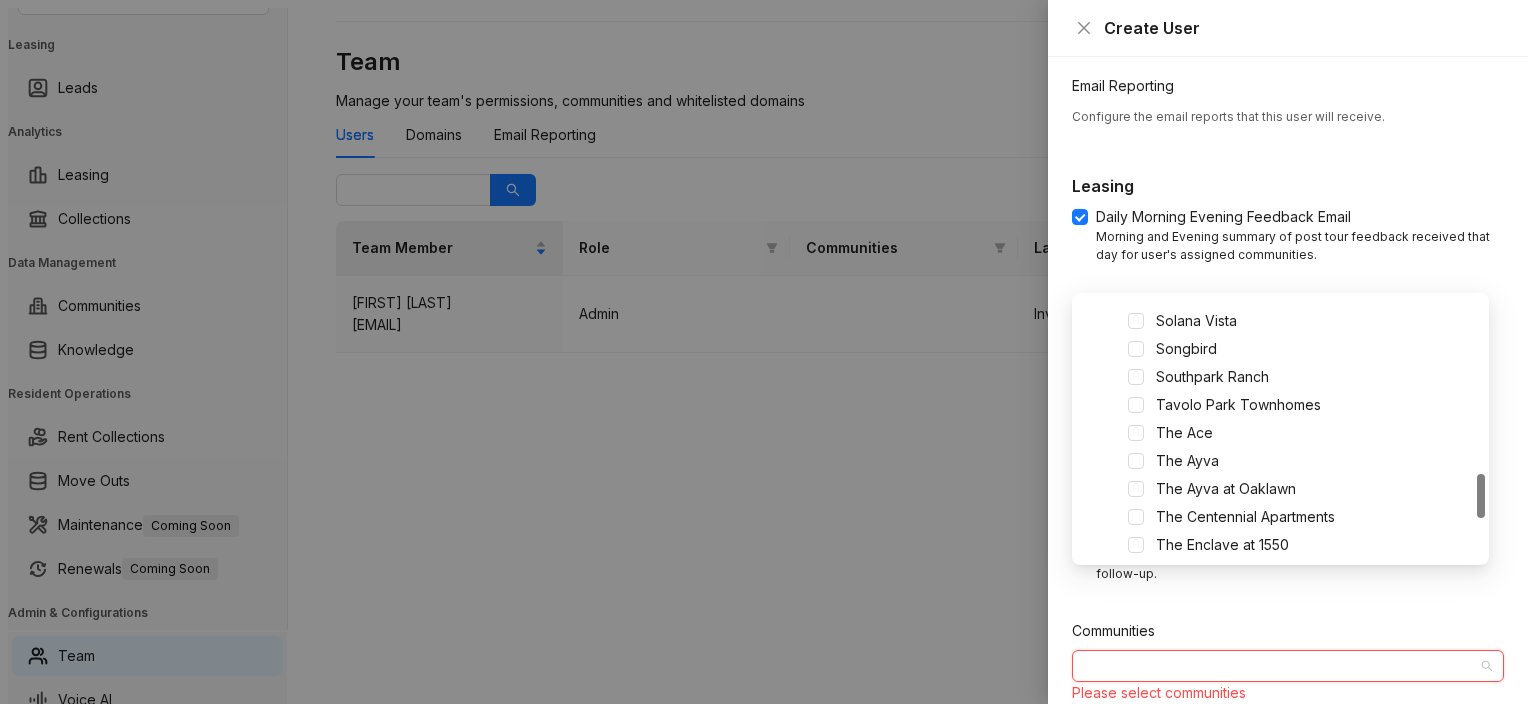 scroll, scrollTop: 1100, scrollLeft: 0, axis: vertical 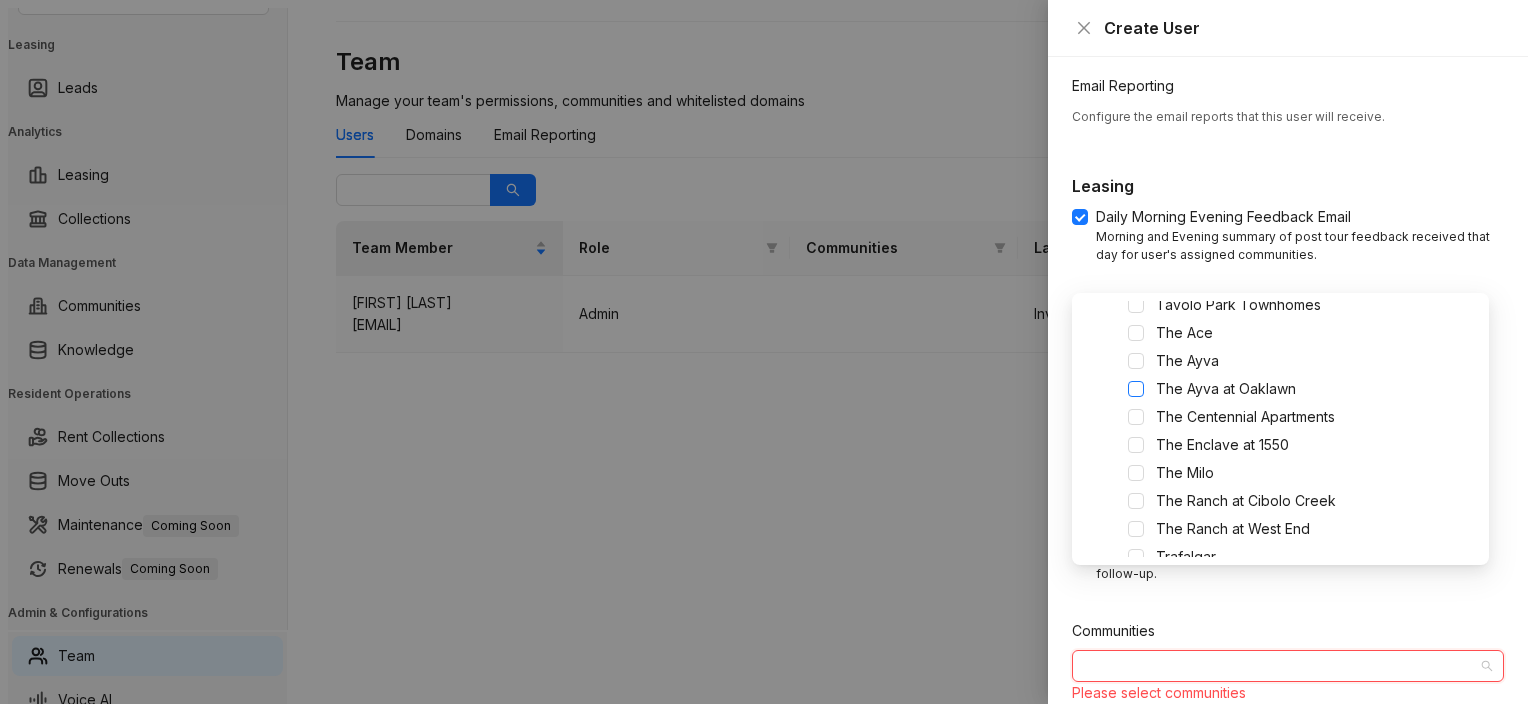 click at bounding box center [1136, 305] 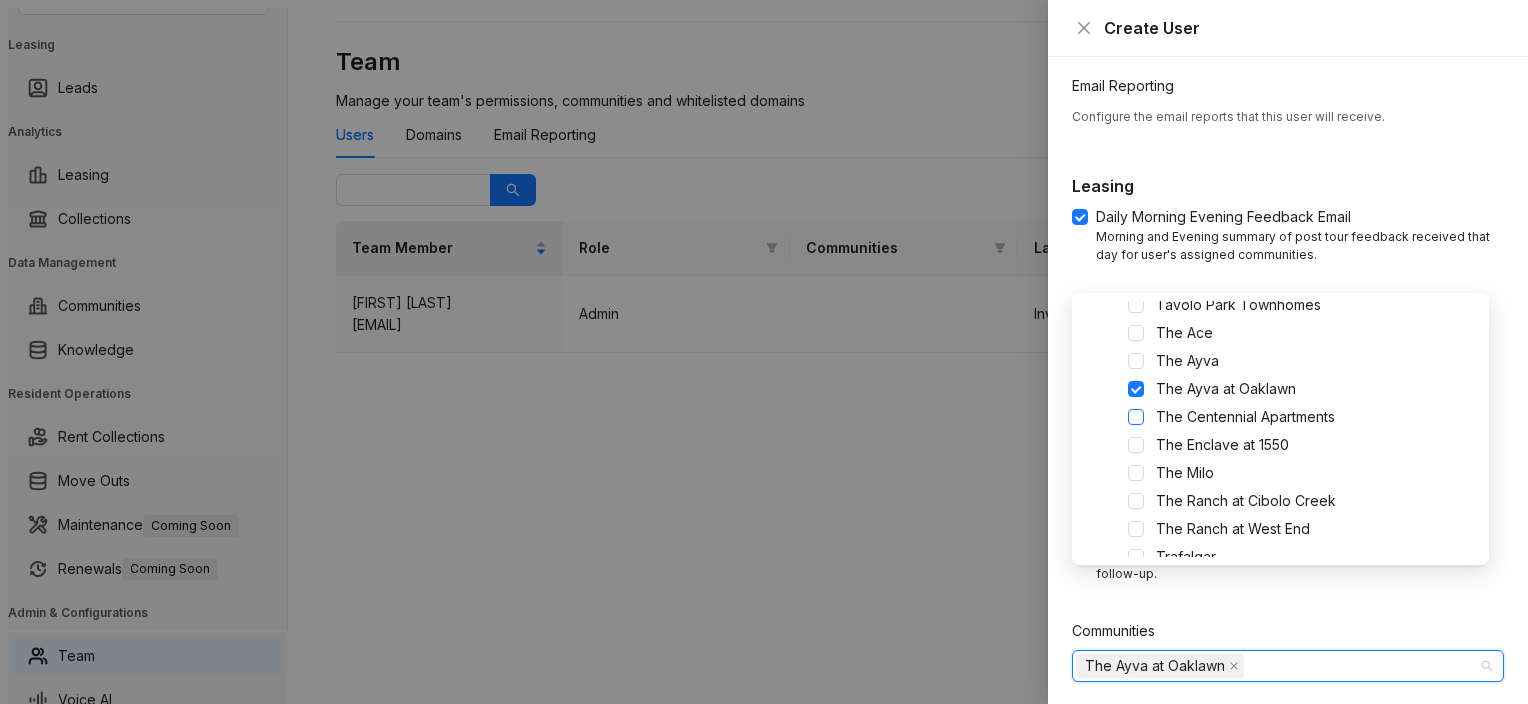 click at bounding box center [1136, 305] 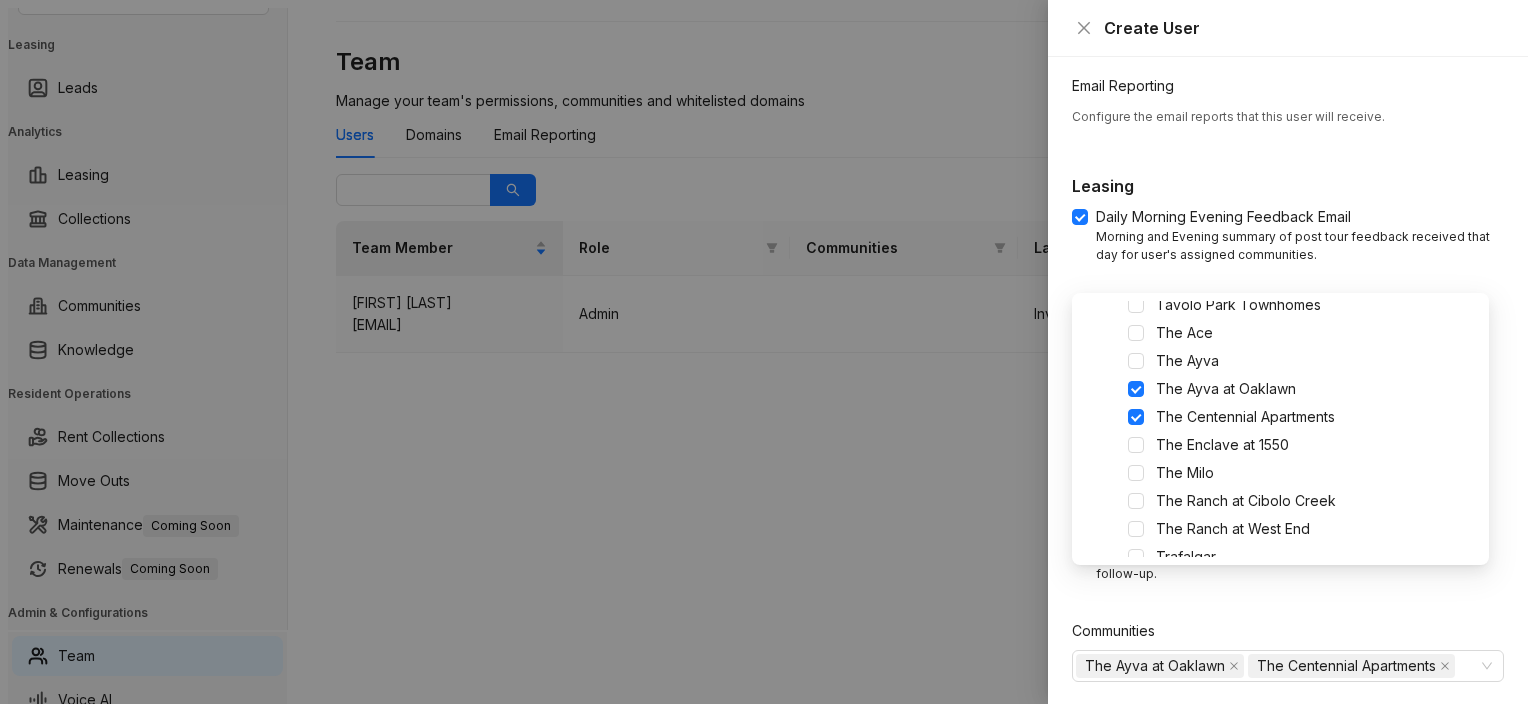 click on "**********" at bounding box center [1288, 139] 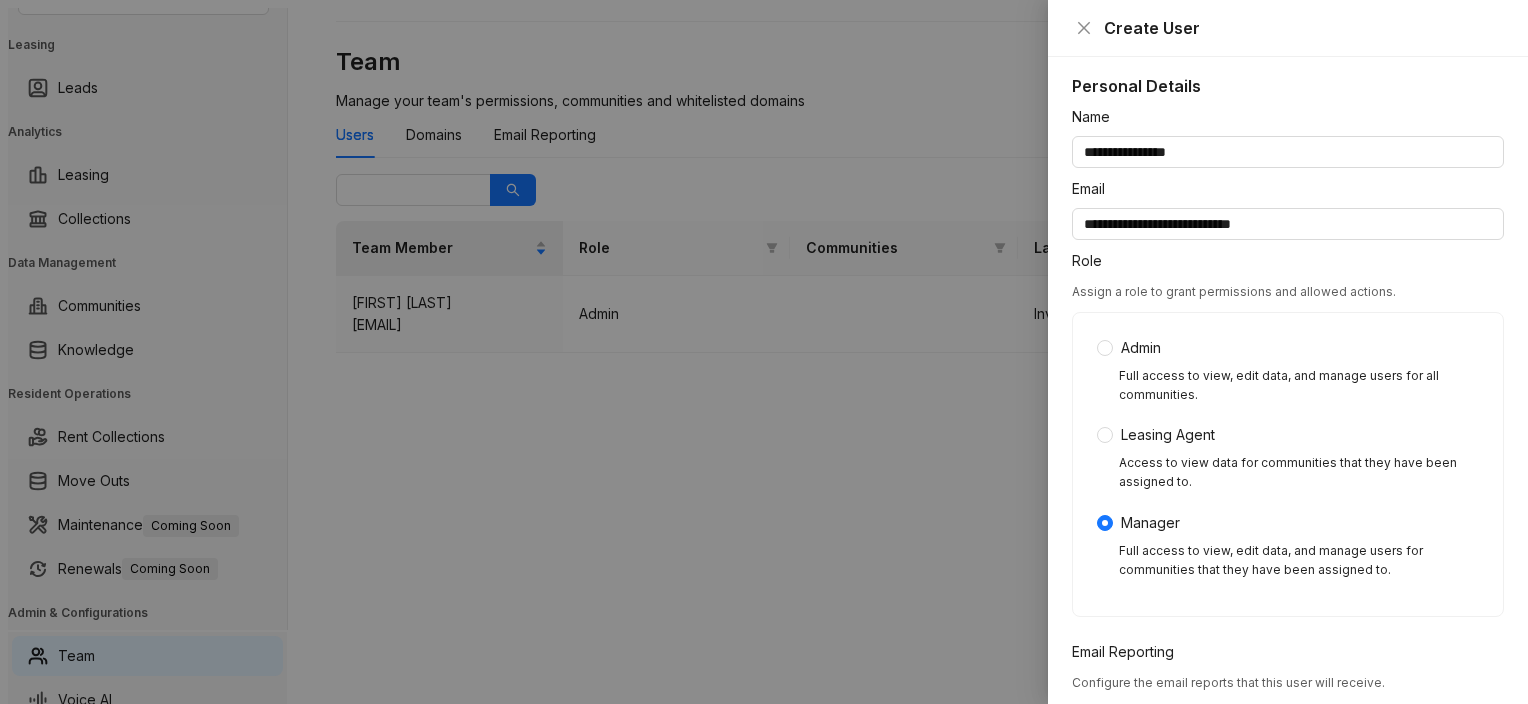 scroll, scrollTop: 0, scrollLeft: 0, axis: both 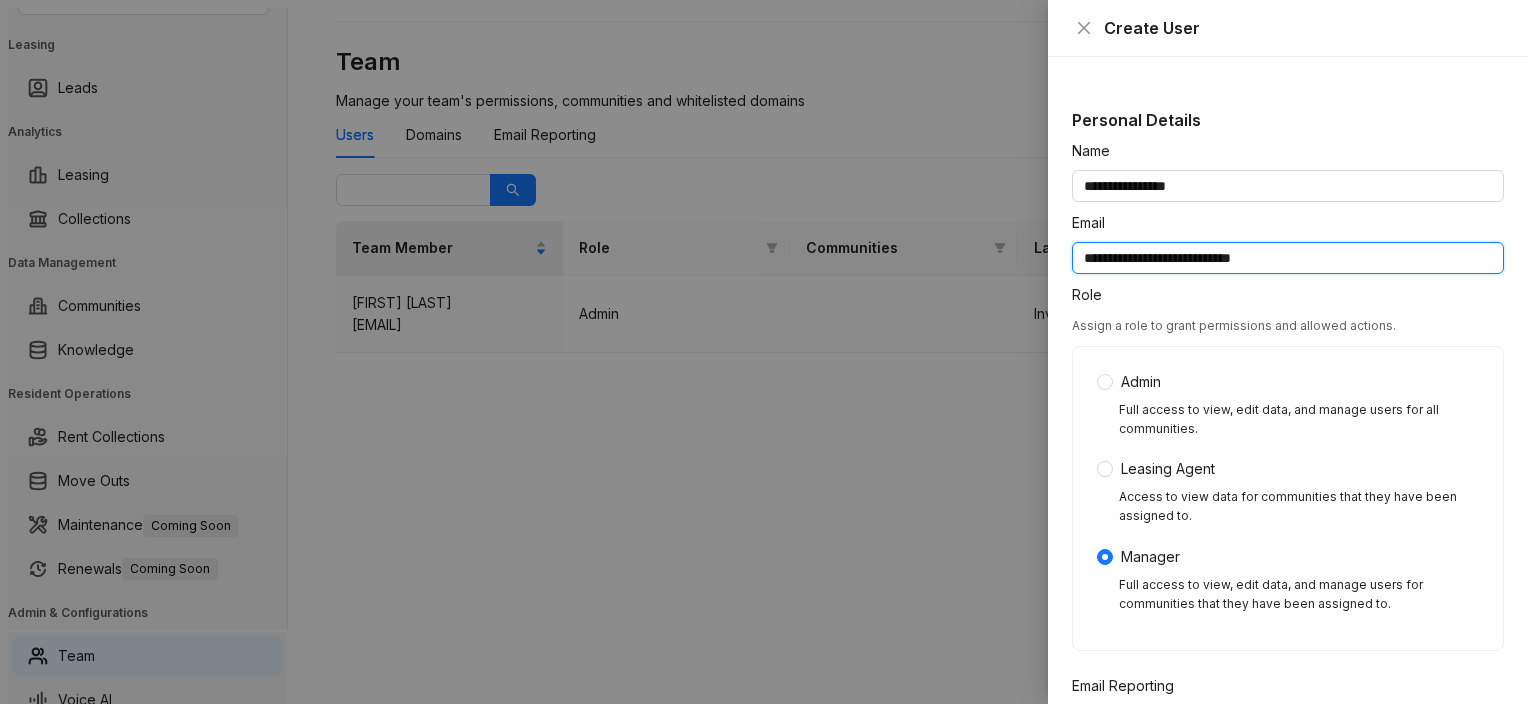 drag, startPoint x: 1336, startPoint y: 228, endPoint x: 1070, endPoint y: 239, distance: 266.22736 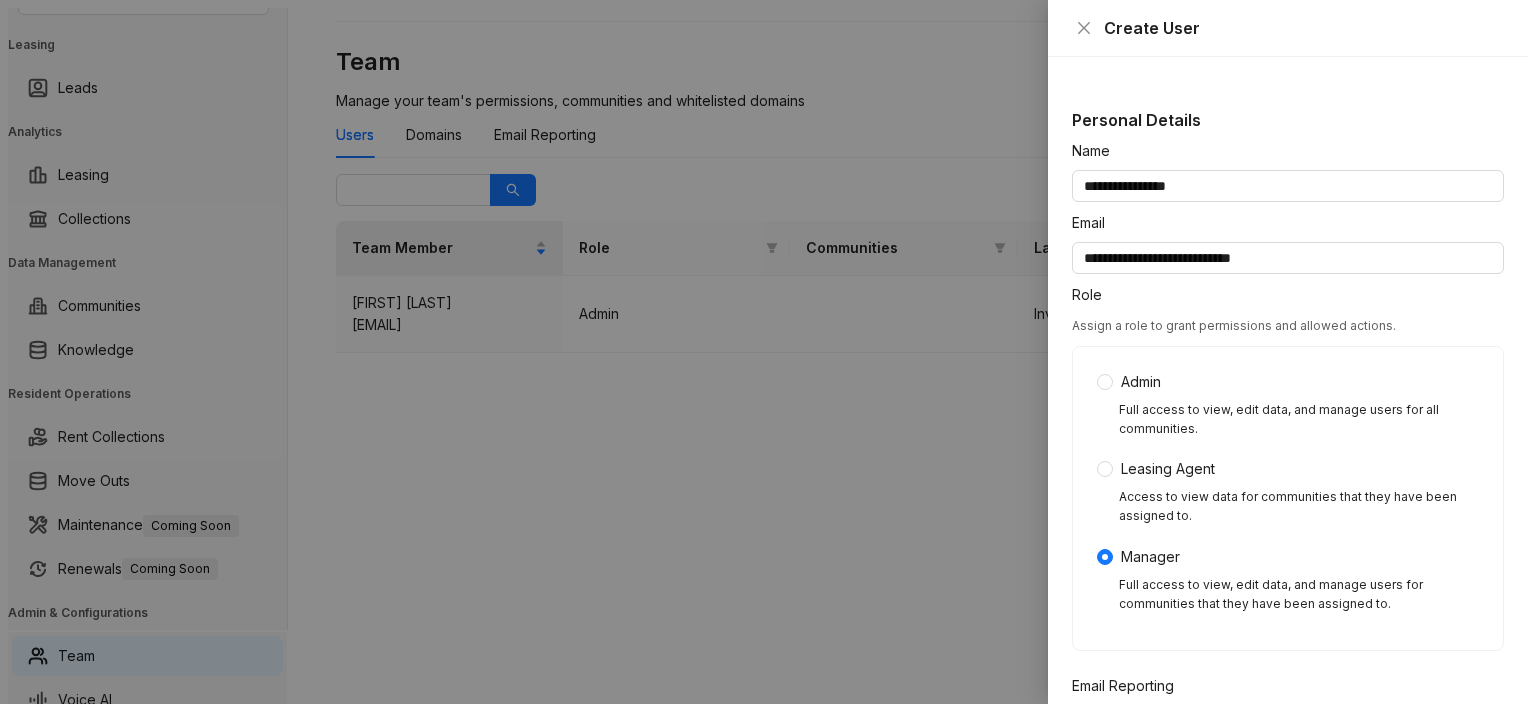 scroll, scrollTop: 0, scrollLeft: 0, axis: both 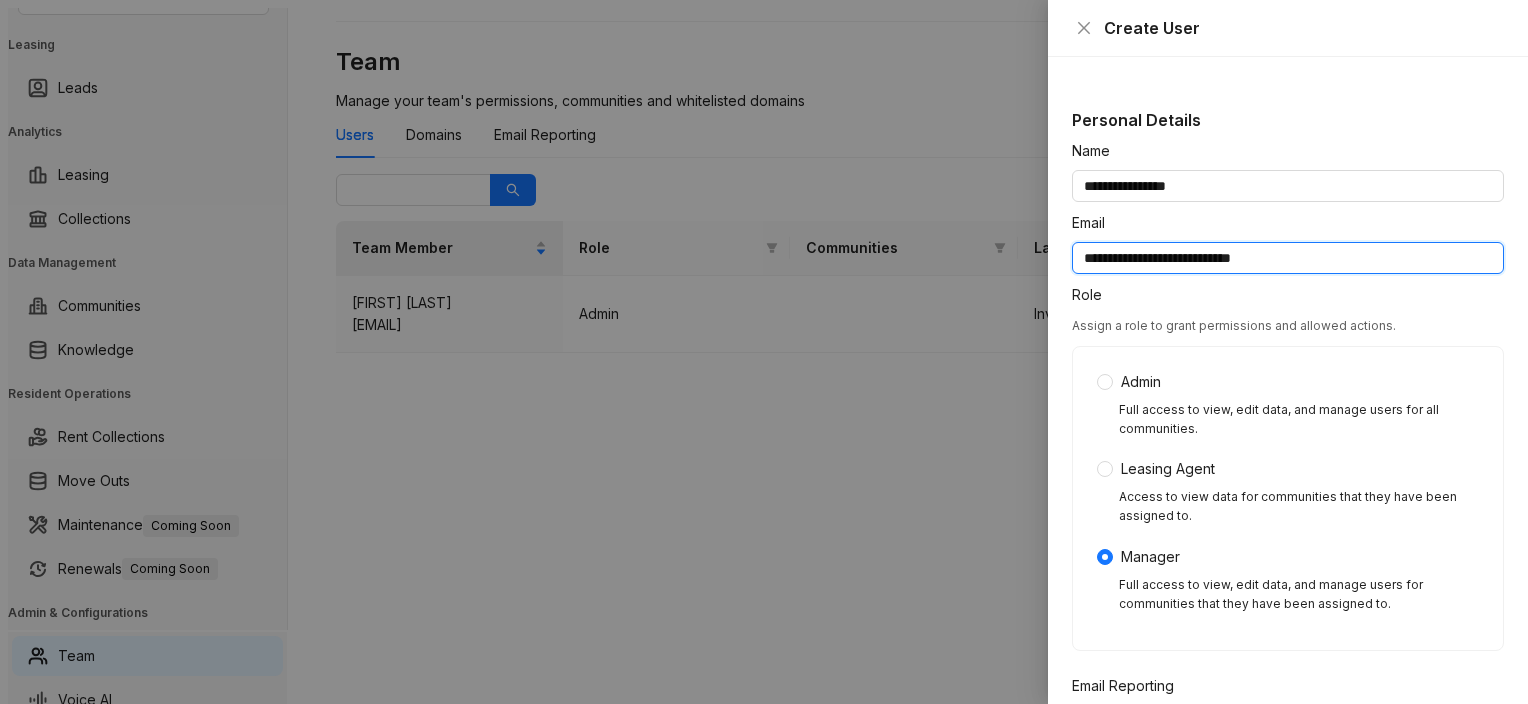 click on "**********" at bounding box center (1288, 258) 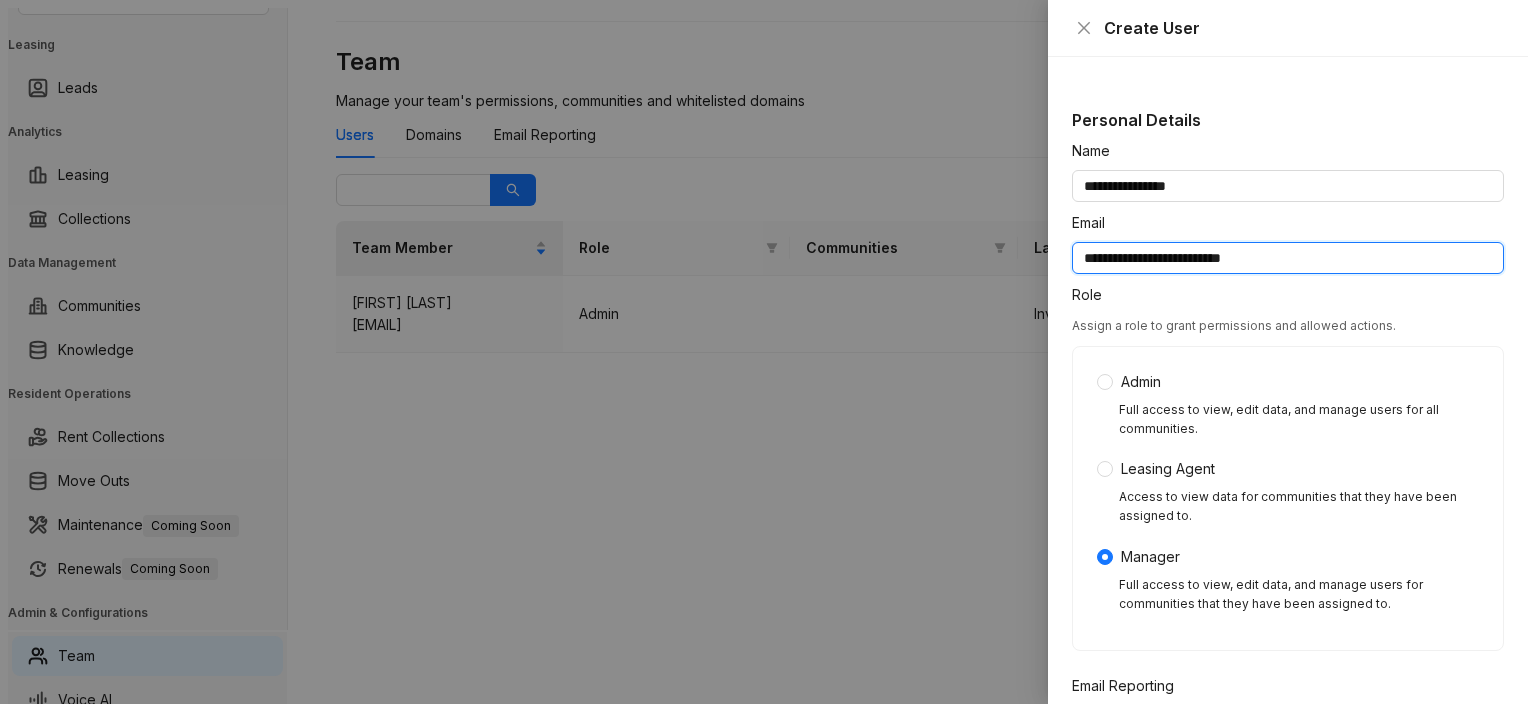 type on "**********" 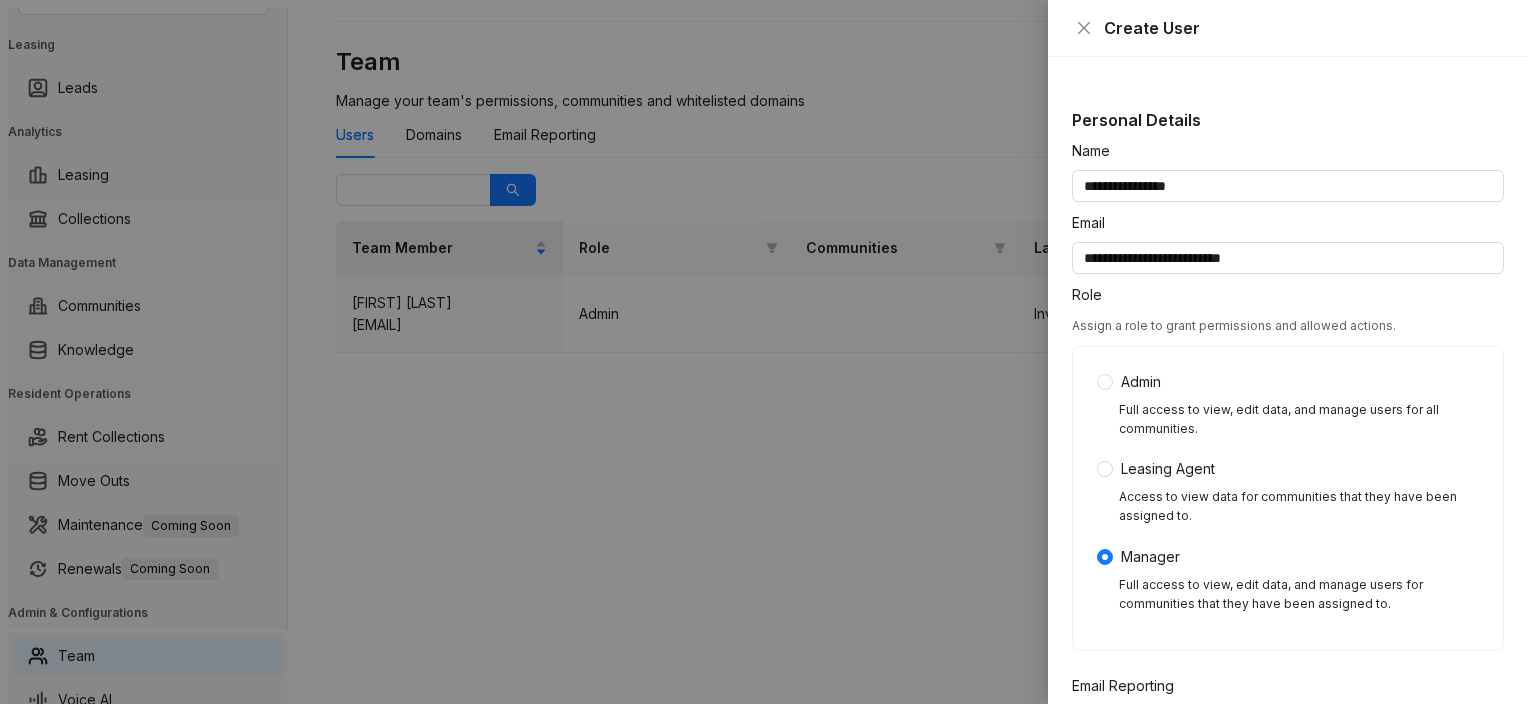 click on "**********" at bounding box center [1288, 380] 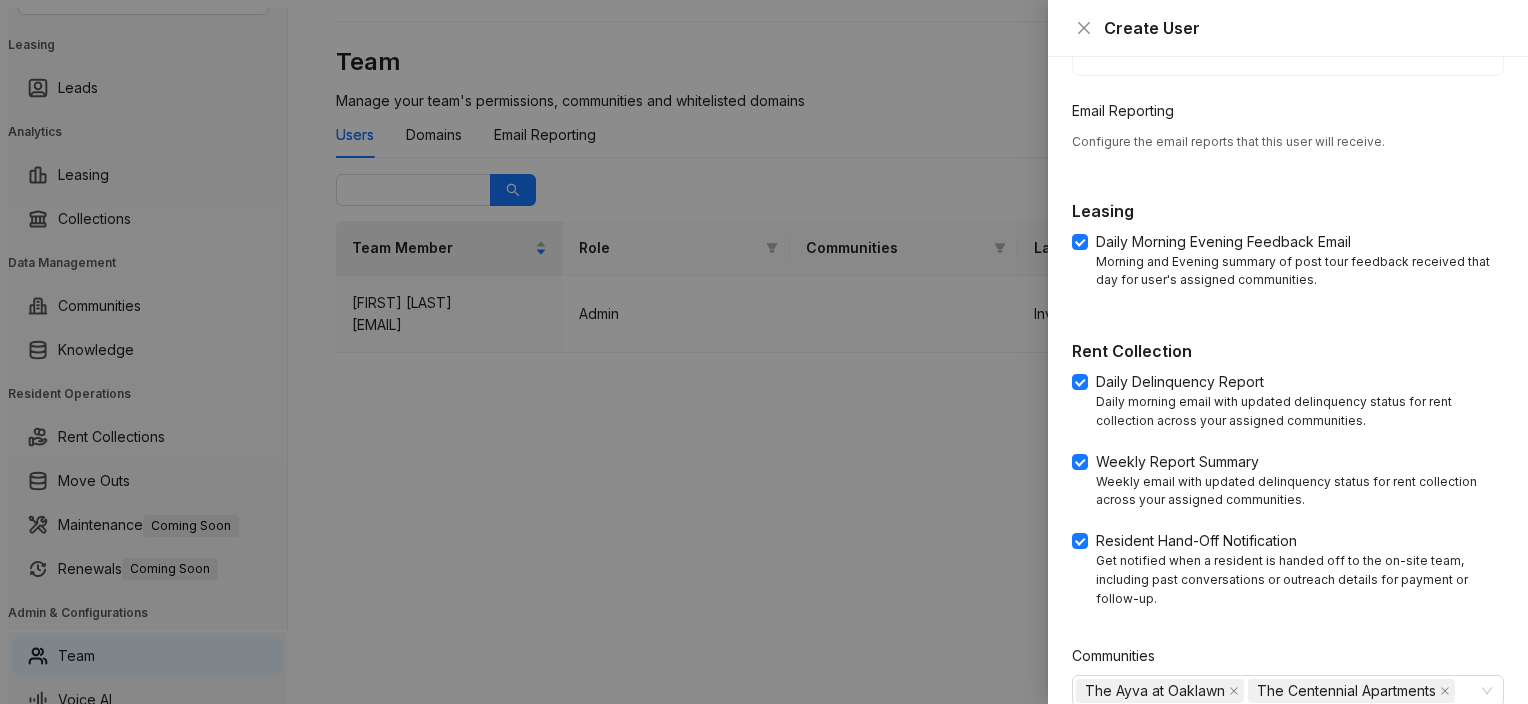 scroll, scrollTop: 600, scrollLeft: 0, axis: vertical 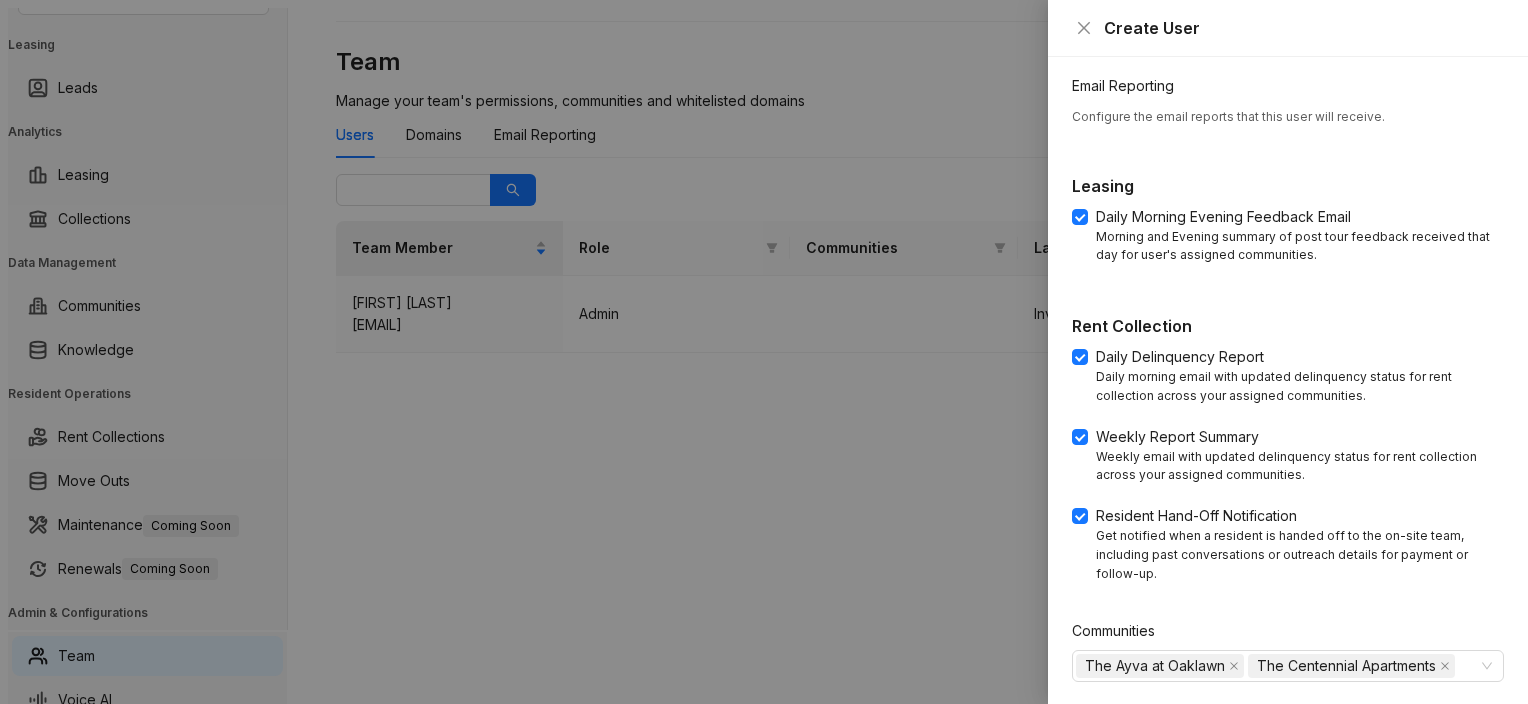 click on "Create" at bounding box center [1465, 722] 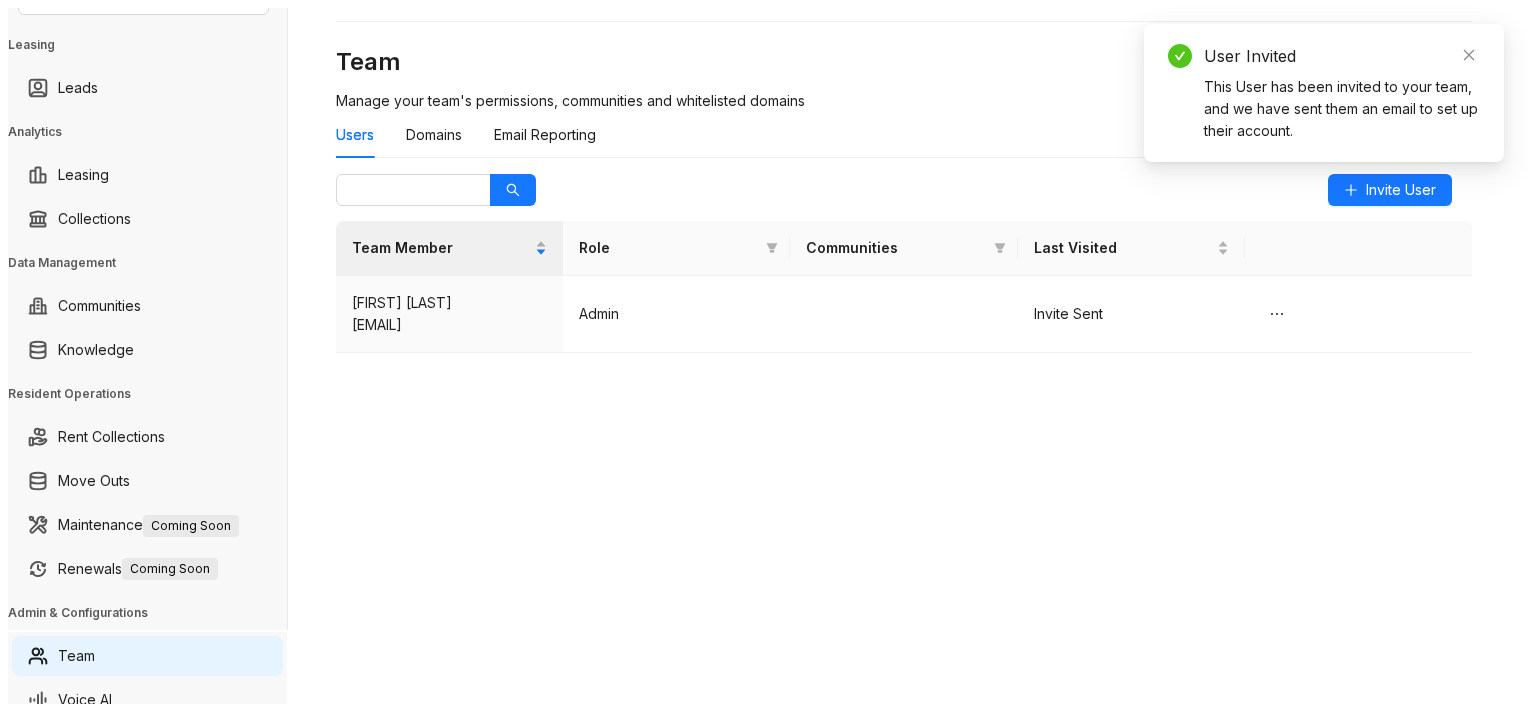 click on "Users Domains Email Reporting" at bounding box center [904, 135] 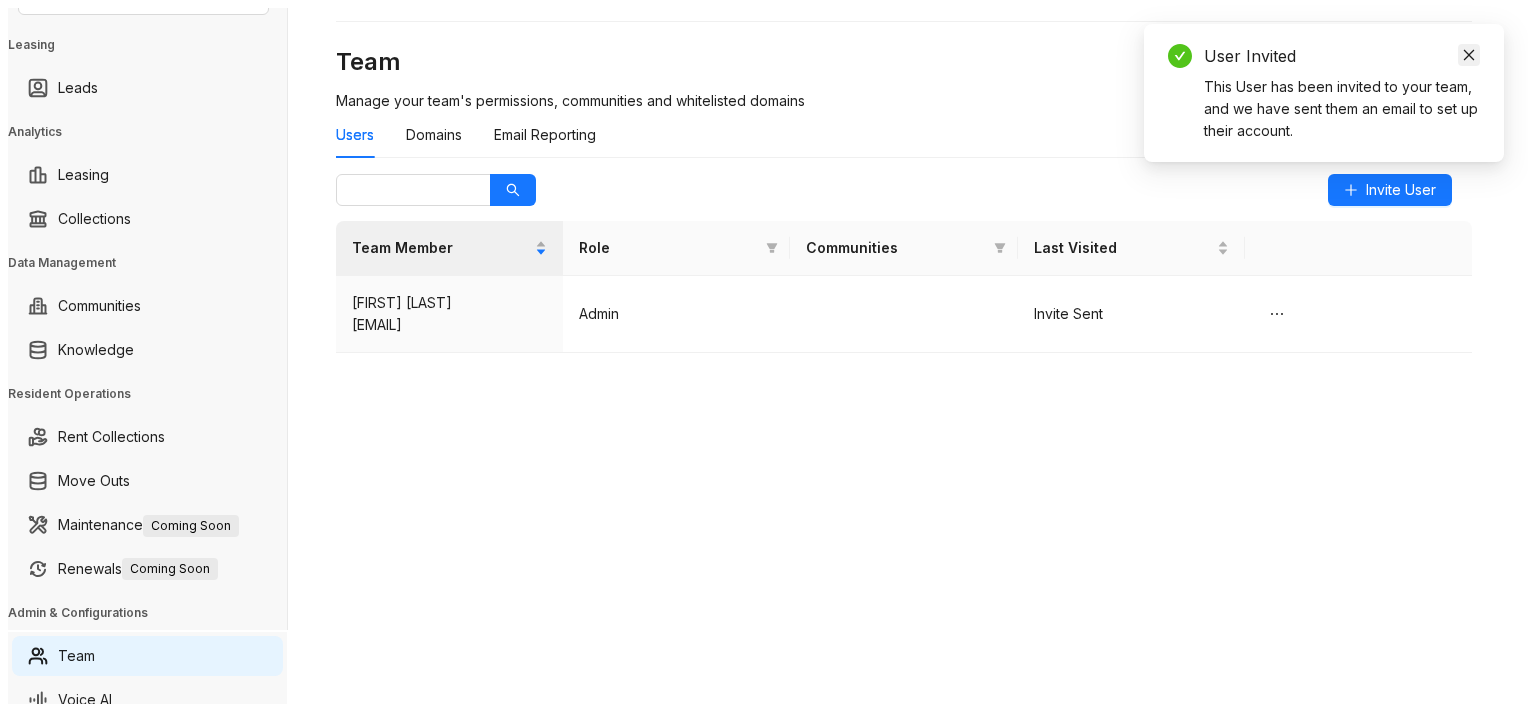 click at bounding box center [1469, 55] 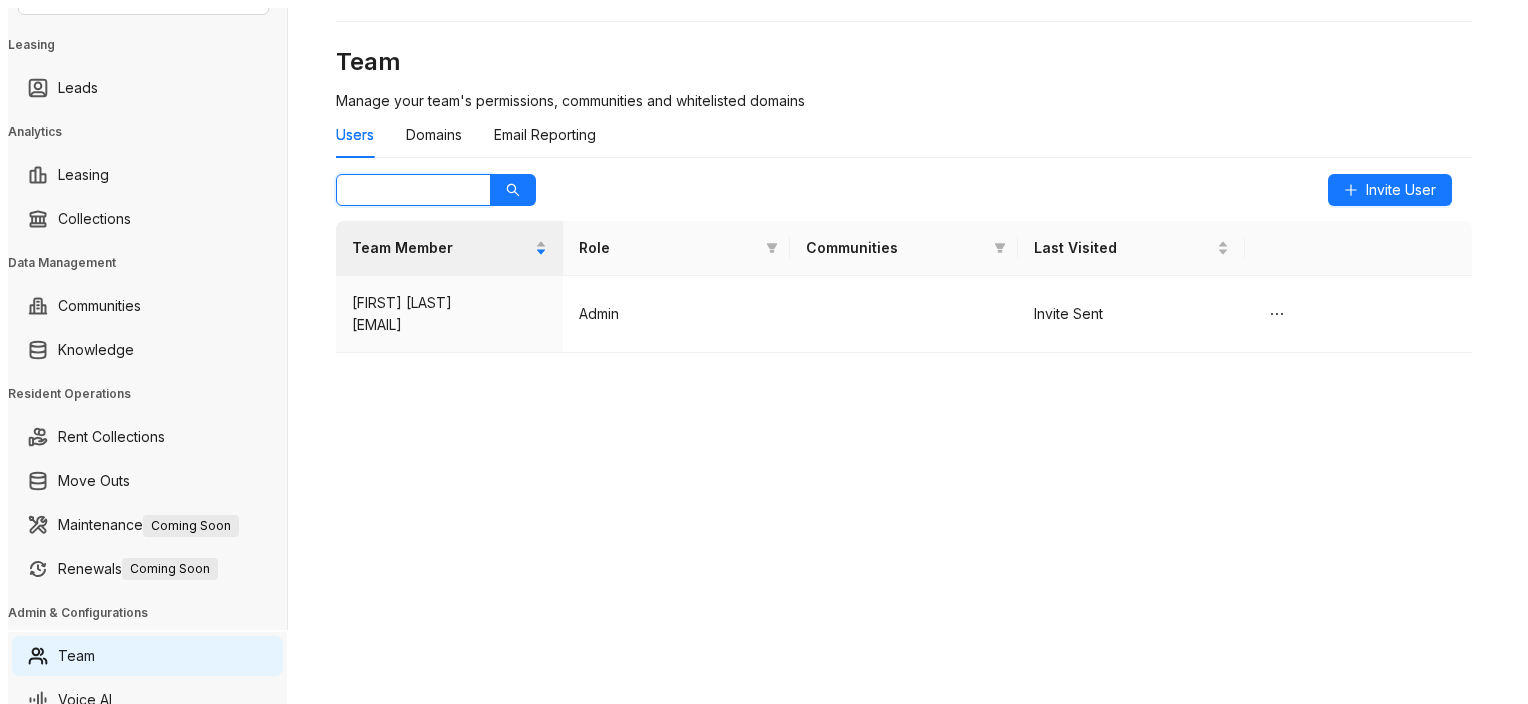 click at bounding box center (405, 190) 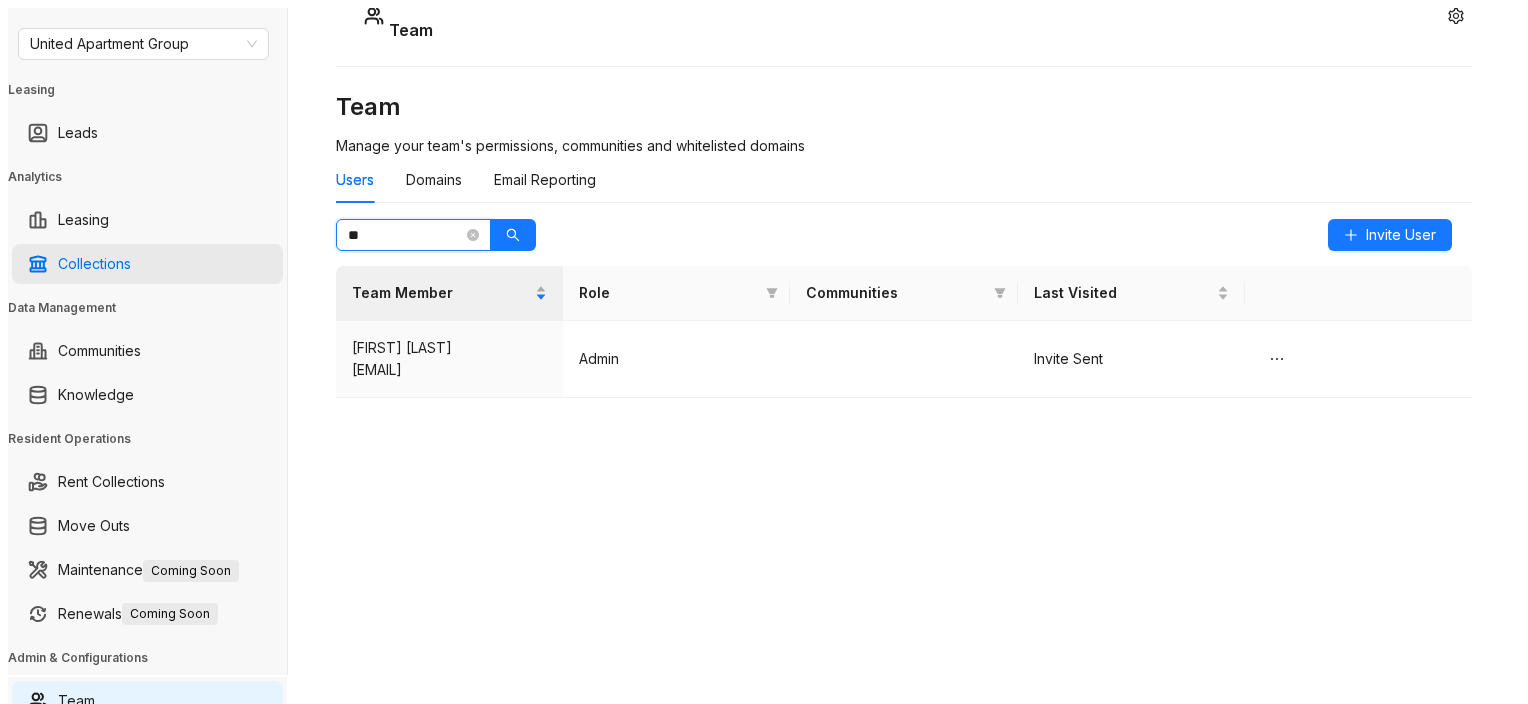 scroll, scrollTop: 0, scrollLeft: 0, axis: both 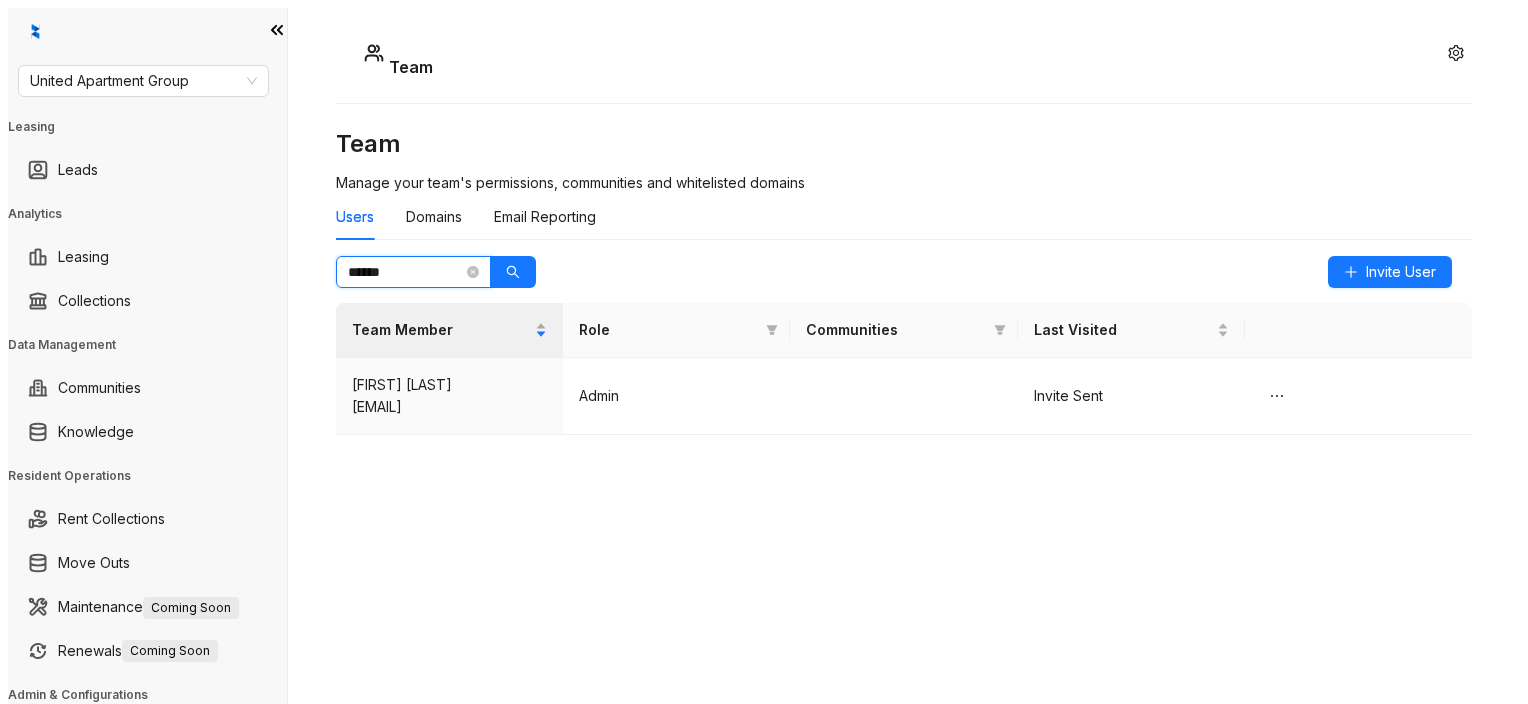 type on "******" 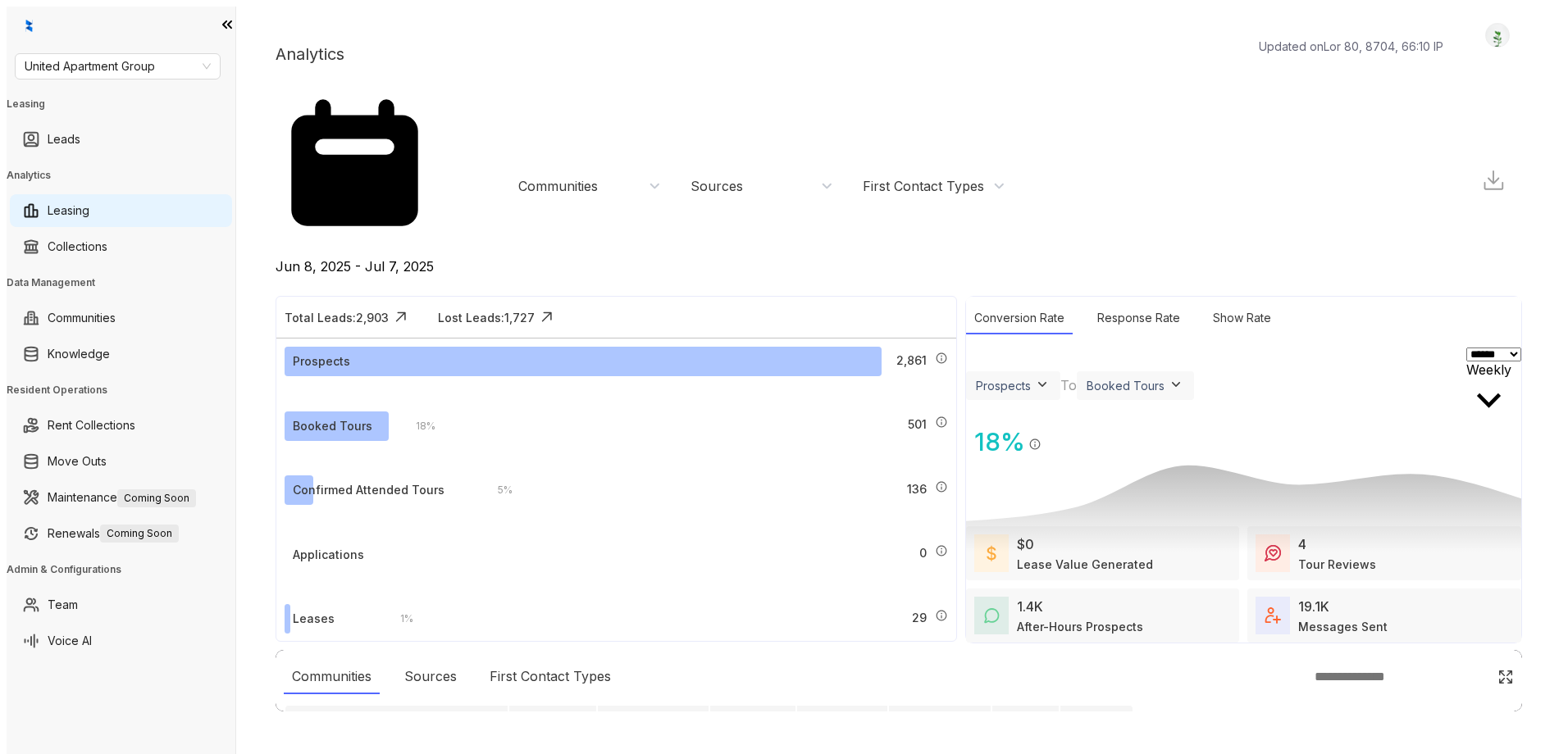 scroll, scrollTop: 0, scrollLeft: 0, axis: both 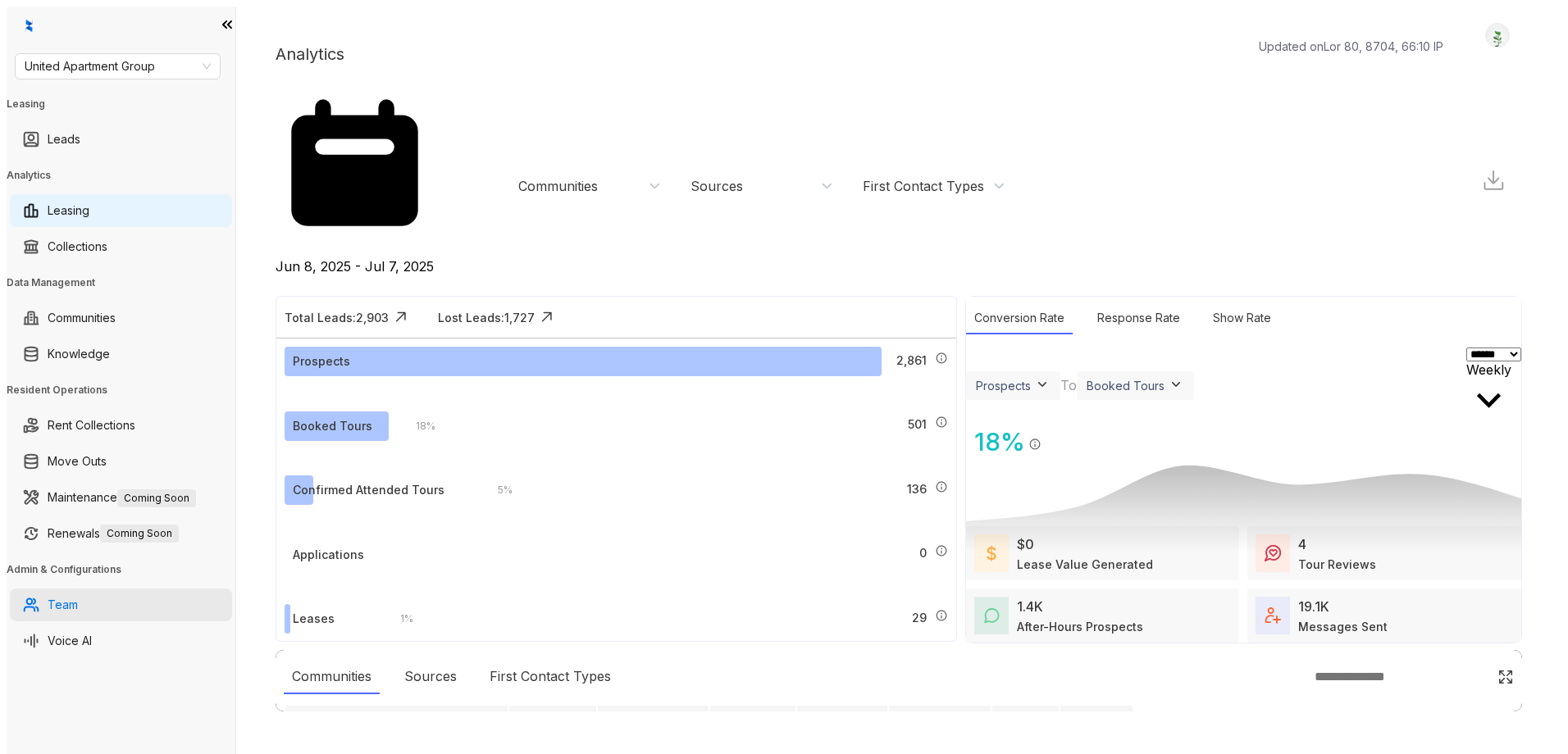 click on "Team" at bounding box center [62, 605] 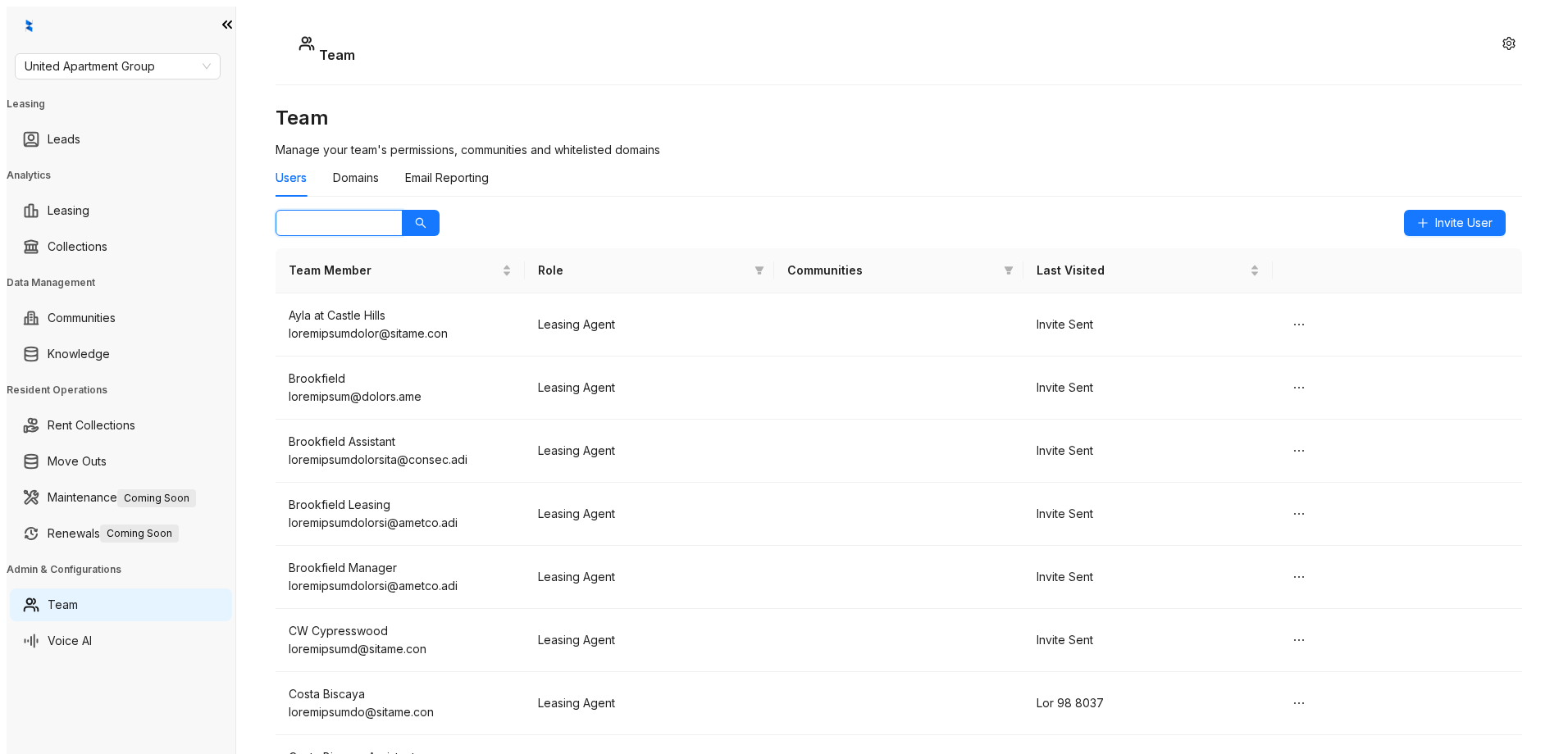 click at bounding box center [332, 223] 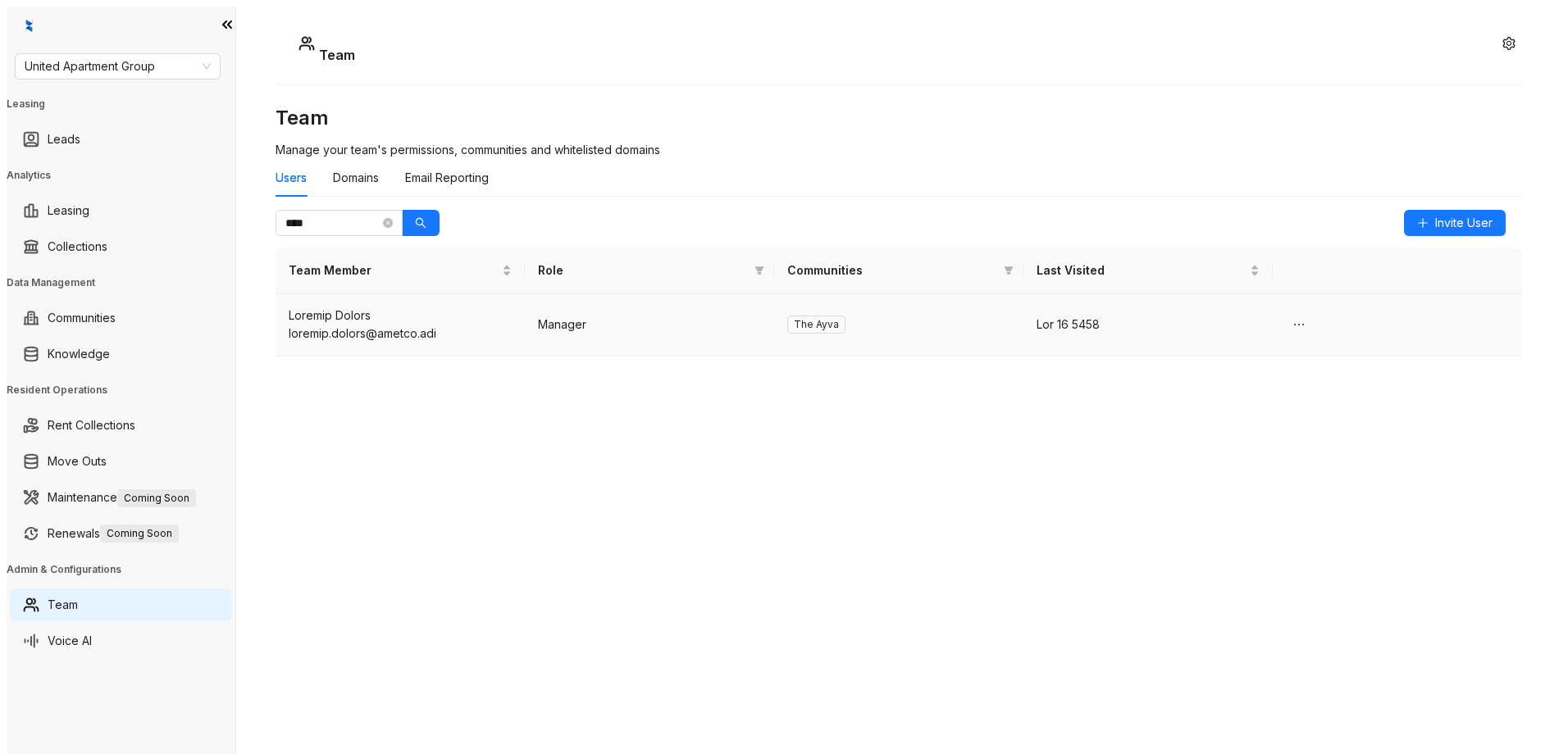 click on "Loremip Dolors" at bounding box center (400, 316) 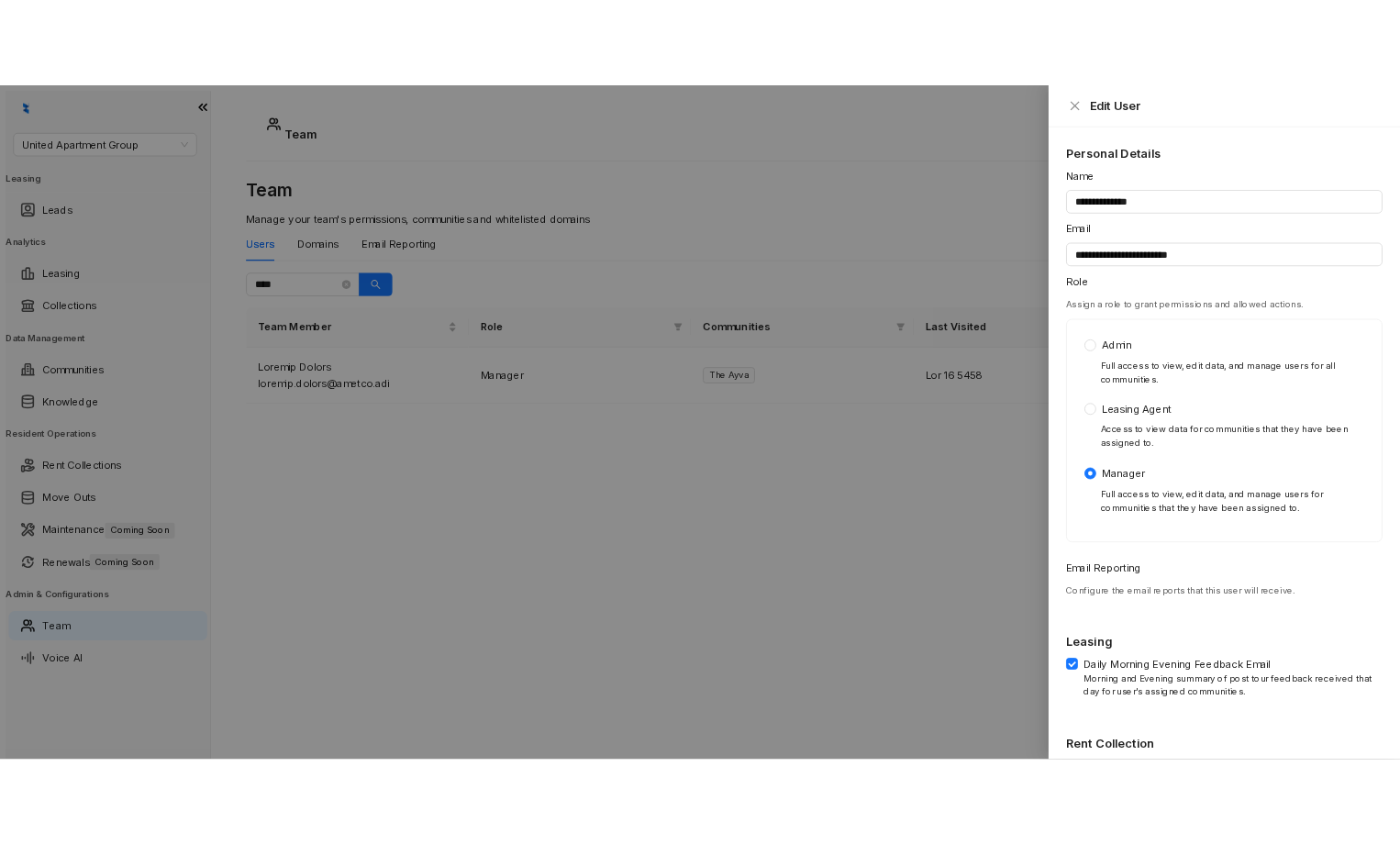 scroll, scrollTop: 0, scrollLeft: 0, axis: both 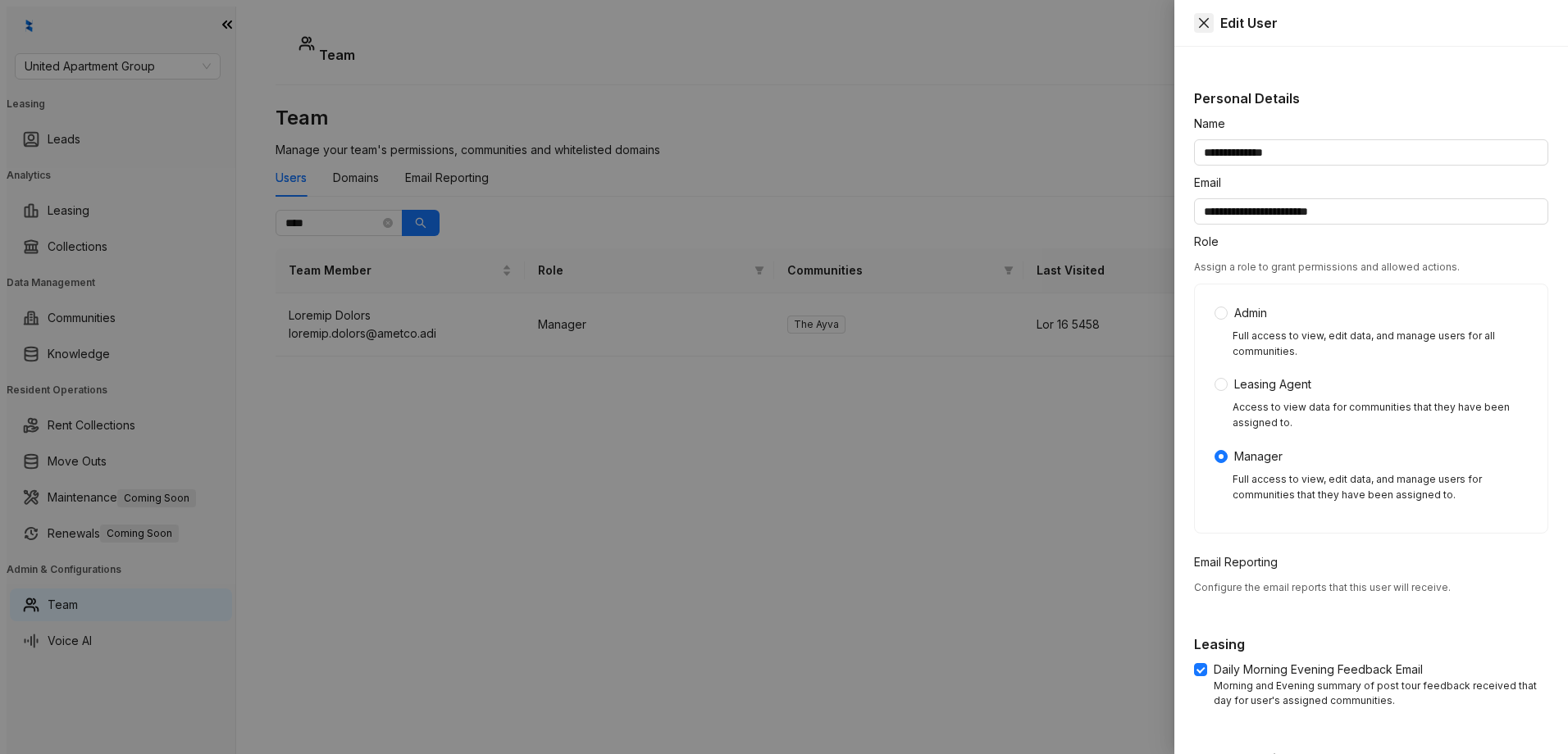 click at bounding box center [1204, 23] 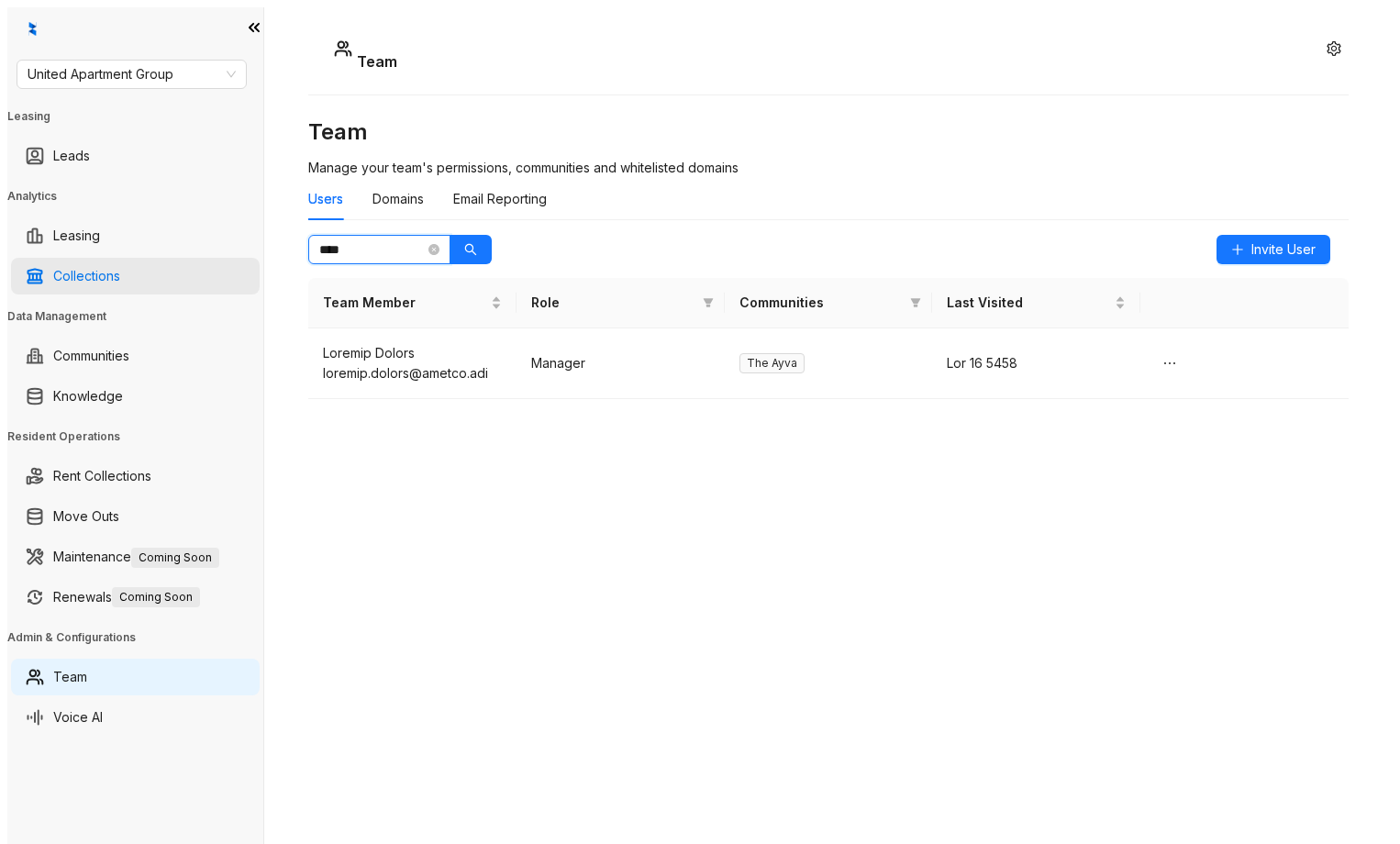 drag, startPoint x: 394, startPoint y: 224, endPoint x: 247, endPoint y: 250, distance: 149.28161 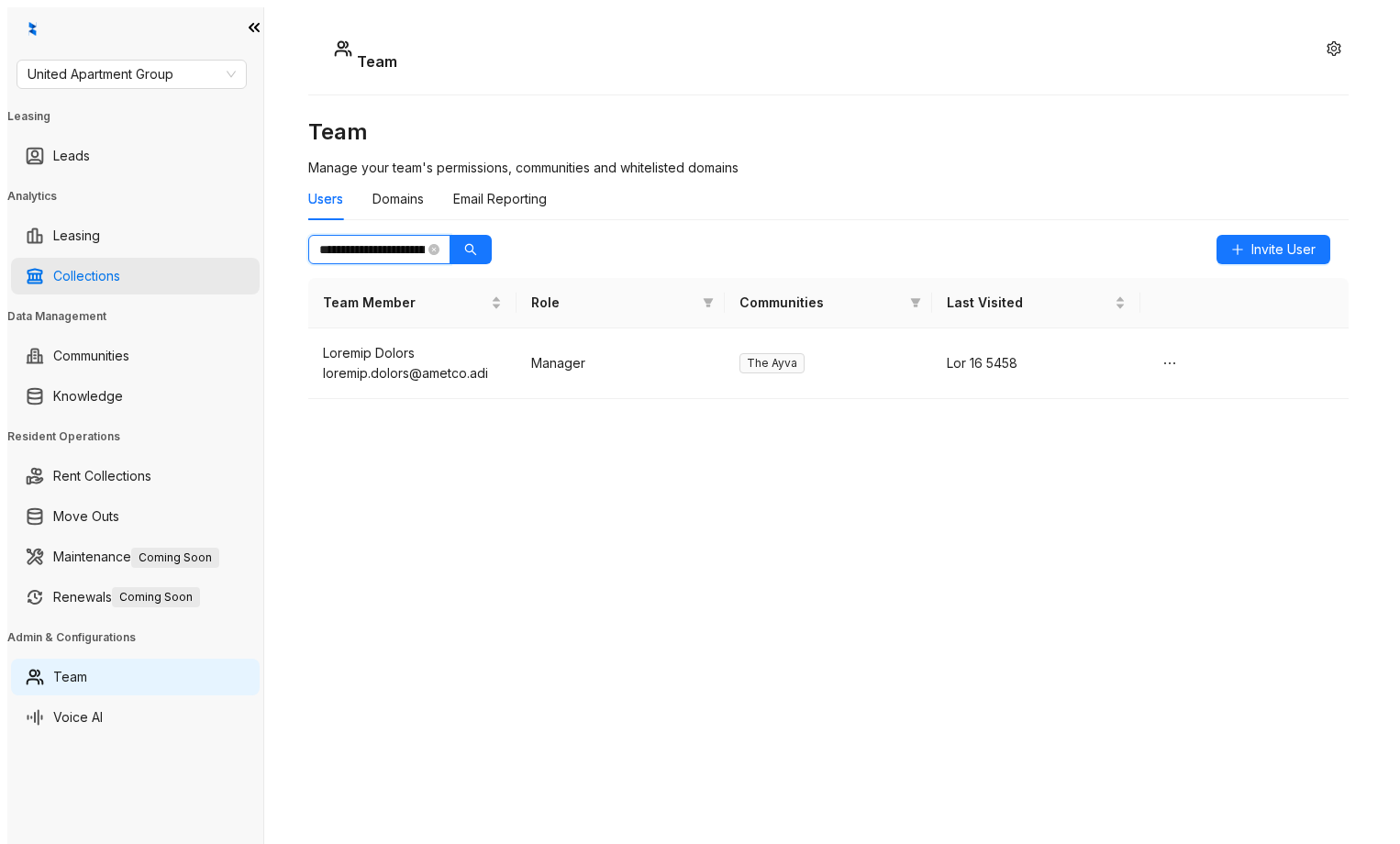 scroll, scrollTop: 0, scrollLeft: 110, axis: horizontal 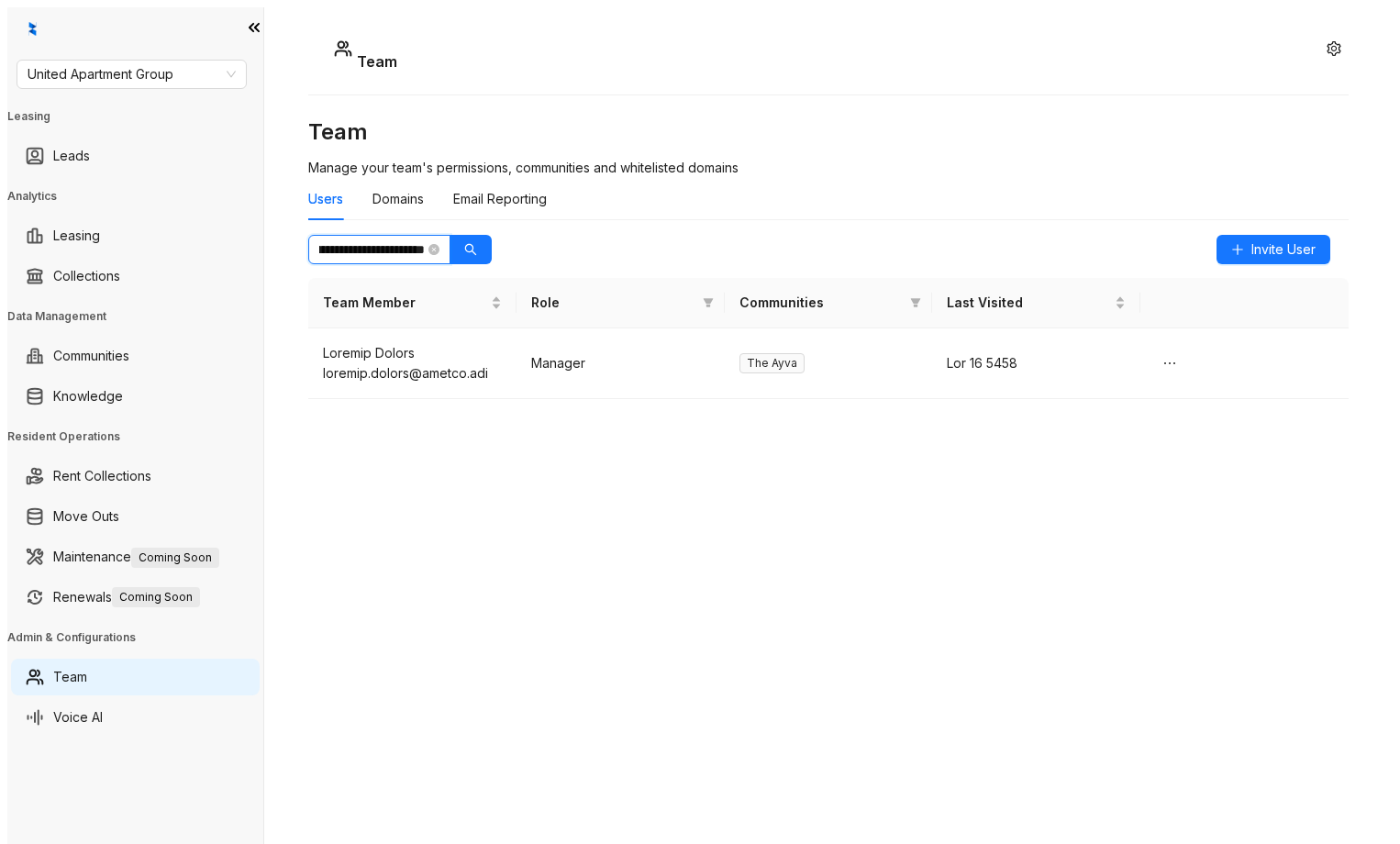 type on "**********" 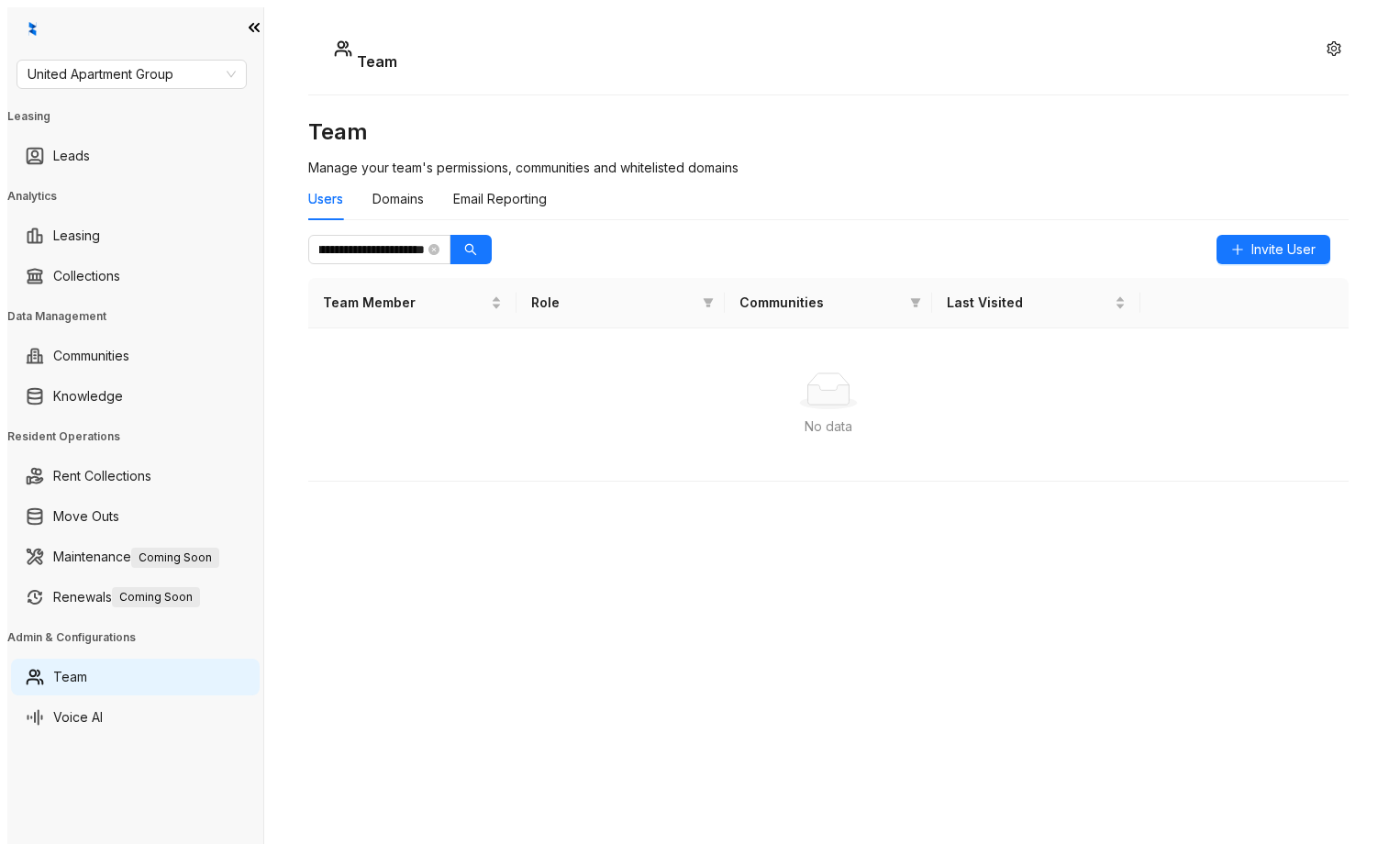 scroll, scrollTop: 0, scrollLeft: 0, axis: both 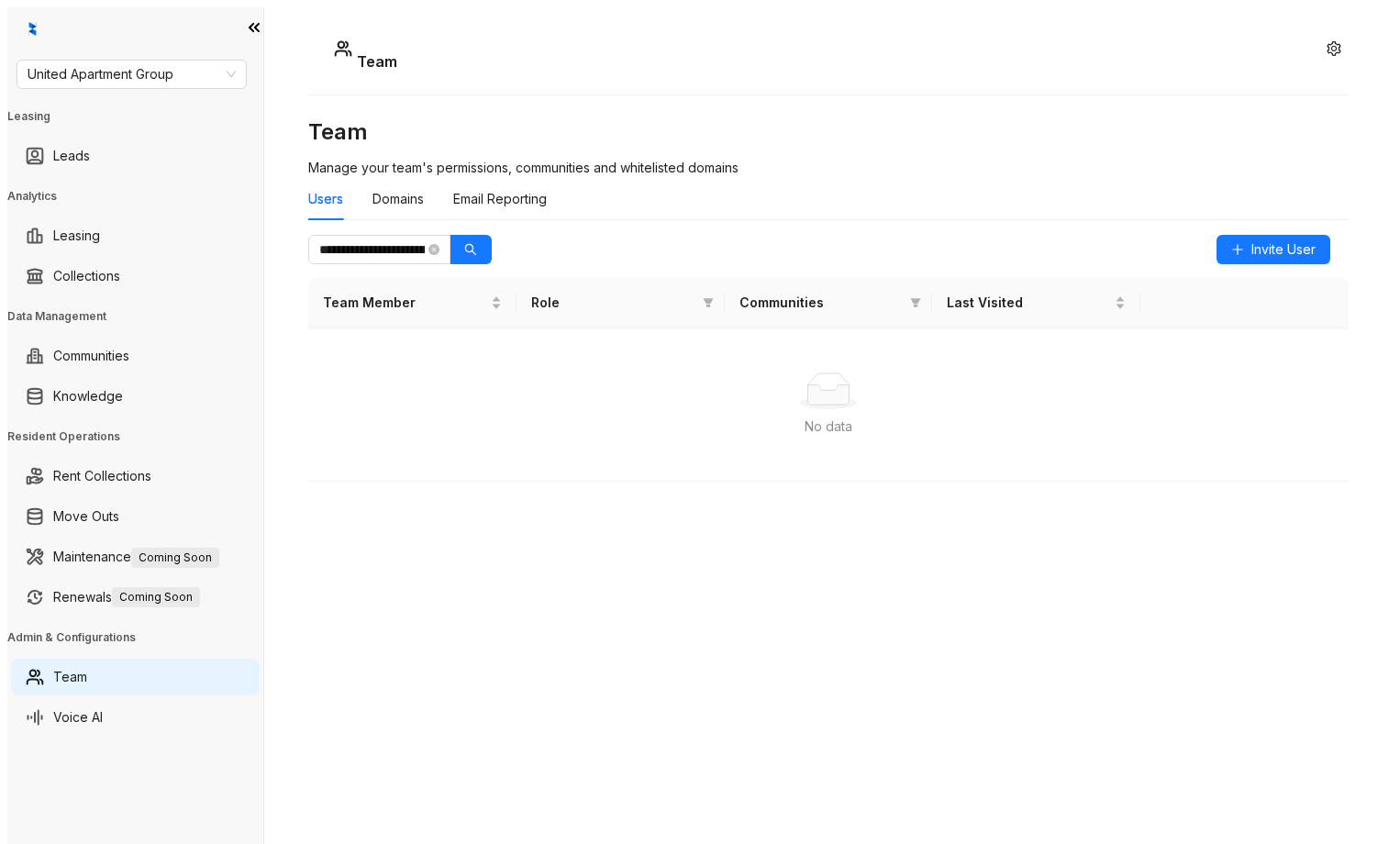 click on "**********" at bounding box center [828, 408] 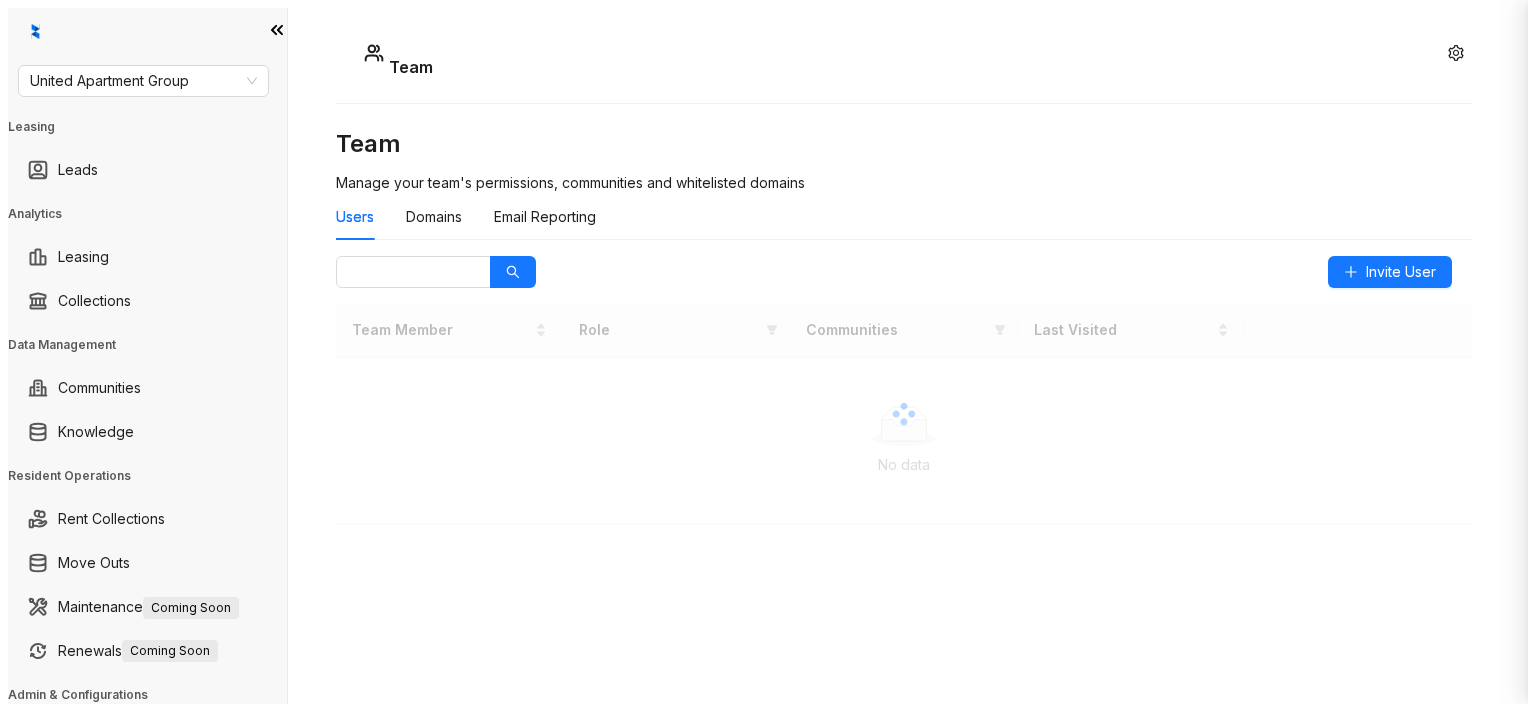 scroll, scrollTop: 0, scrollLeft: 0, axis: both 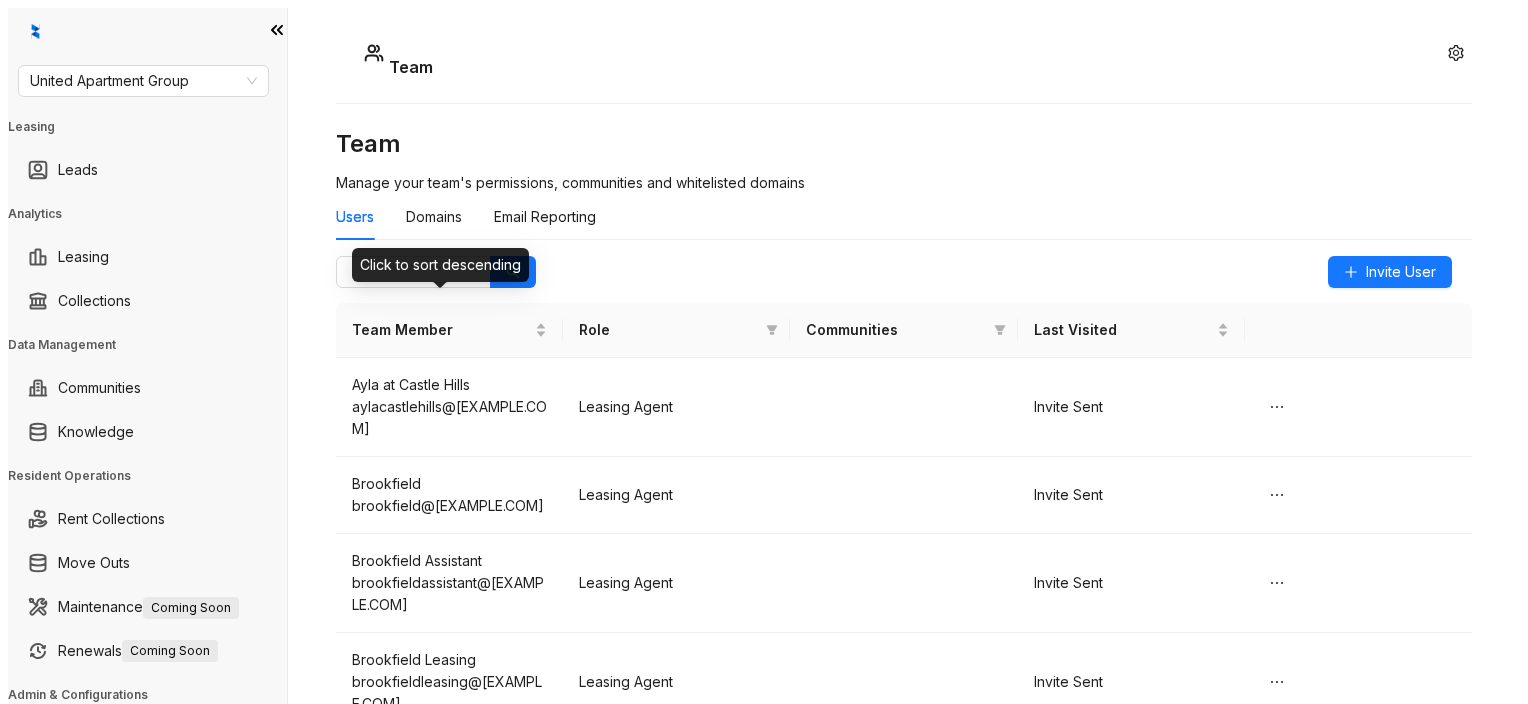 click on "Click to sort descending" at bounding box center [440, 265] 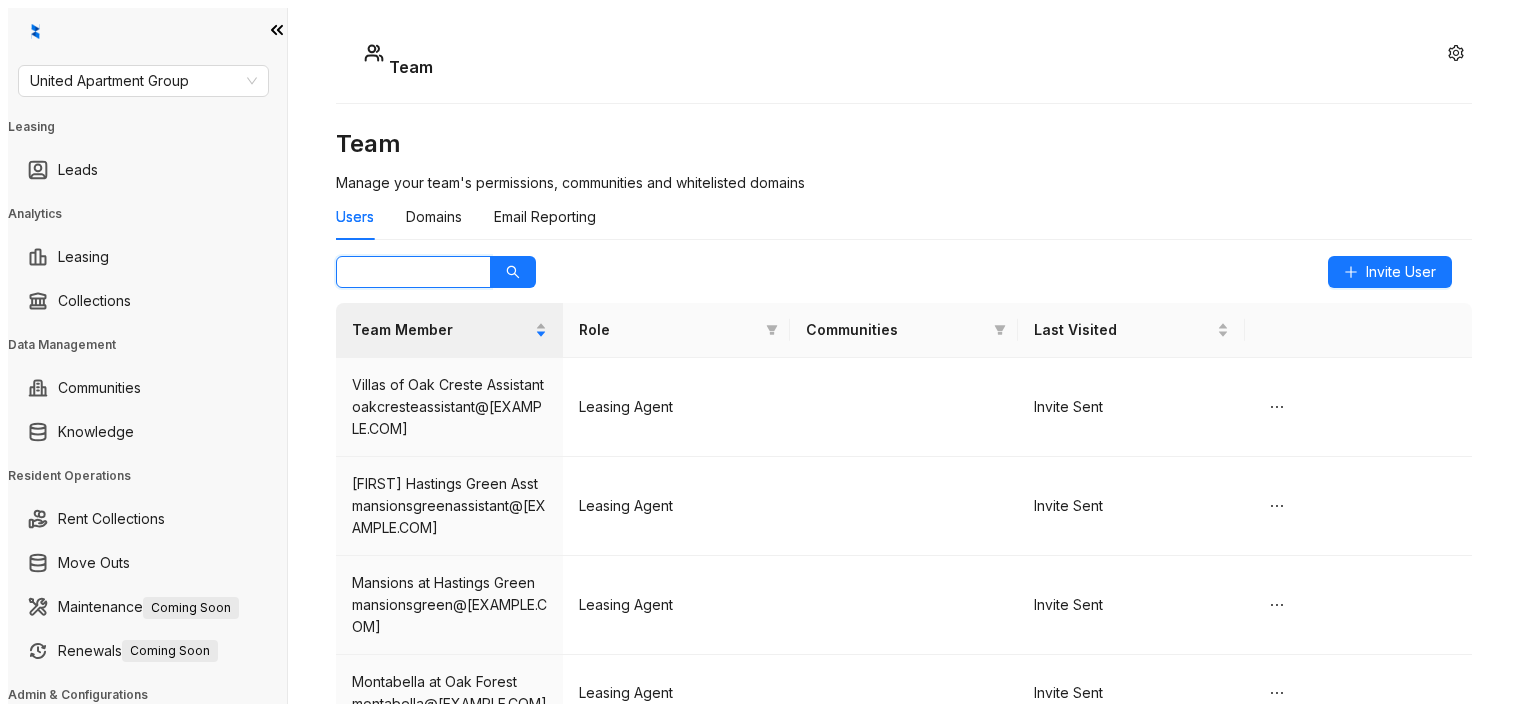click at bounding box center [405, 272] 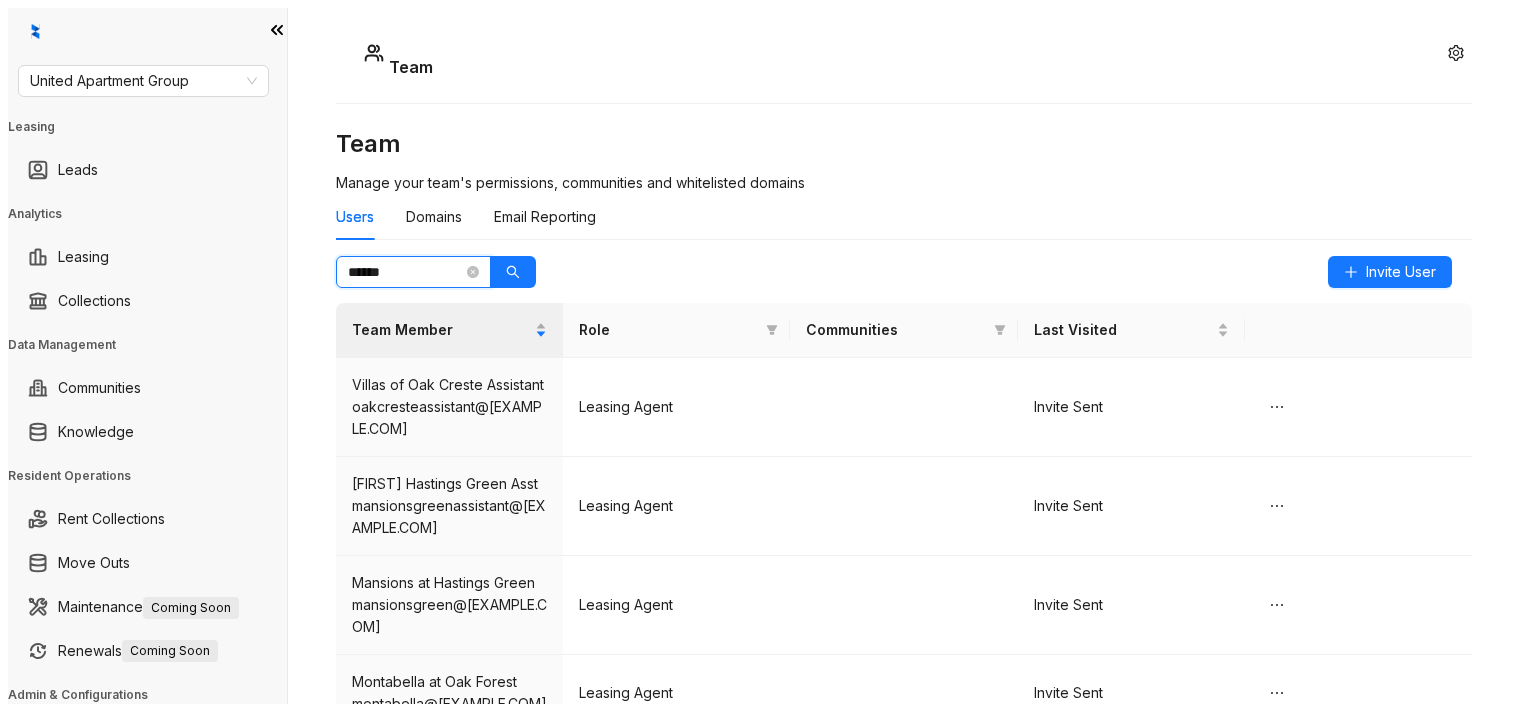 type on "******" 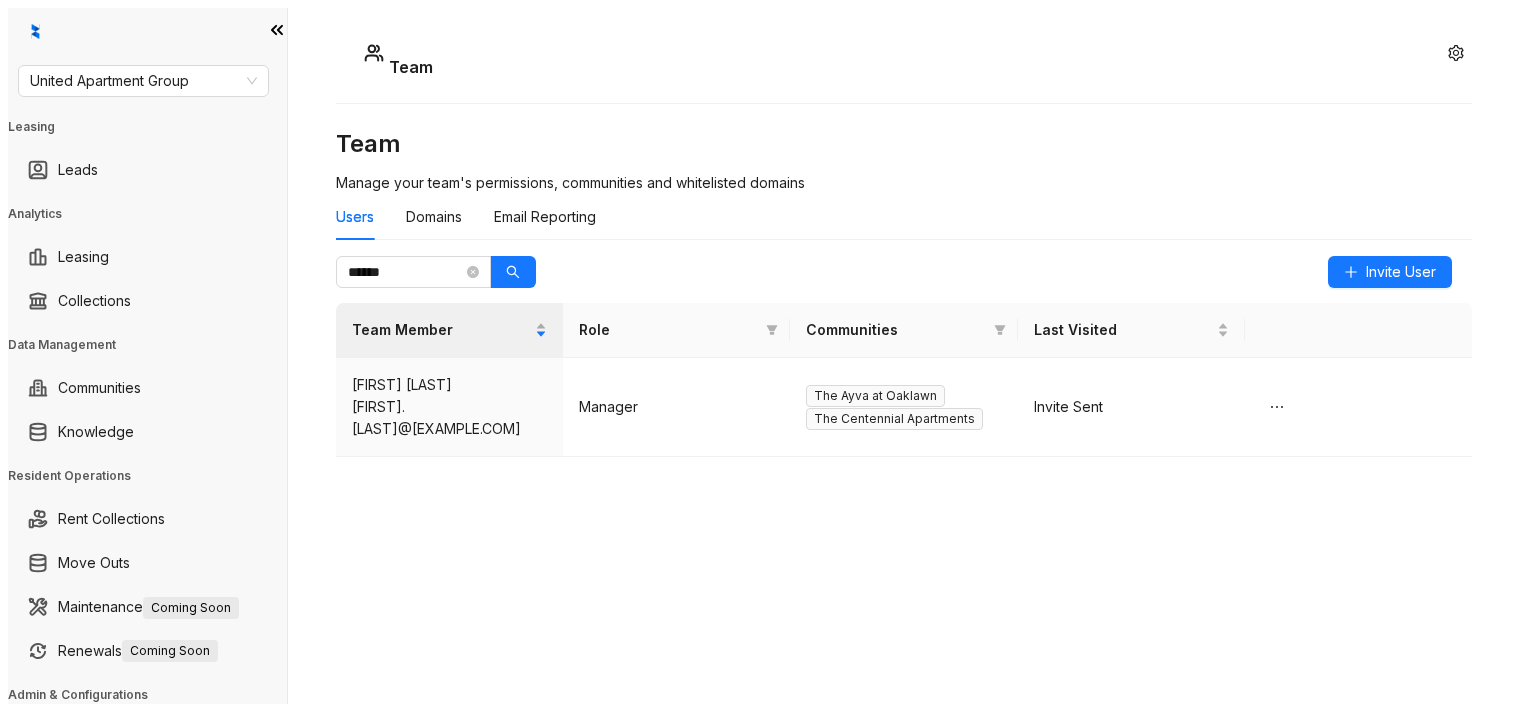 click on "Team Manage your team's permissions, communities and whitelisted domains Users Domains Email Reporting ****** Invite User Team Member Role Communities Last Visited Roxanne Mitchell roxanne.mitchell@uaginc.com Manager The Ayva at Oaklawn The Centennial Apartments Invite Sent" at bounding box center (904, 337) 